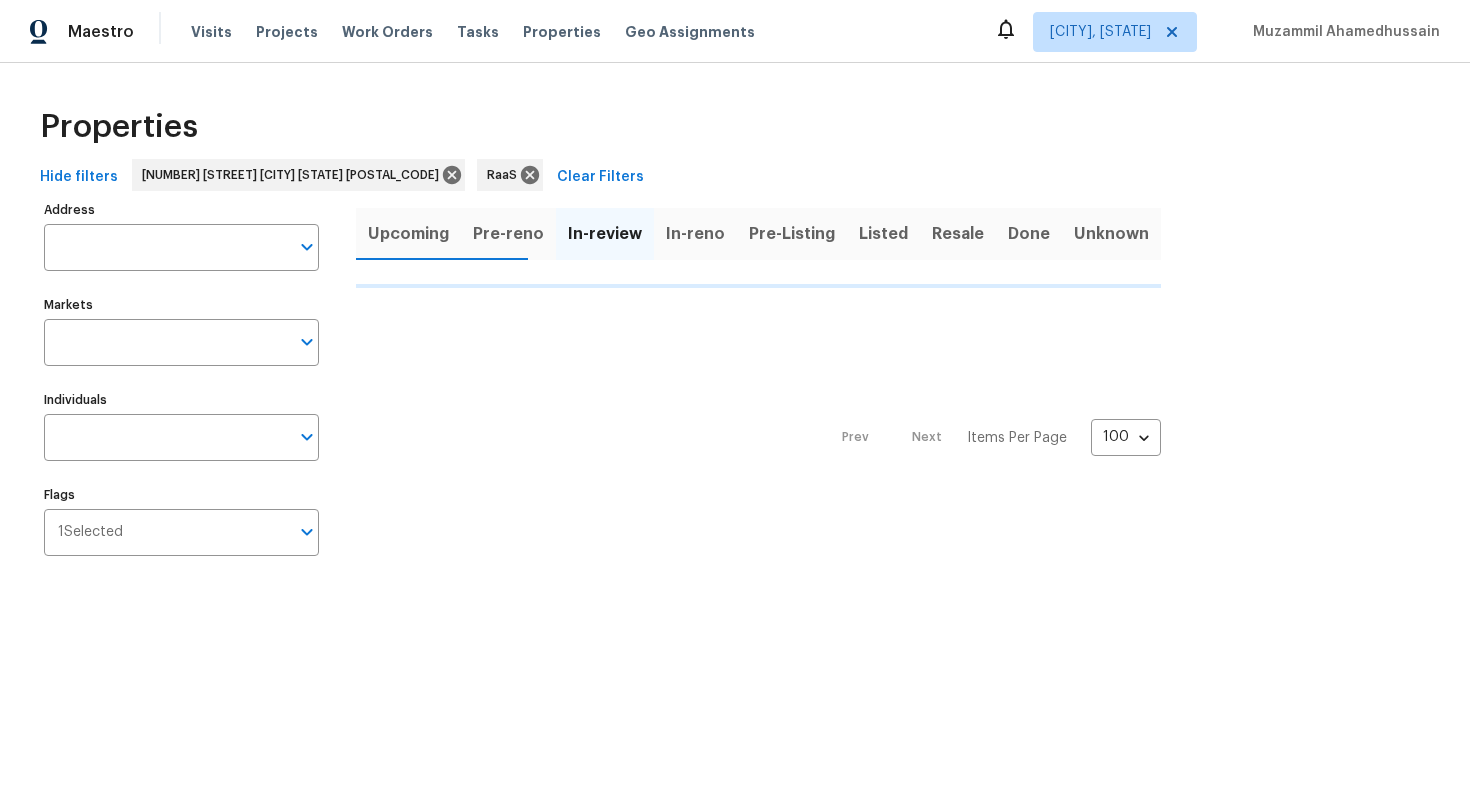 type on "[NUMBER] [STREET] [CITY] [STATE] [POSTAL_CODE]" 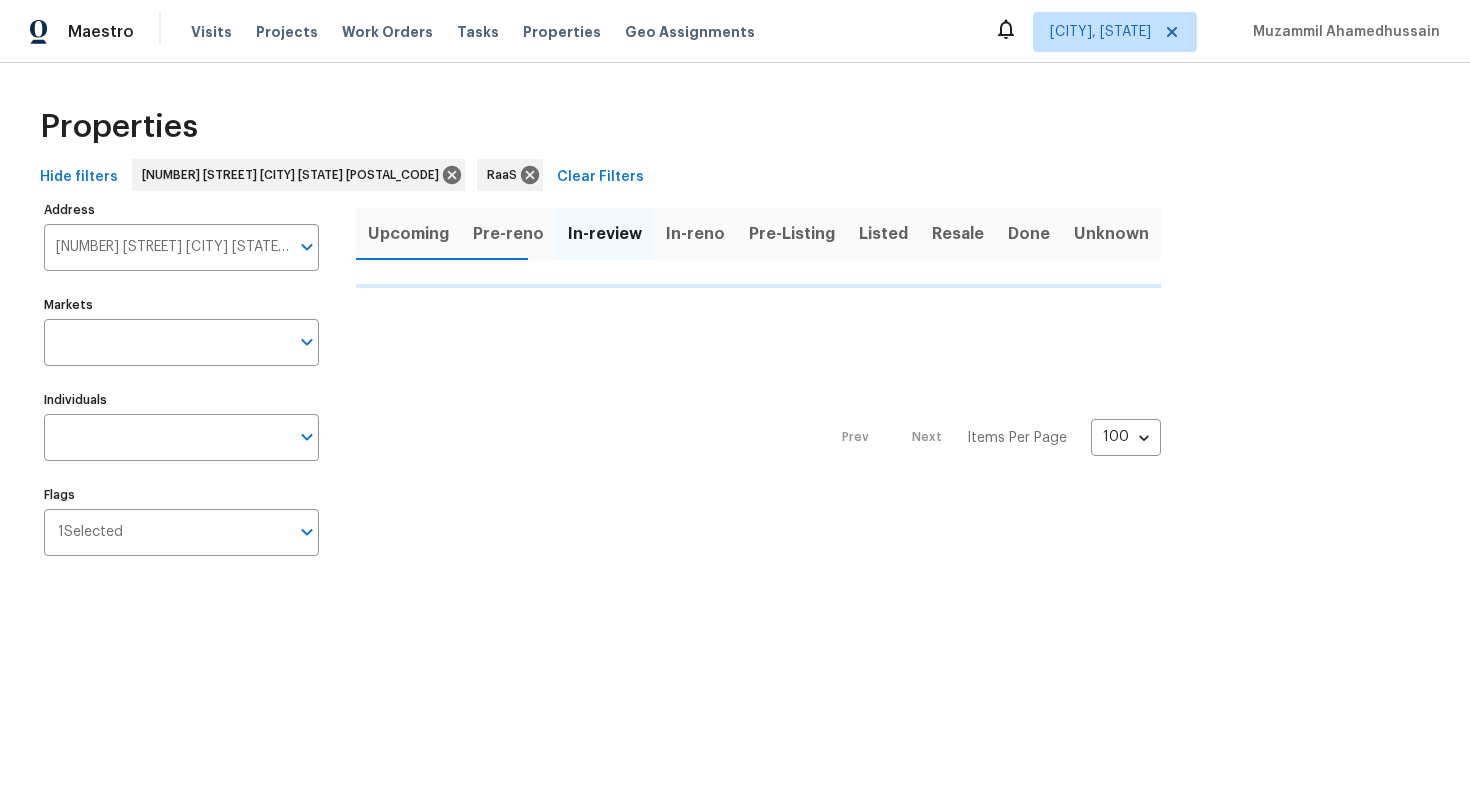 scroll, scrollTop: 0, scrollLeft: 0, axis: both 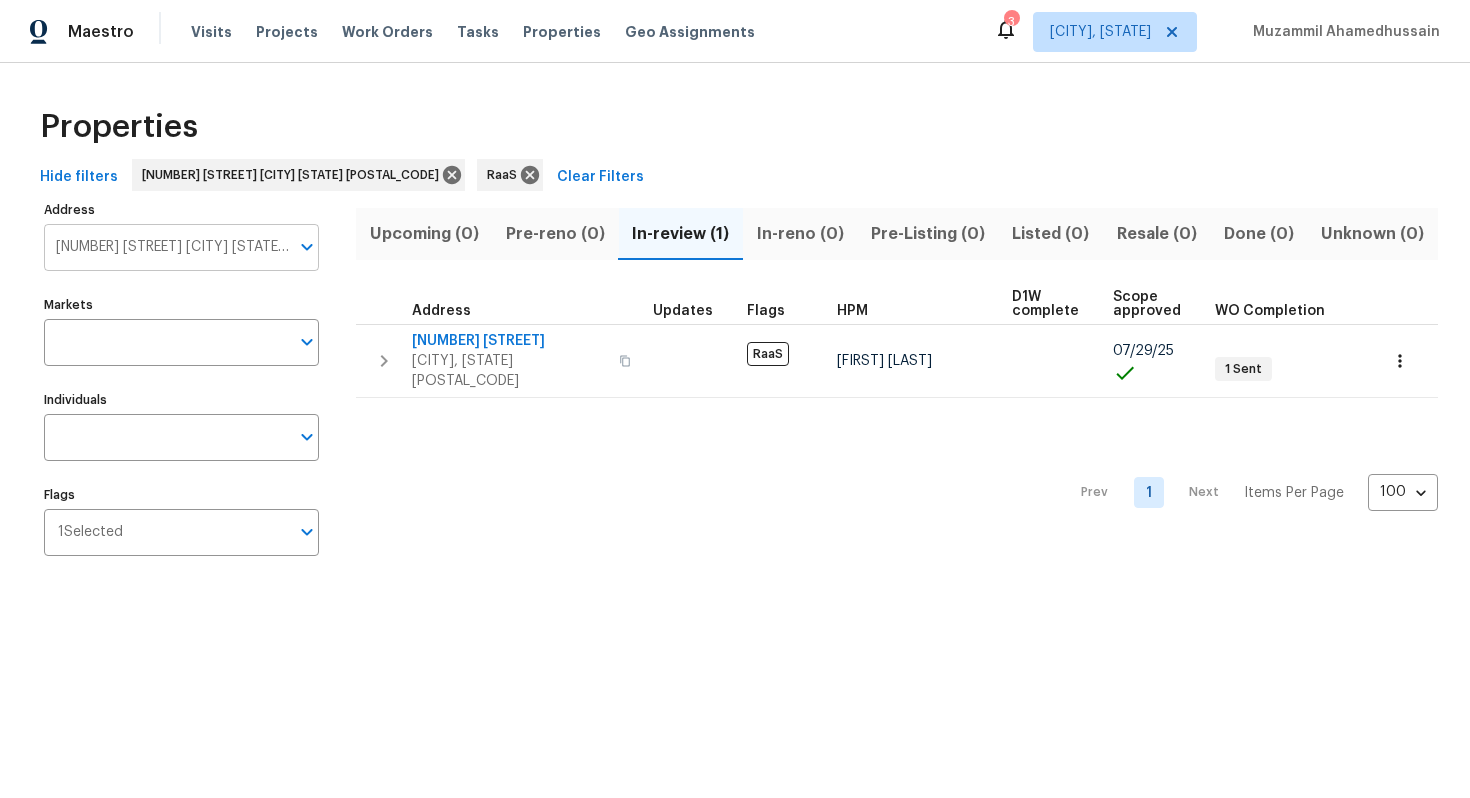 click on "[NUMBER] [STREET] [CITY] [STATE] [POSTAL_CODE]" at bounding box center (166, 247) 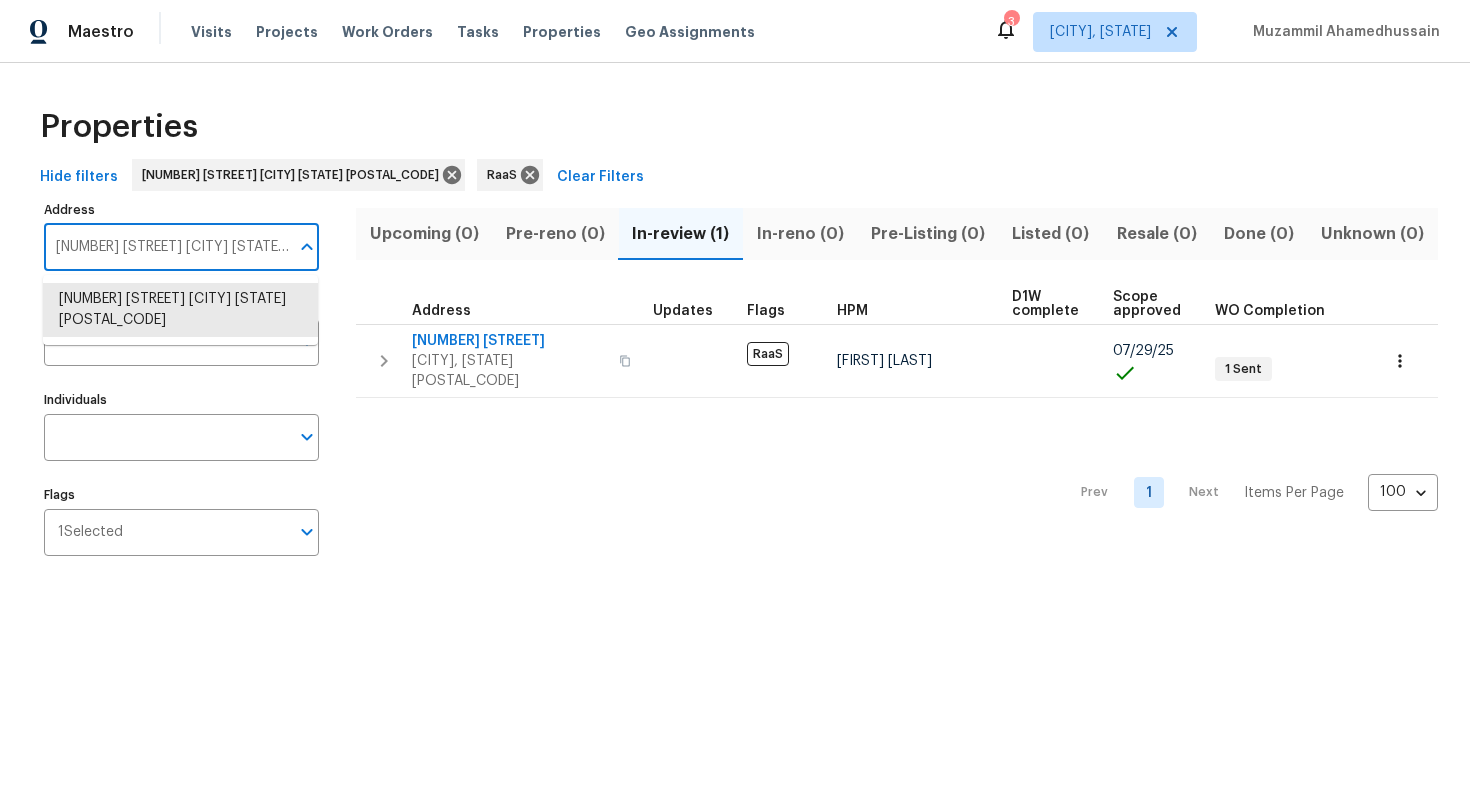 paste on "[NUMBER] [STREET], [CITY], [STATE] [POSTAL_CODE]" 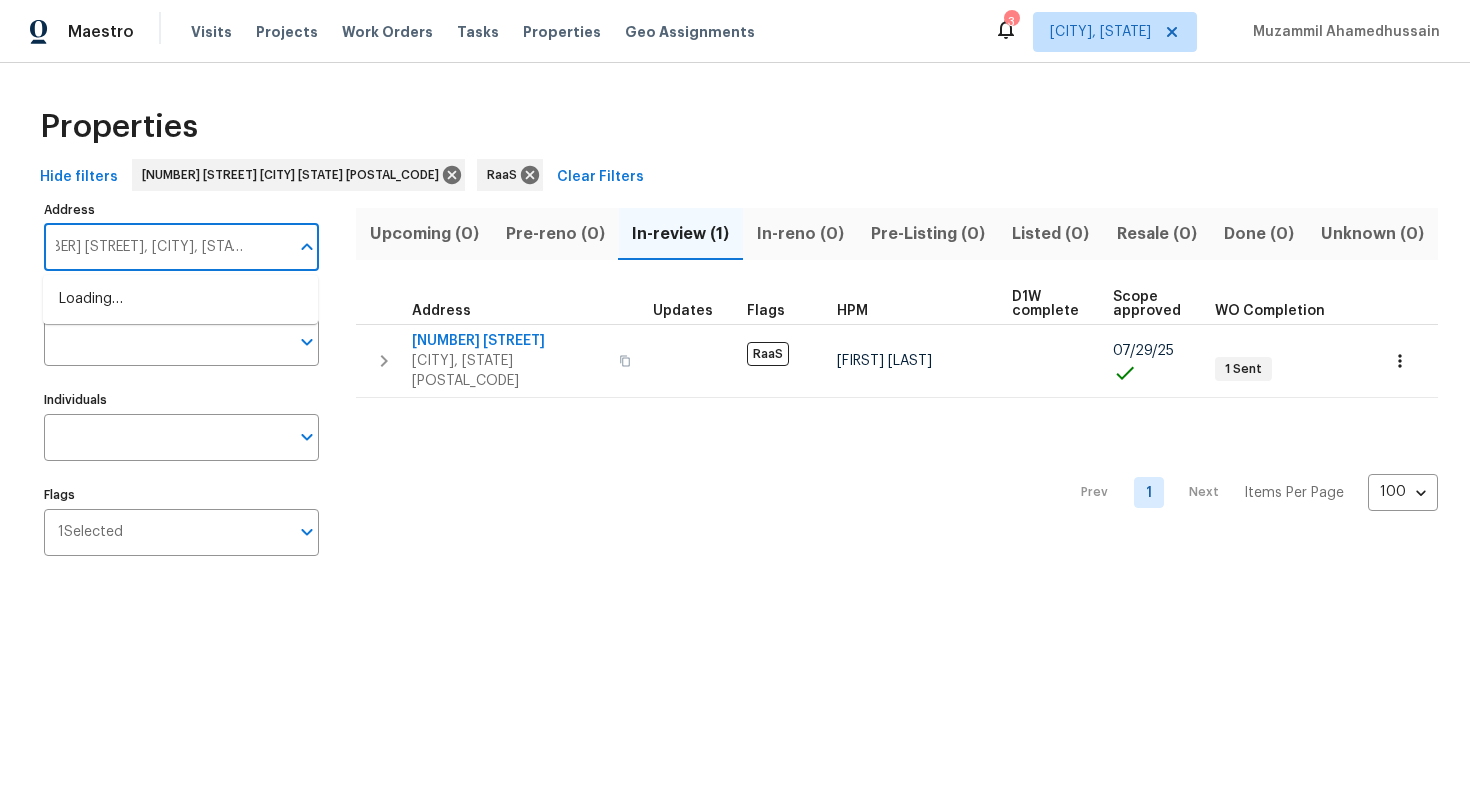 scroll, scrollTop: 0, scrollLeft: 42, axis: horizontal 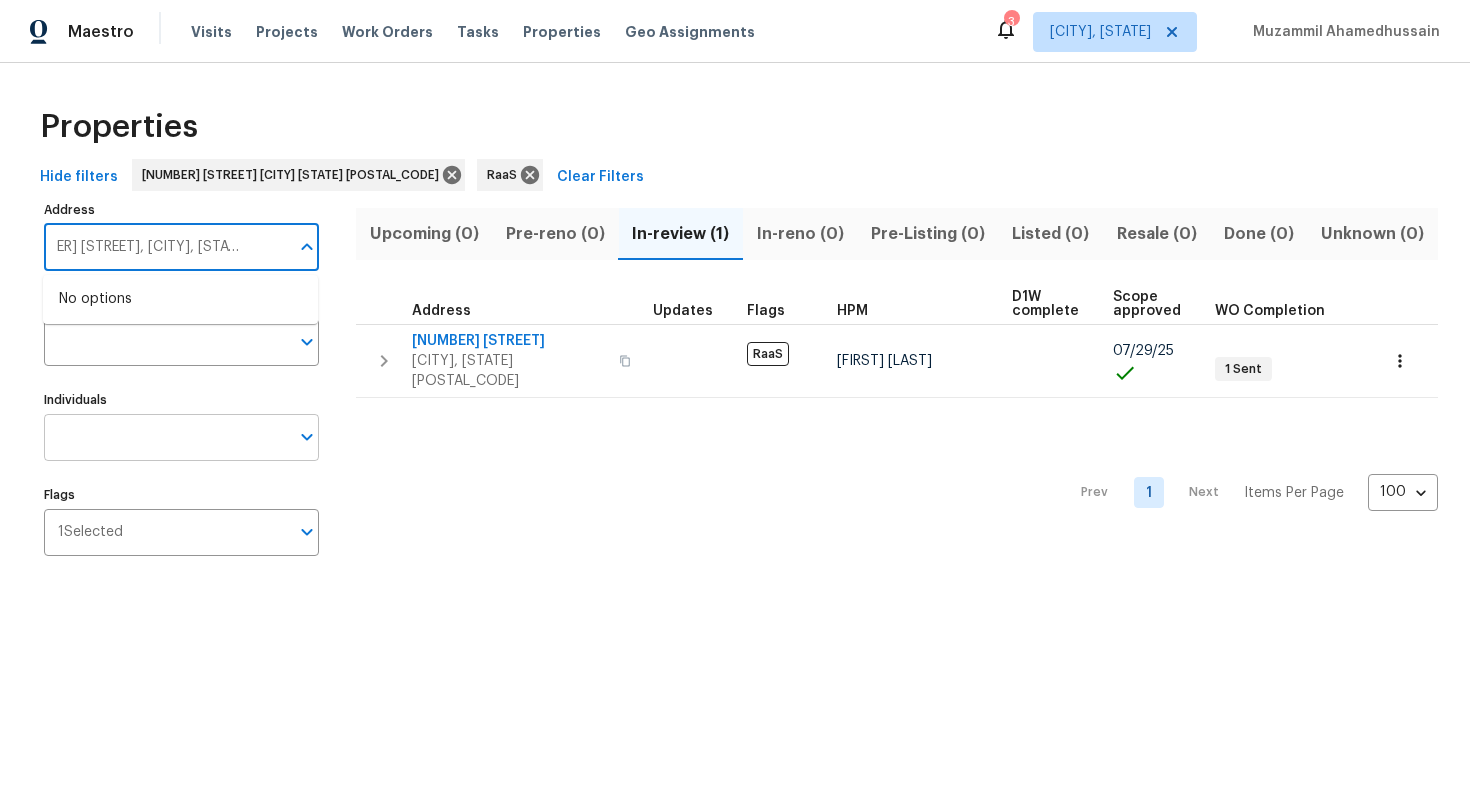 type on "[NUMBER] [STREET], [CITY], [STATE] [POSTAL_CODE]" 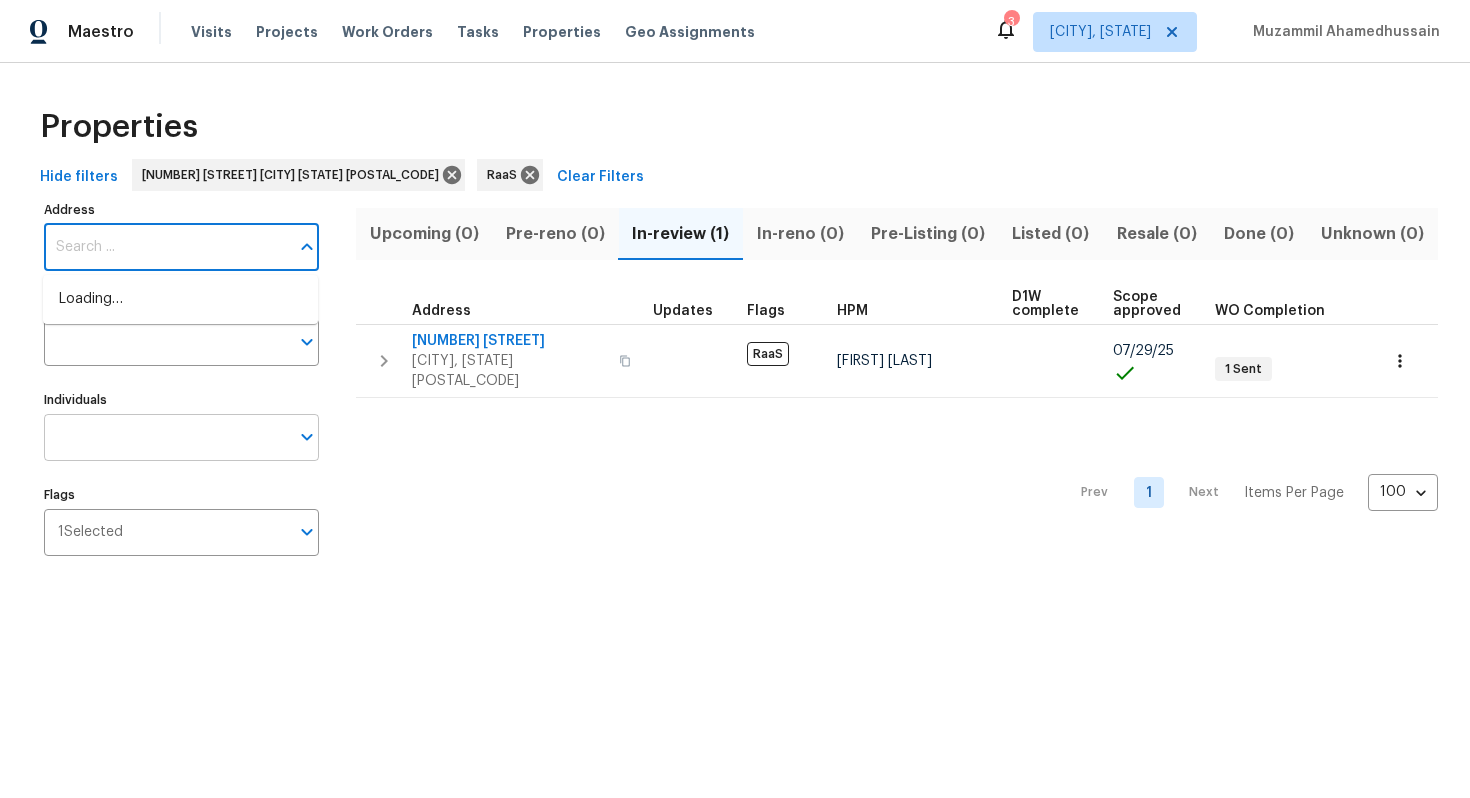 scroll, scrollTop: 0, scrollLeft: 0, axis: both 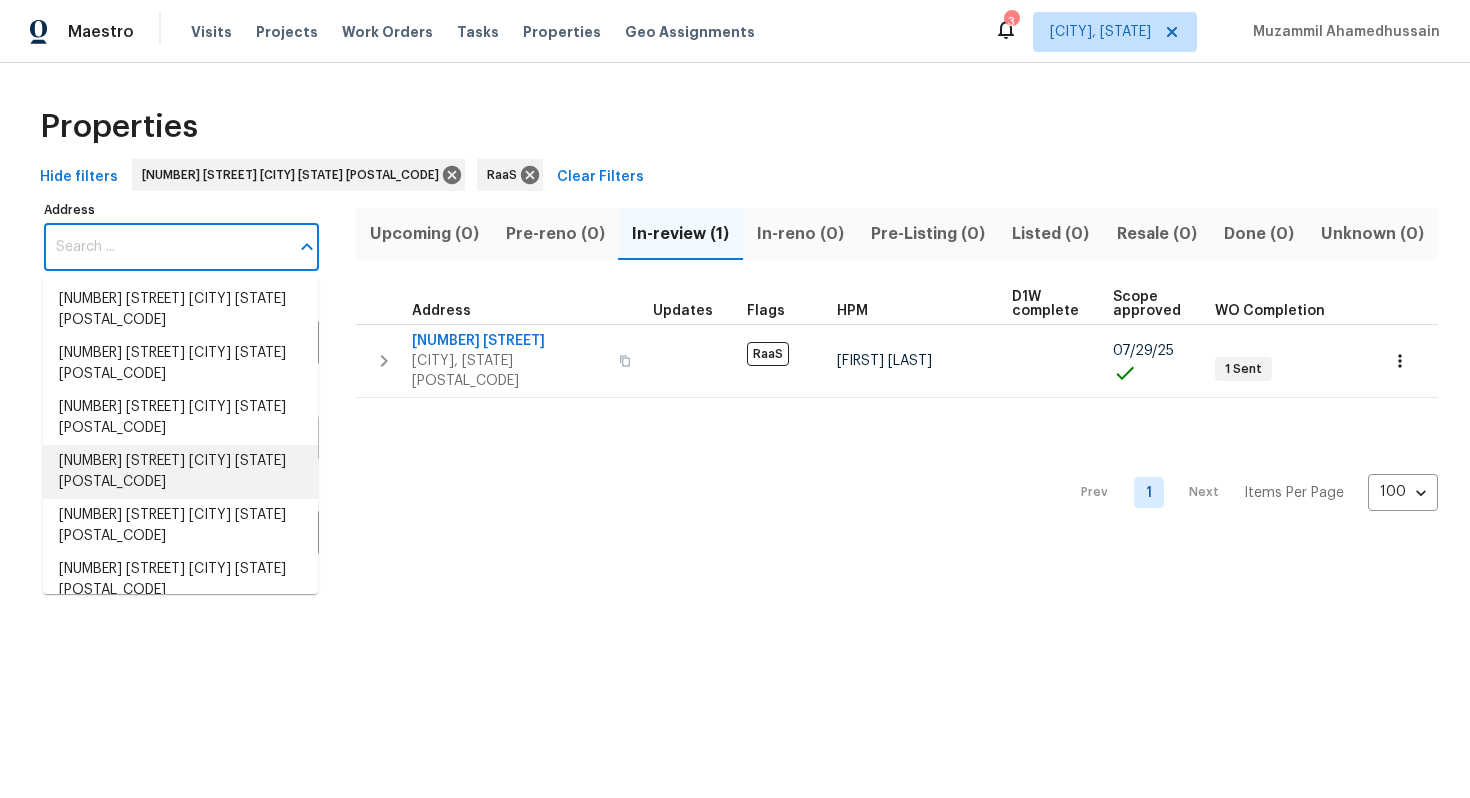 paste on "[NUMBER] [STREET], [CITY], [STATE] [POSTAL_CODE]" 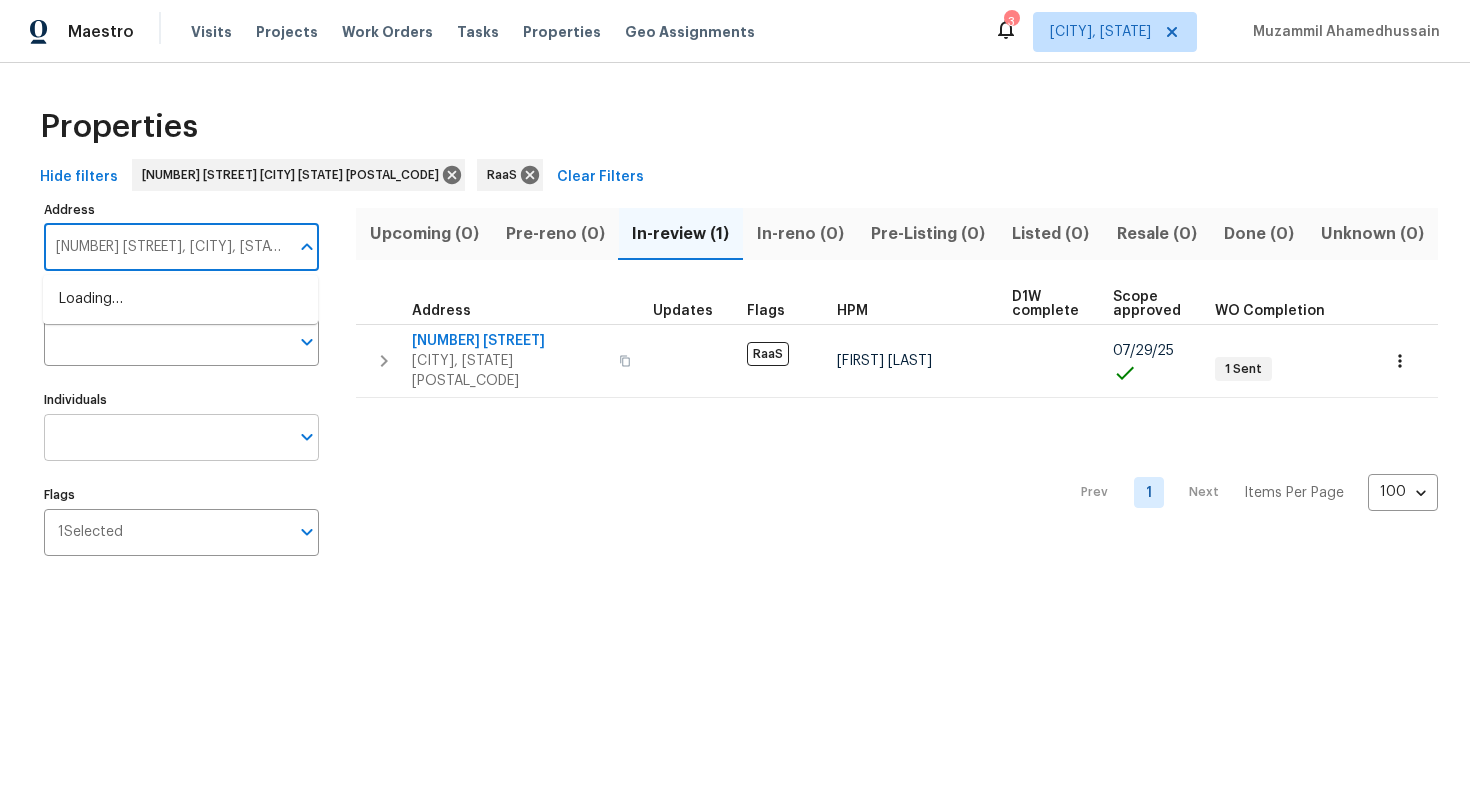 scroll, scrollTop: 0, scrollLeft: 38, axis: horizontal 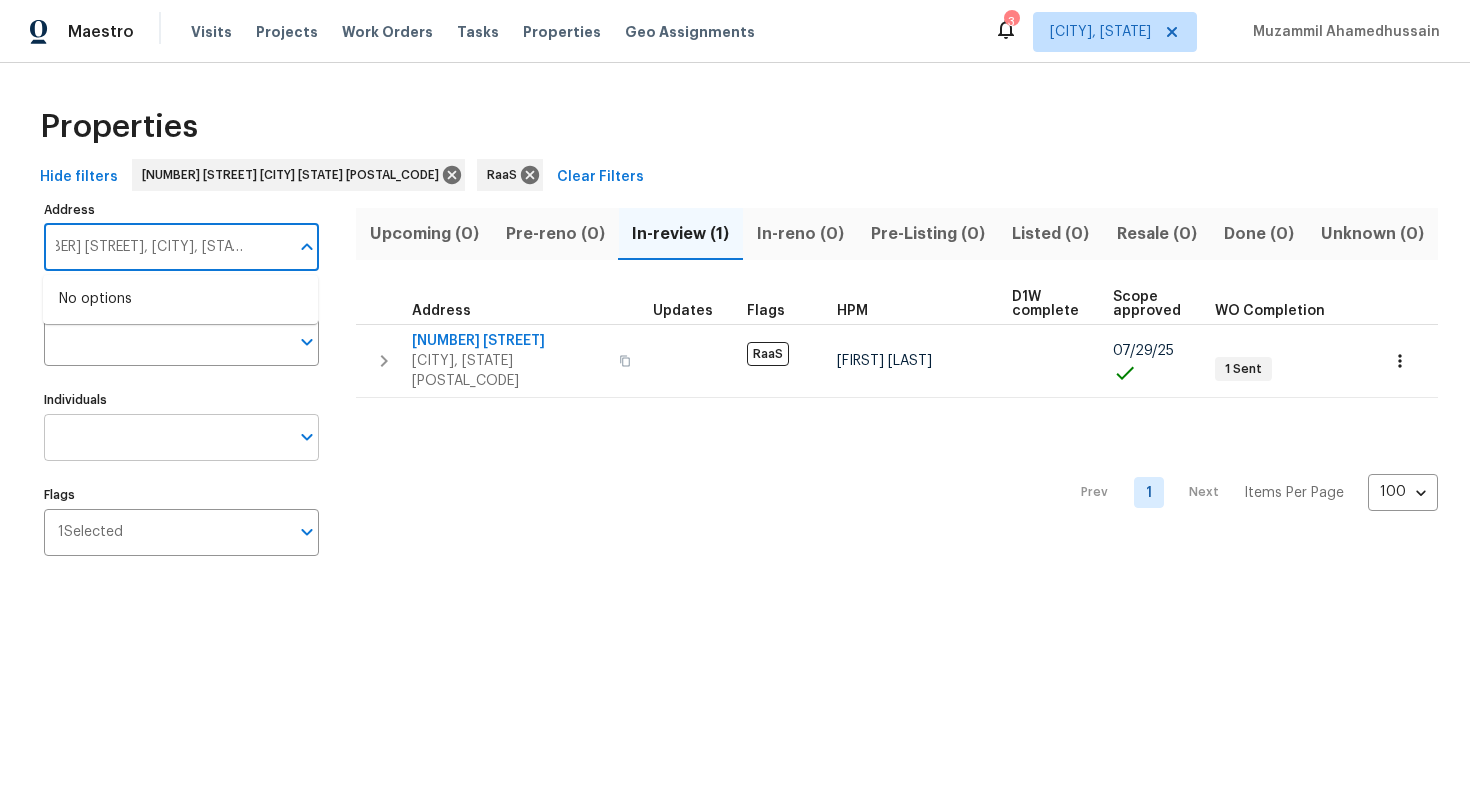 type on "[NUMBER] [STREET], [CITY], [STATE] [POSTAL_CODE]" 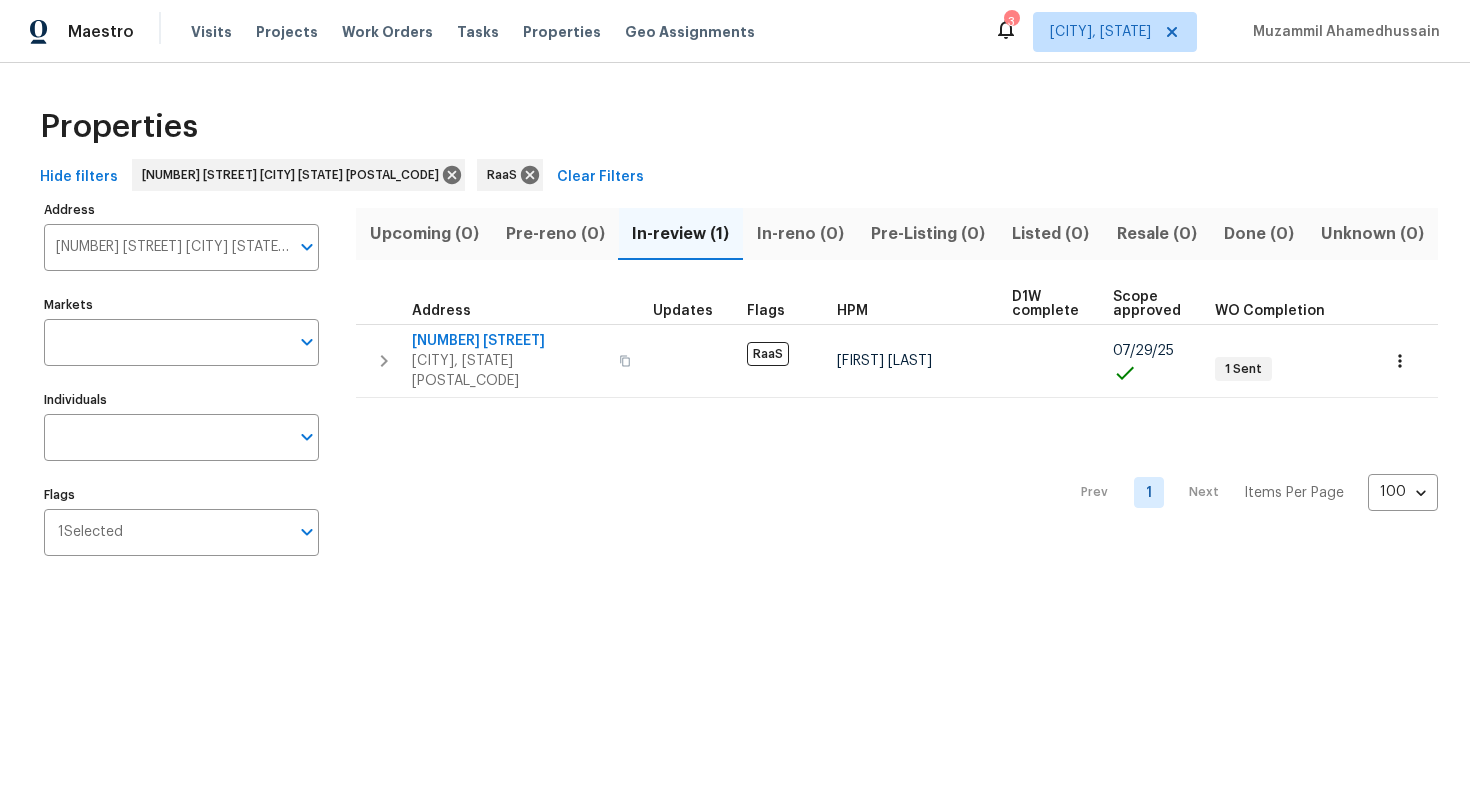 scroll, scrollTop: 0, scrollLeft: 0, axis: both 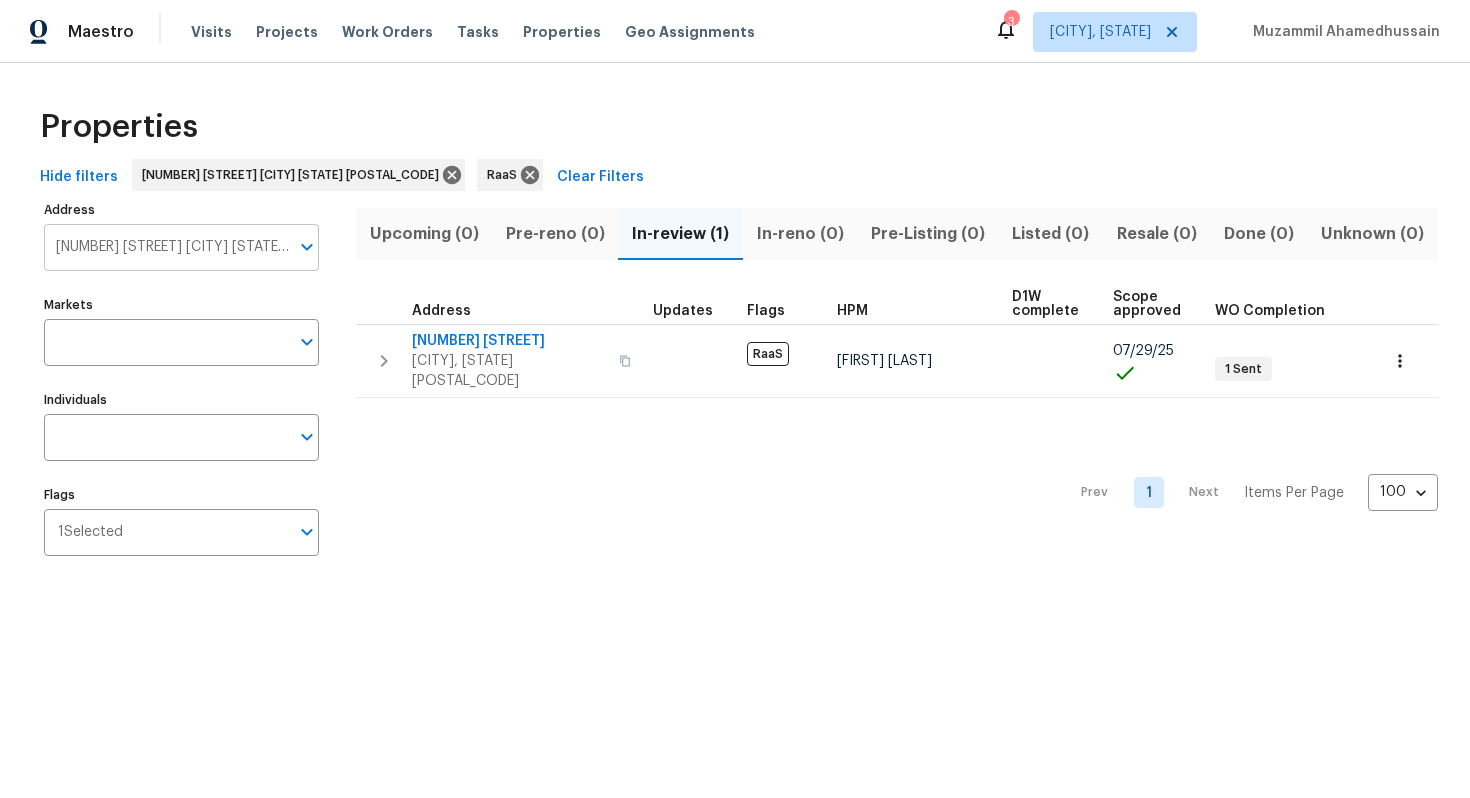 click on "[NUMBER] [STREET] [CITY] [STATE] [POSTAL_CODE]" at bounding box center [166, 247] 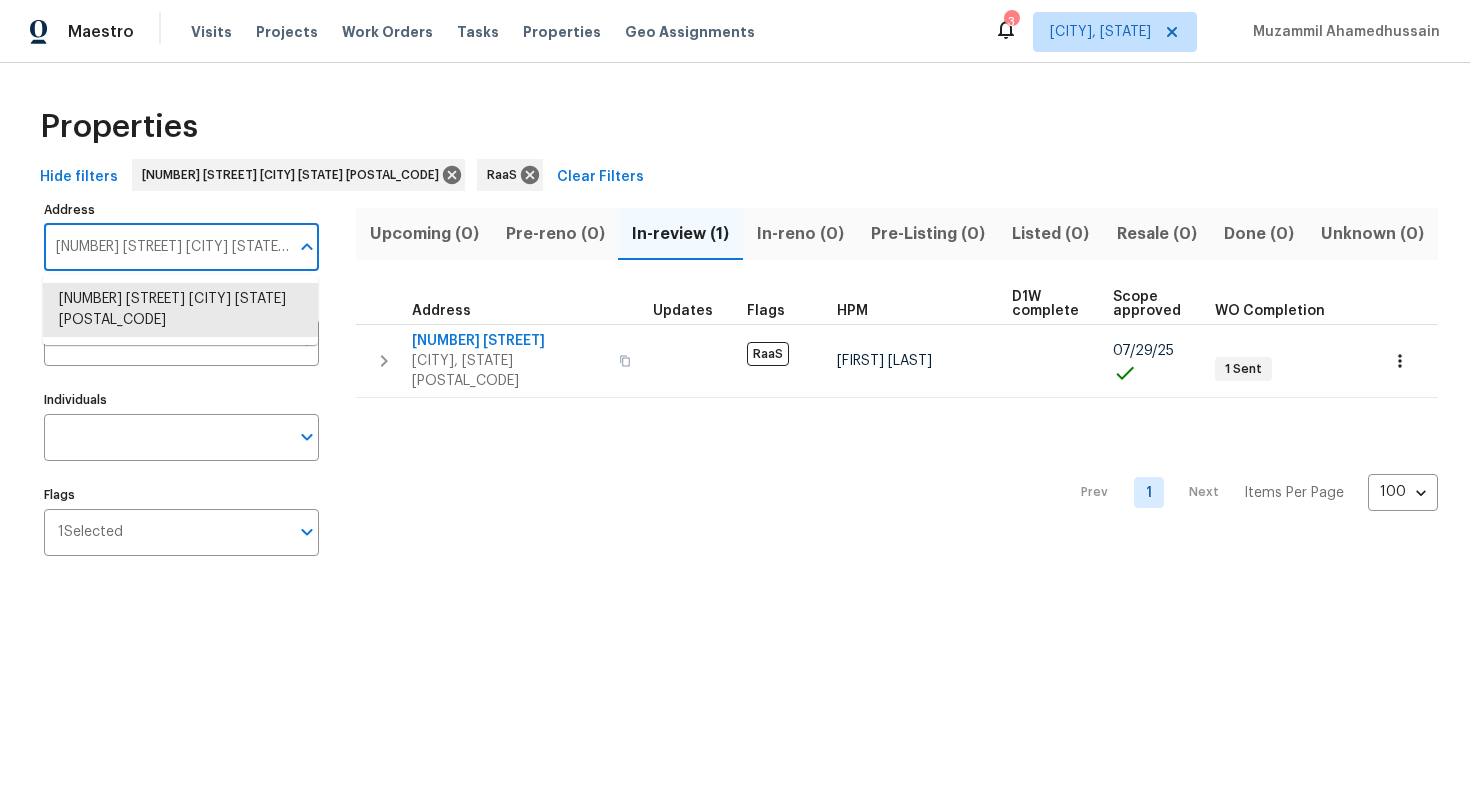 paste on "[NUMBER] [STREET], [CITY], [STATE] [POSTAL_CODE]" 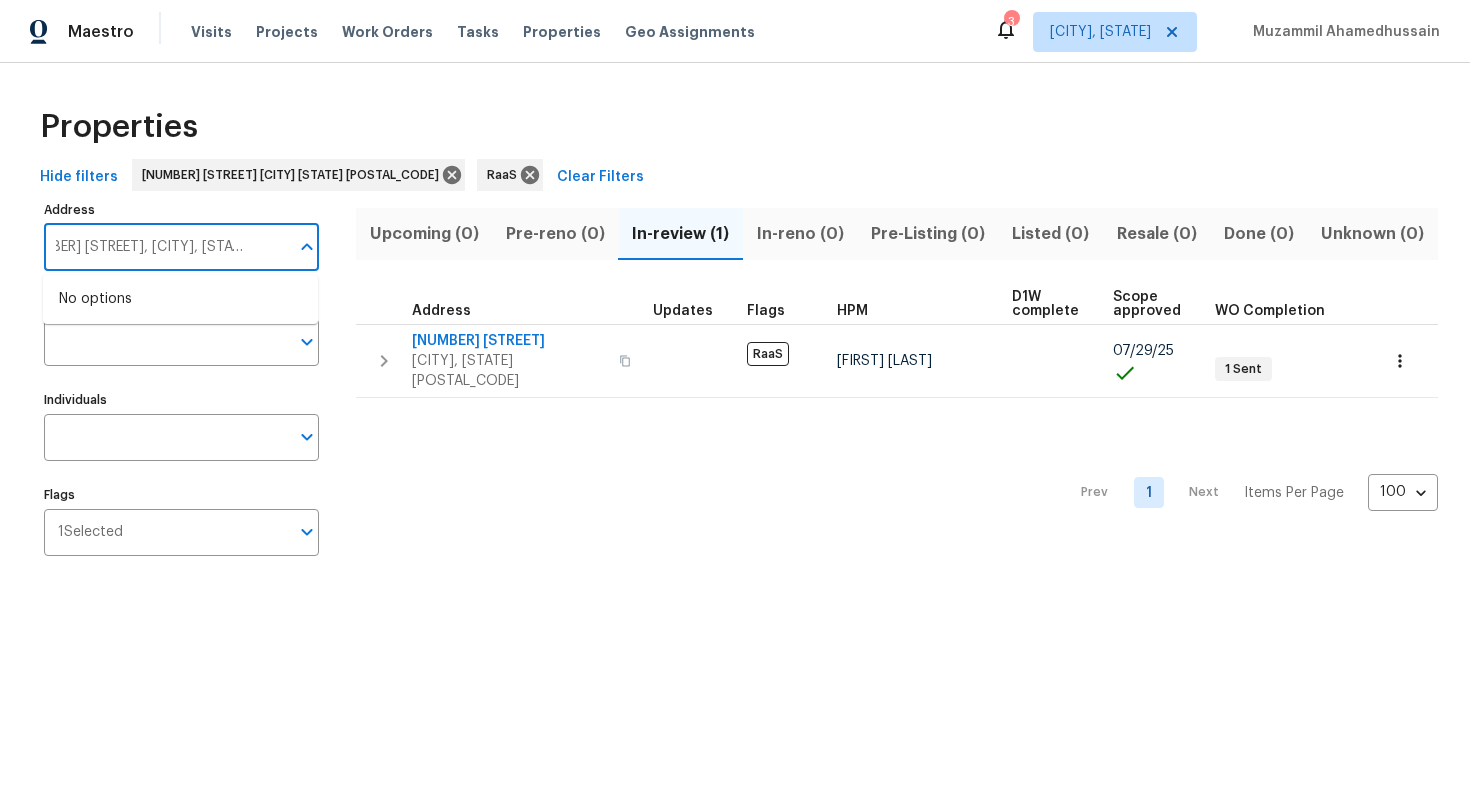 scroll, scrollTop: 0, scrollLeft: 0, axis: both 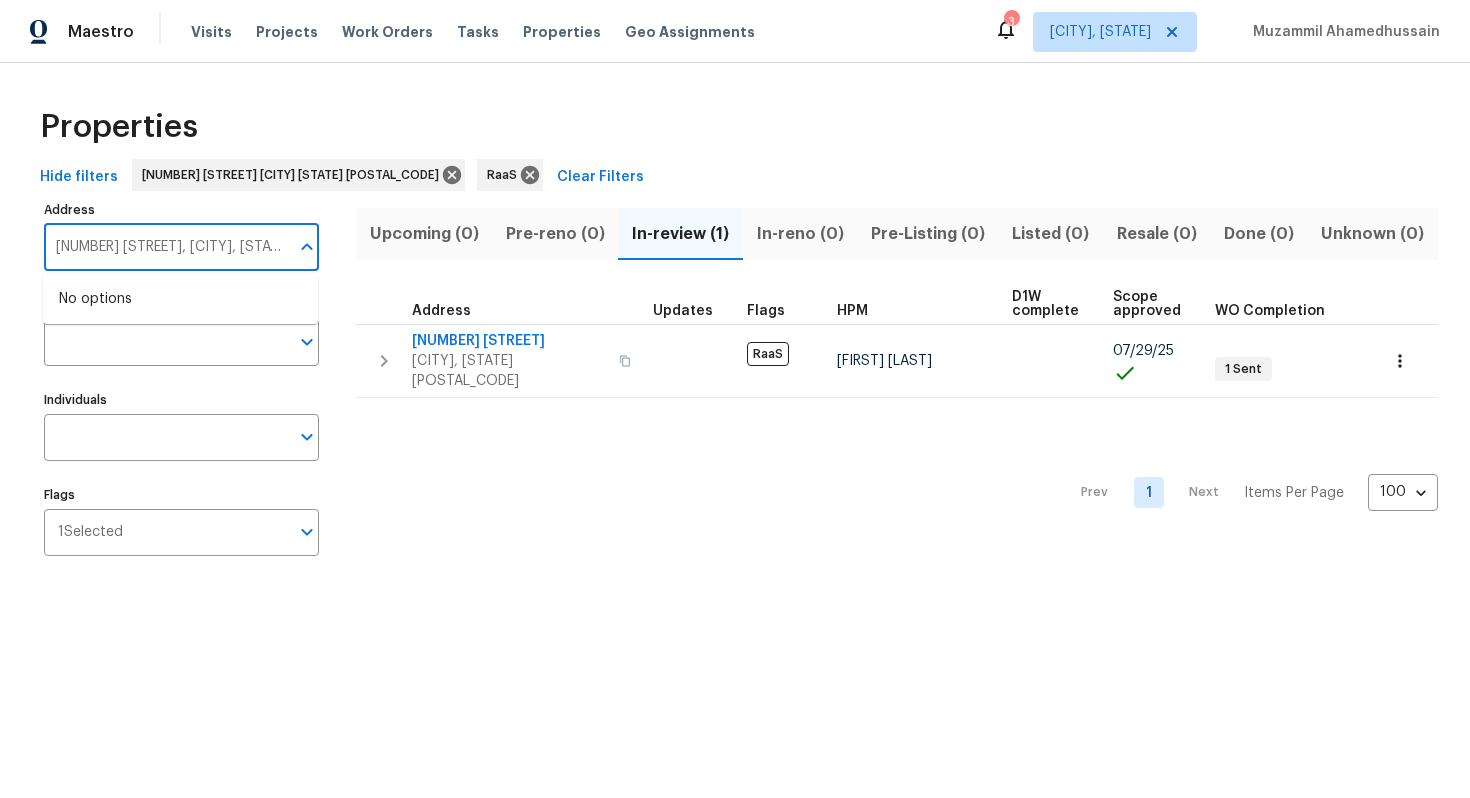 click on "[NUMBER] [STREET], [CITY], [STATE] [POSTAL_CODE]" at bounding box center [166, 247] 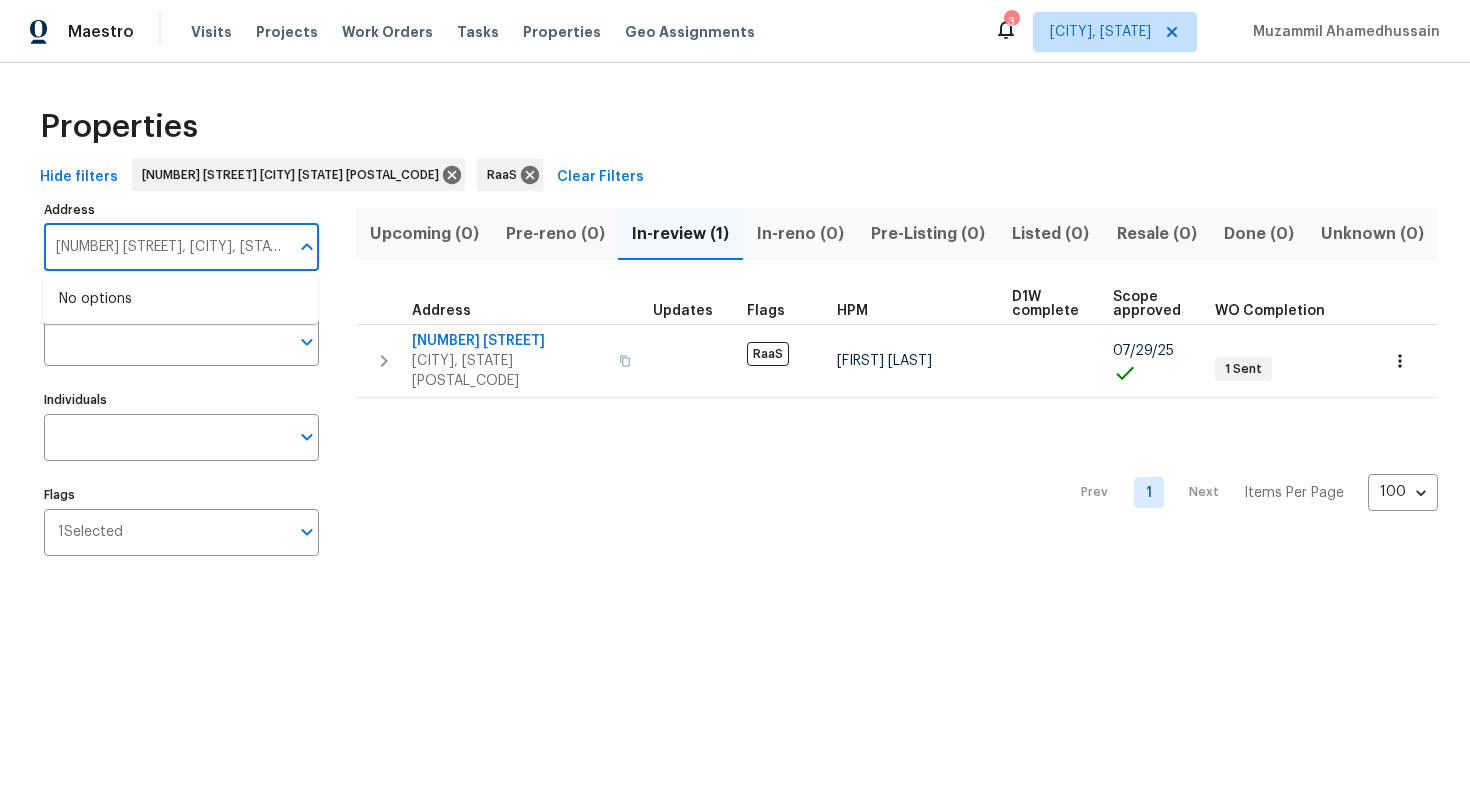 scroll, scrollTop: 0, scrollLeft: 38, axis: horizontal 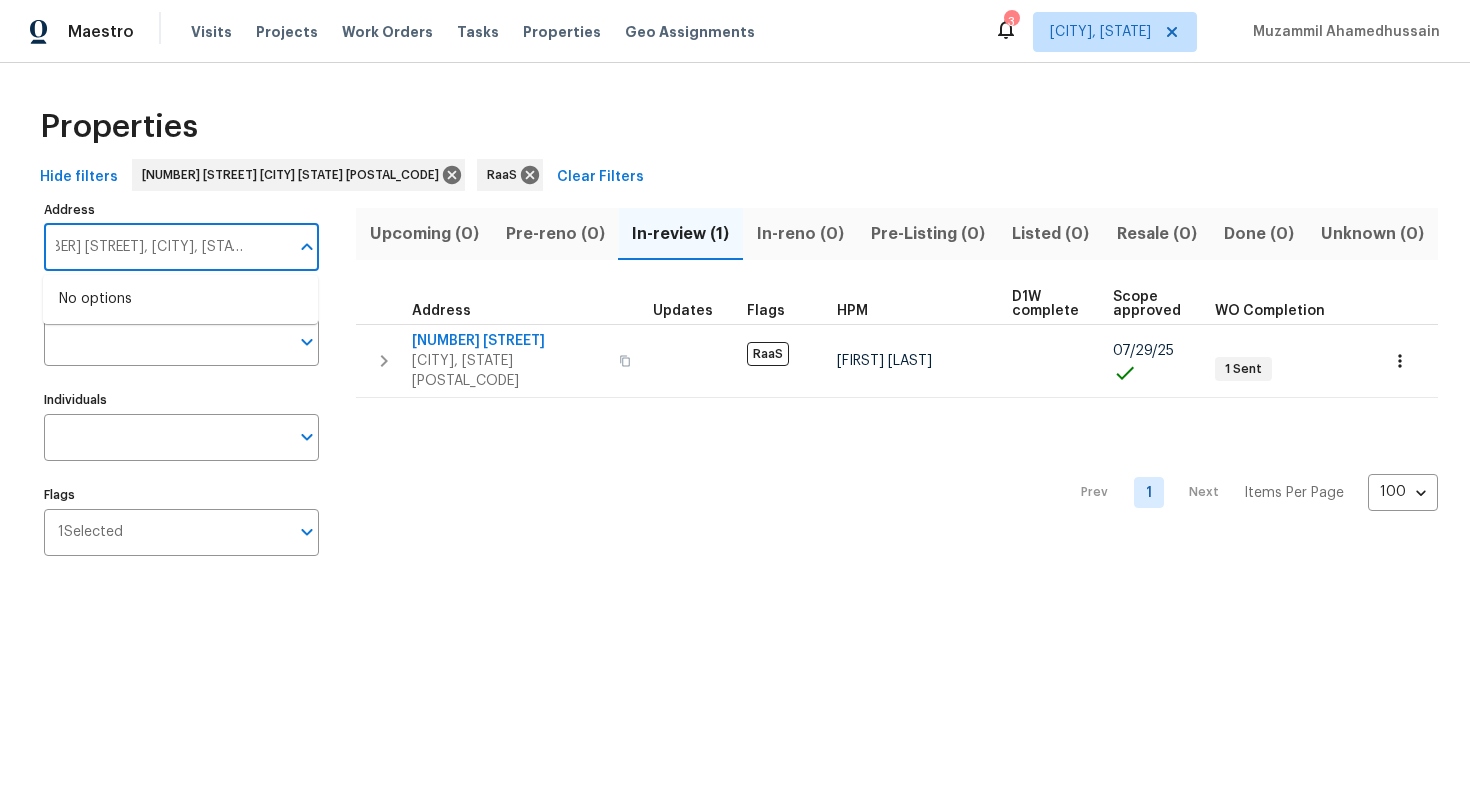 type on "[NUMBER] [STREET], [CITY], [STATE] [POSTAL_CODE]" 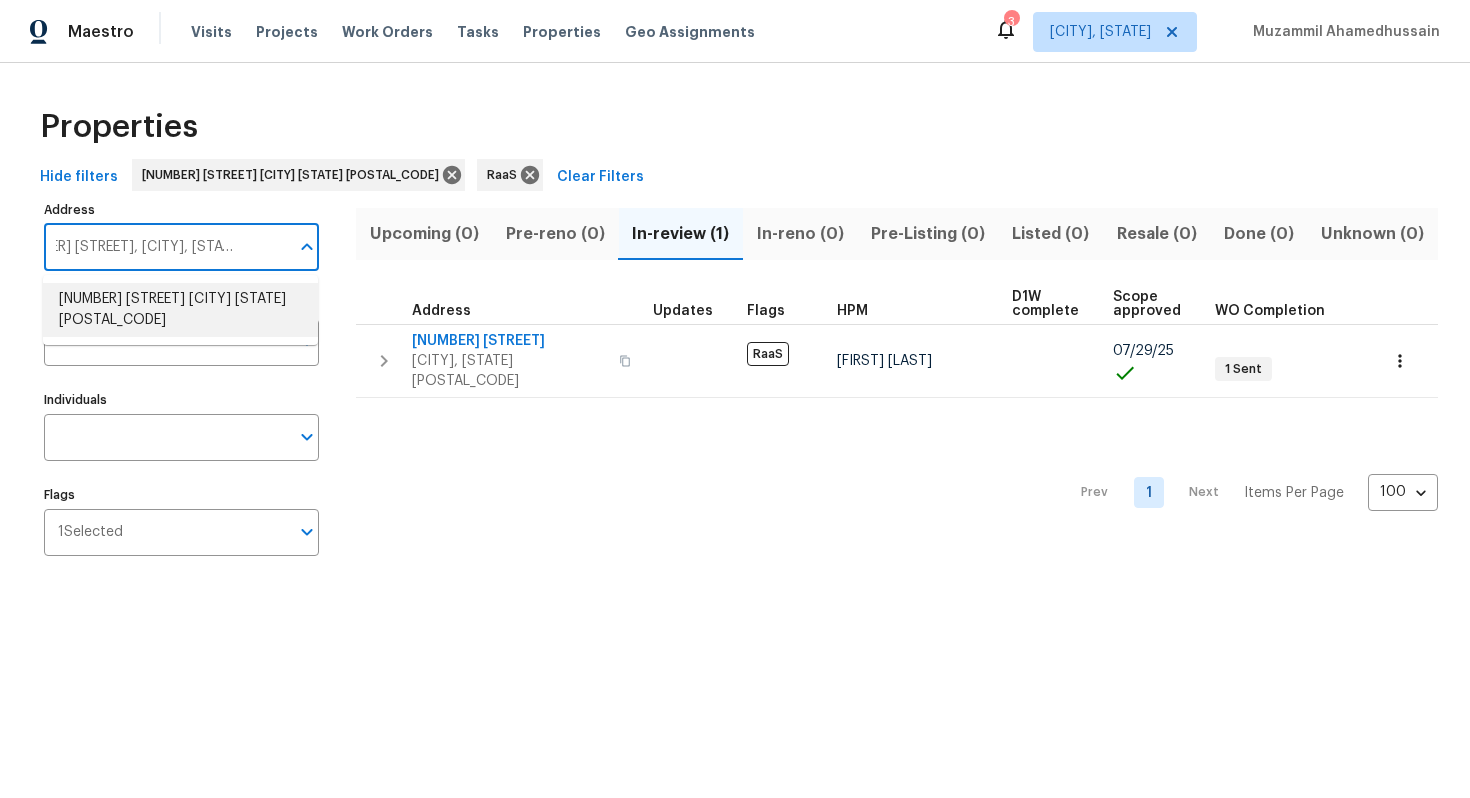 click on "[NUMBER] [STREET] [CITY] [STATE] [POSTAL_CODE]" at bounding box center [180, 310] 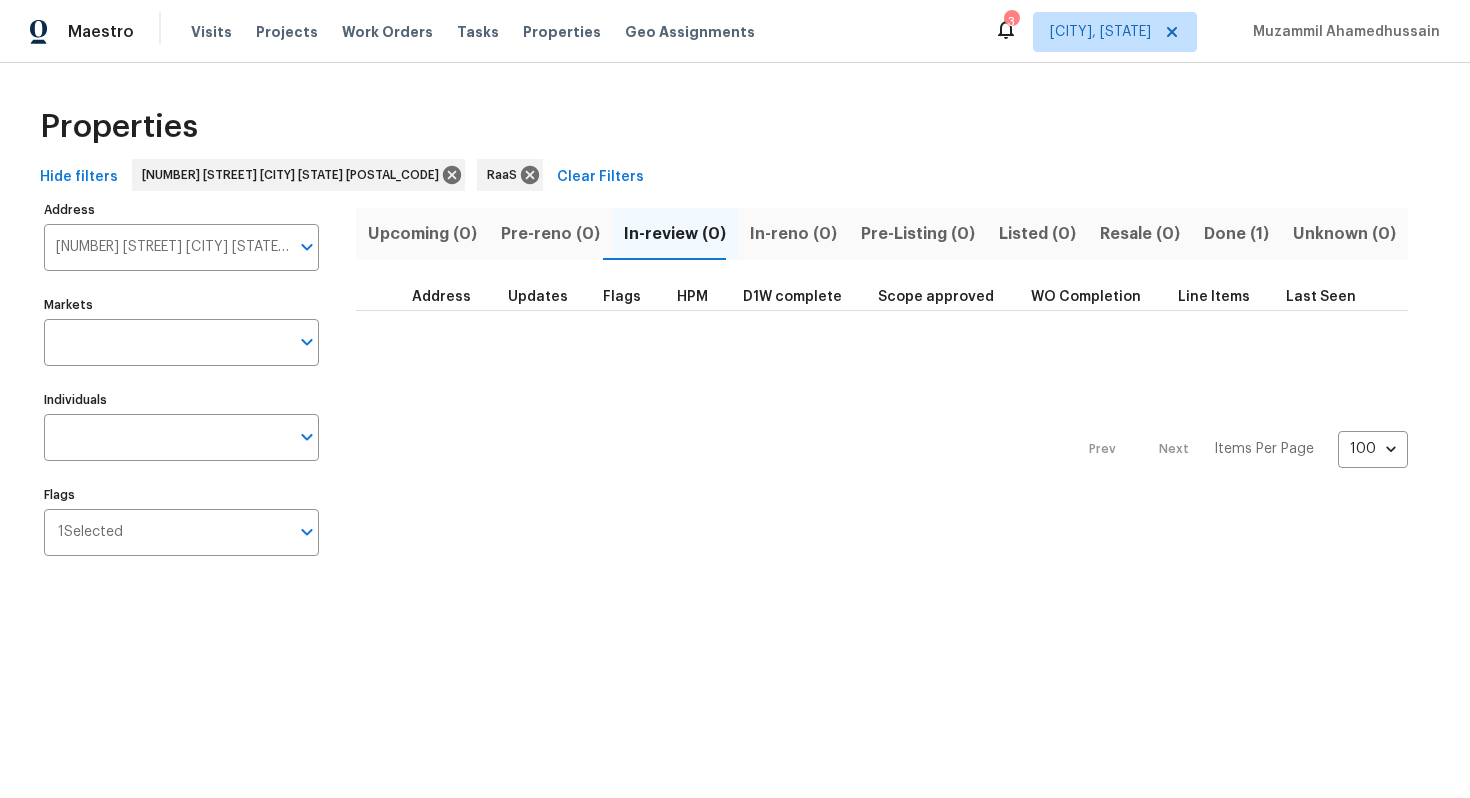 click on "Done (1)" at bounding box center (1236, 234) 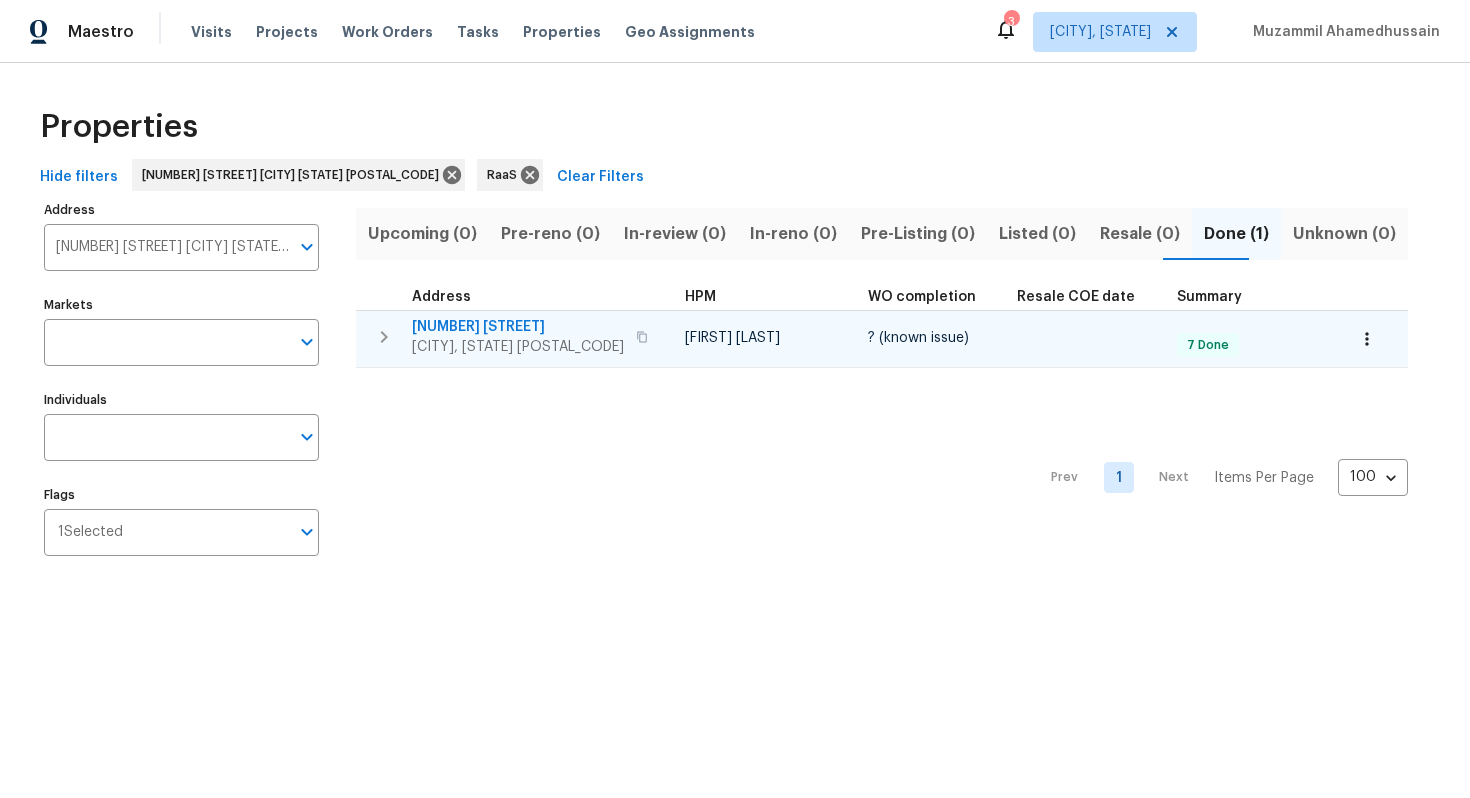 click on "[NUMBER] [STREET]" at bounding box center [518, 327] 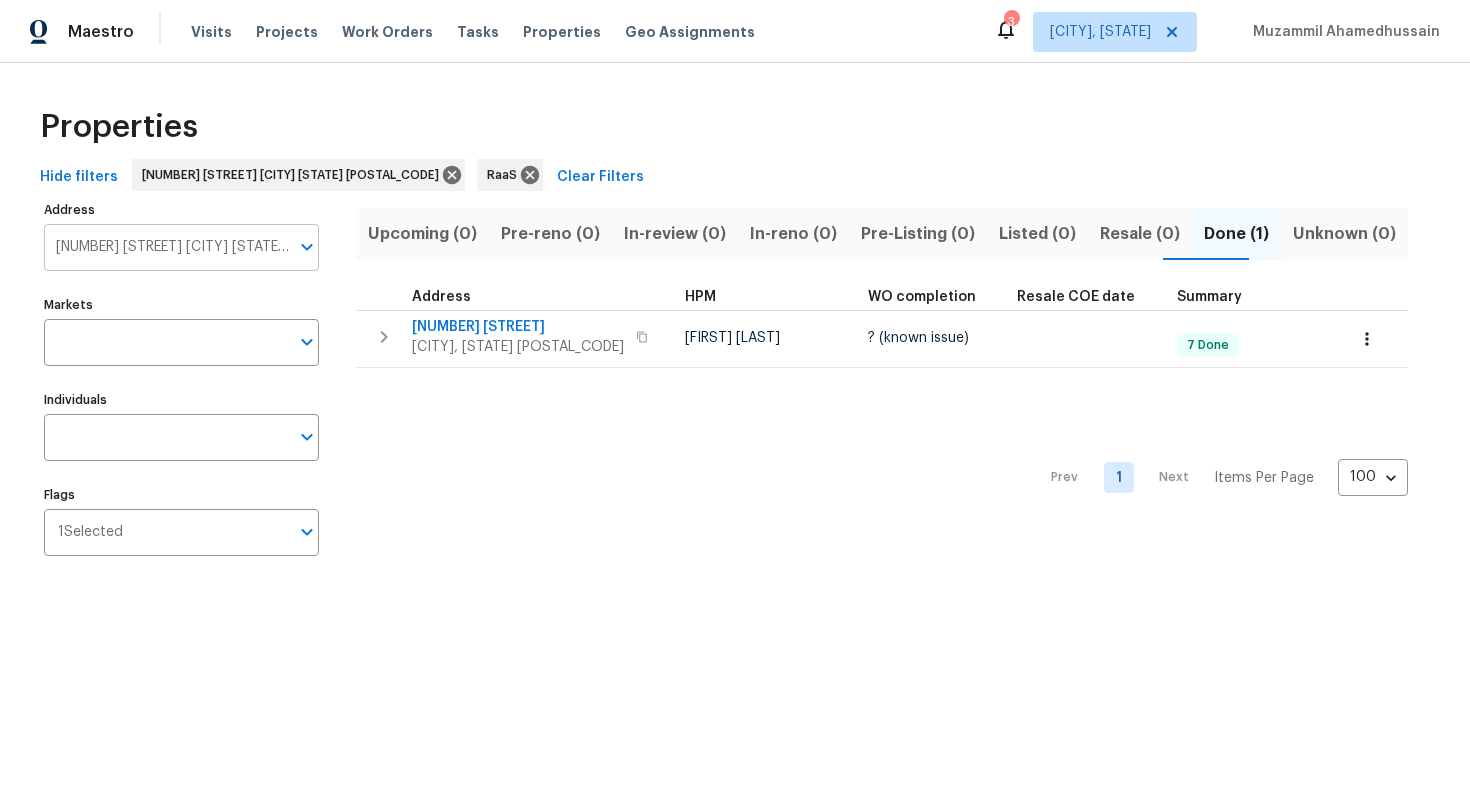 click on "[NUMBER] [STREET] [CITY] [STATE] [POSTAL_CODE]" at bounding box center [166, 247] 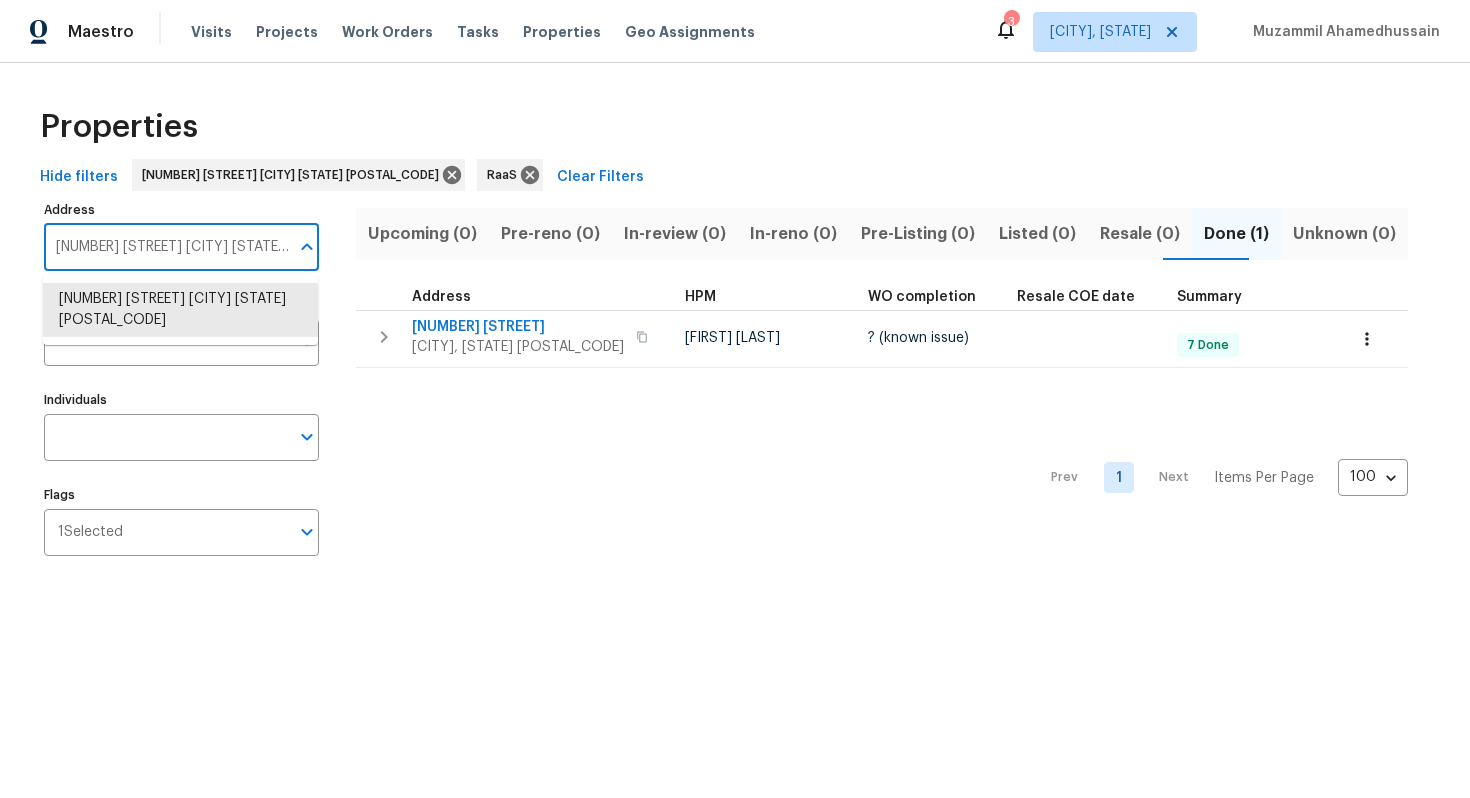 paste on "[NUMBER] [STREET], [CITY], [STATE] [POSTAL_CODE]" 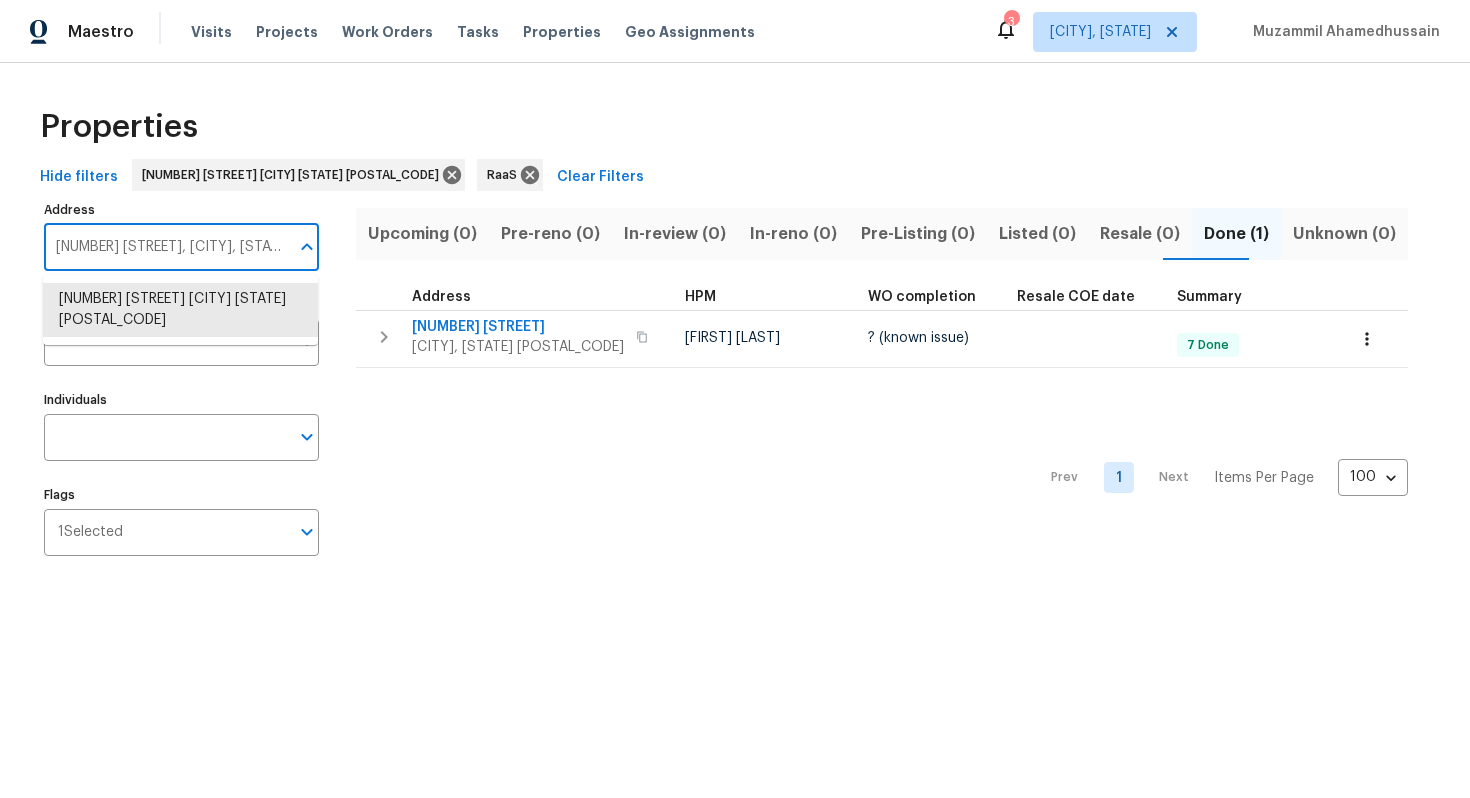 scroll, scrollTop: 0, scrollLeft: 42, axis: horizontal 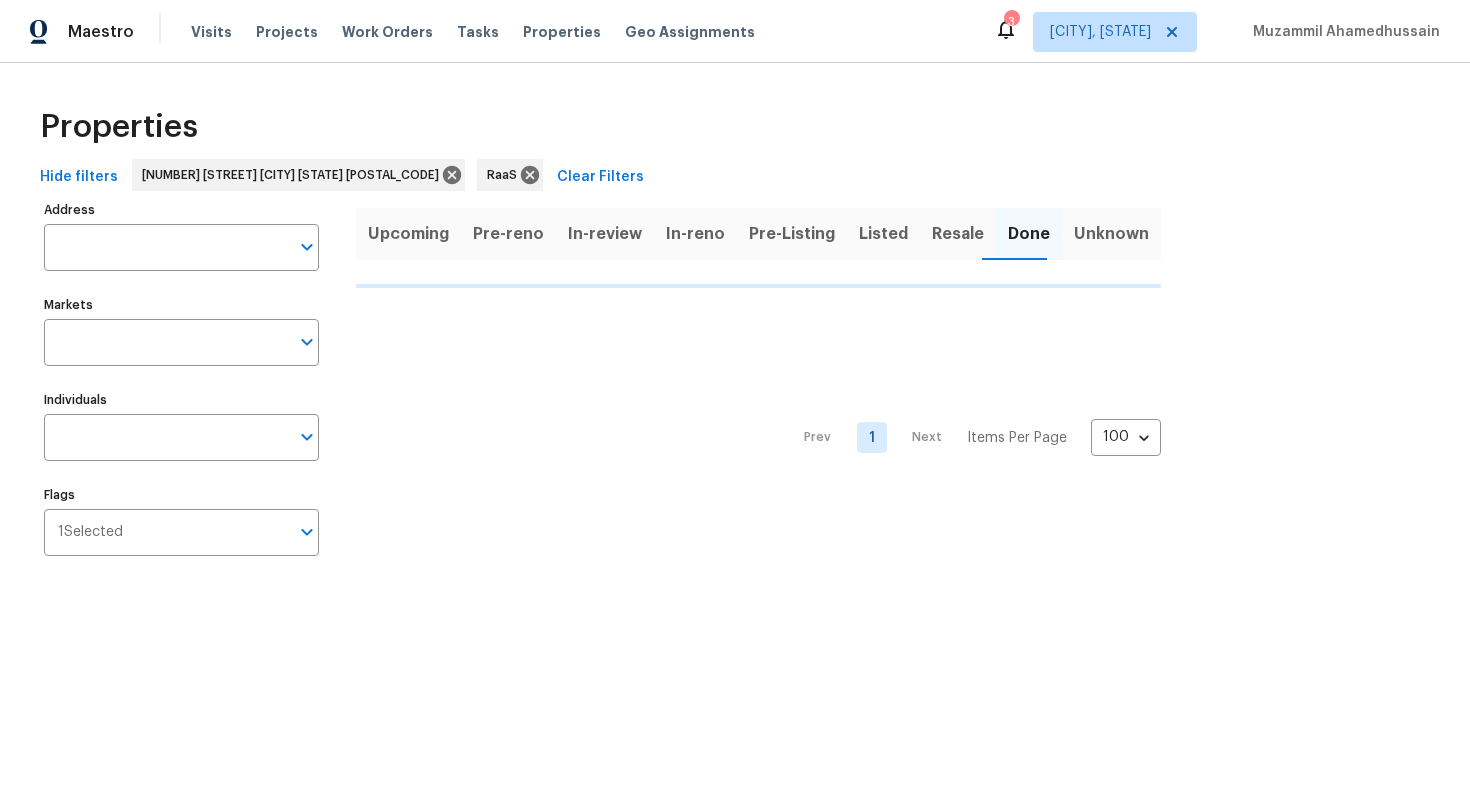 type on "[NUMBER] [STREET] [CITY] [STATE] [POSTAL_CODE]" 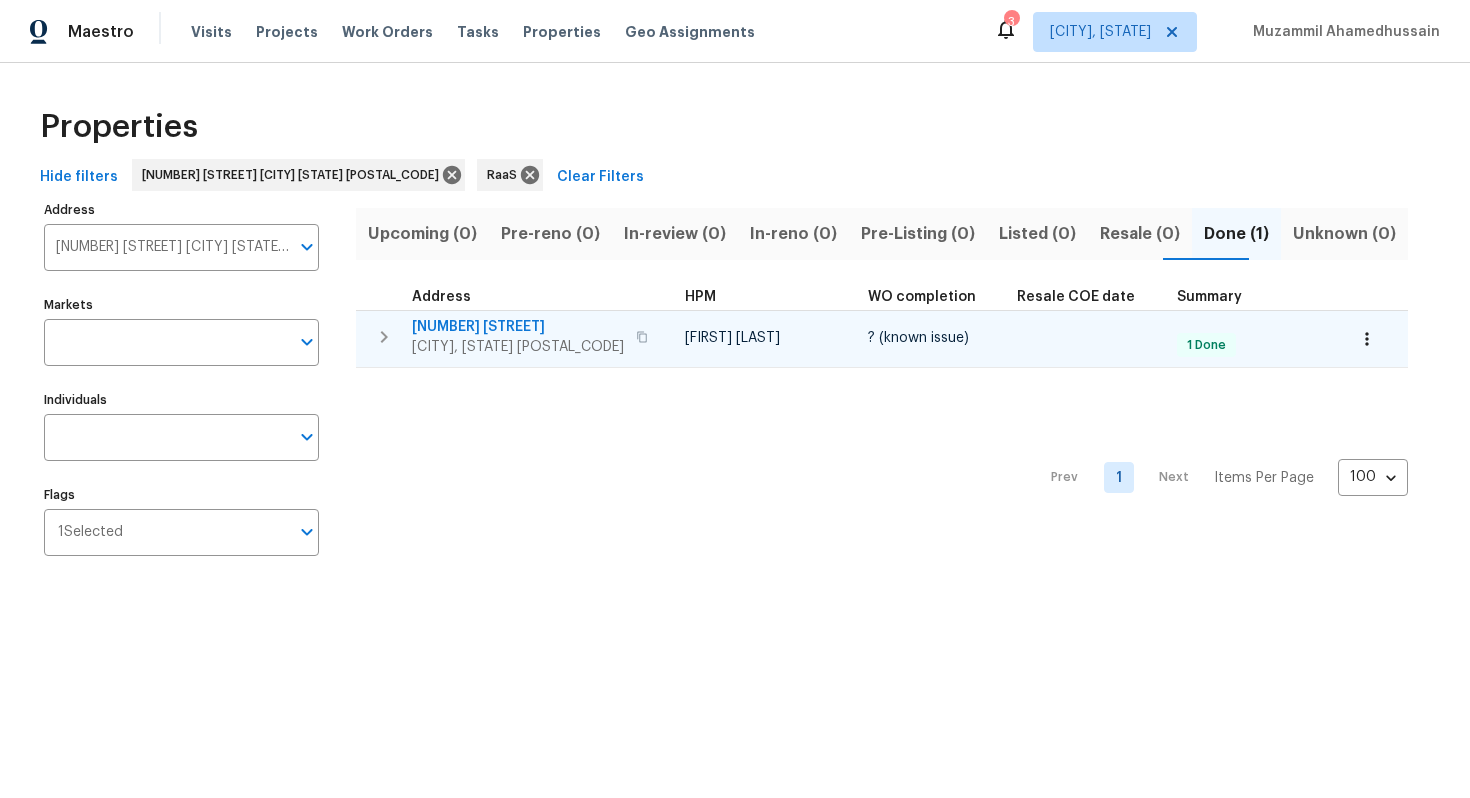 click on "[NUMBER] [STREET]" at bounding box center (518, 327) 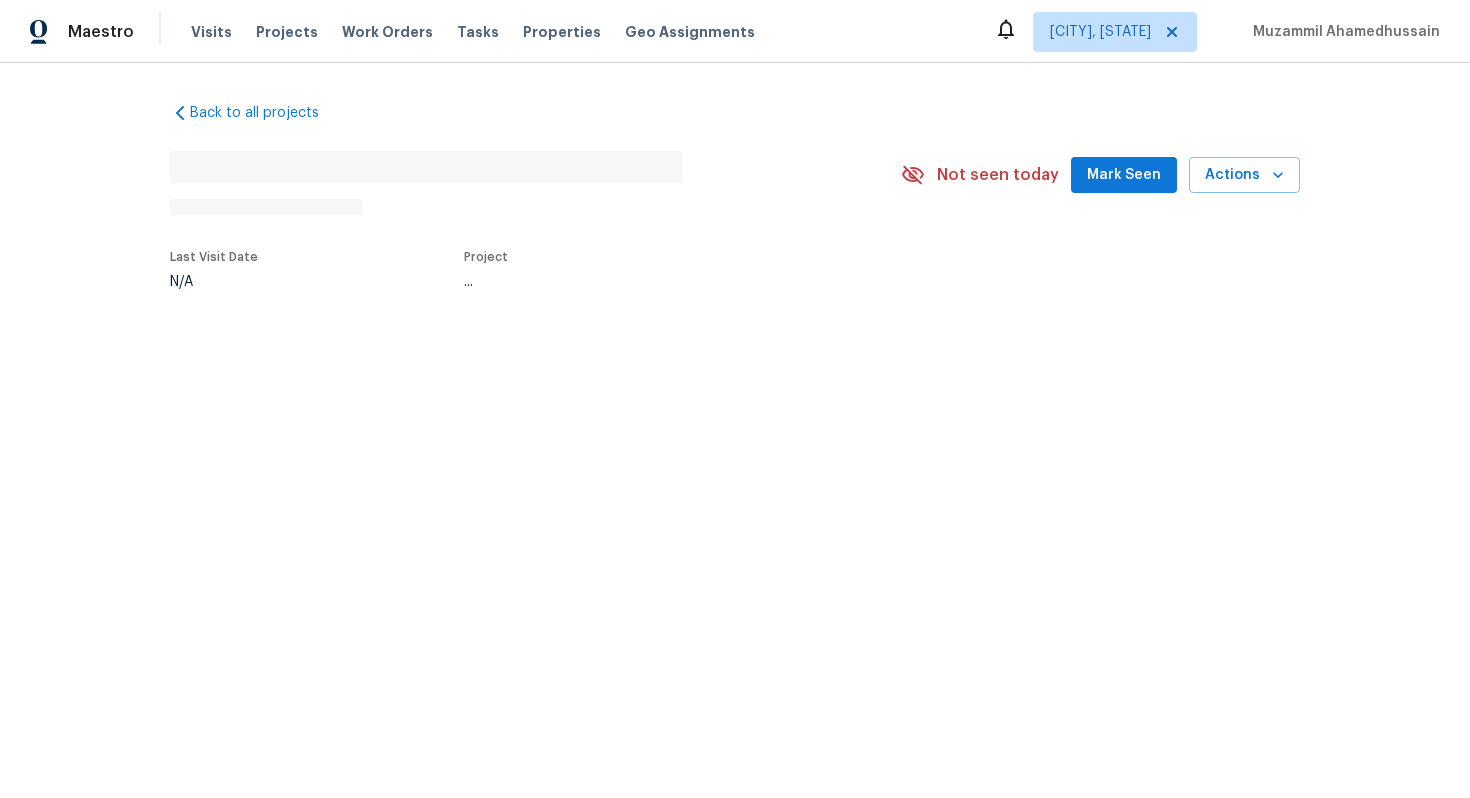 scroll, scrollTop: 0, scrollLeft: 0, axis: both 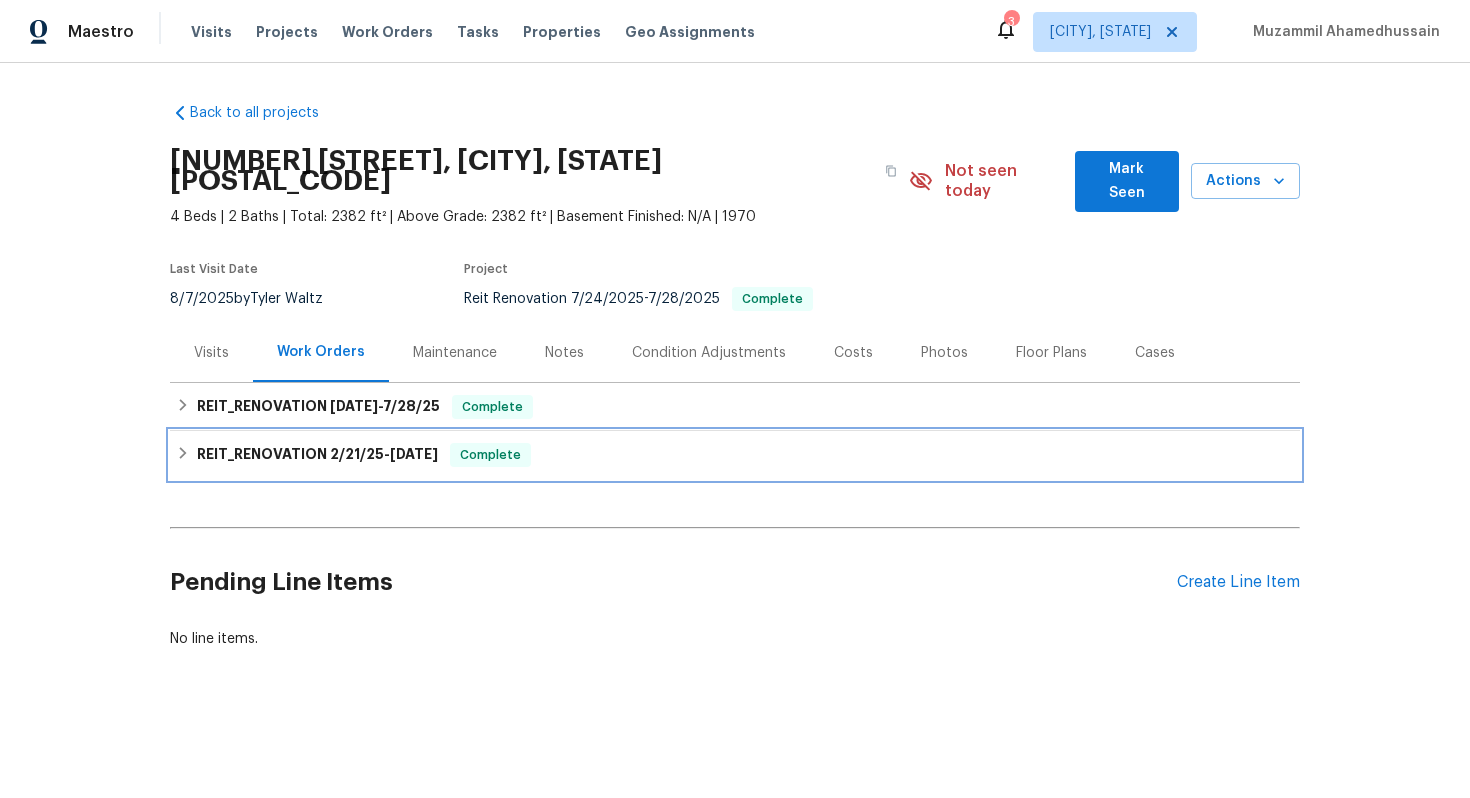 click on "2/21/25" at bounding box center (357, 454) 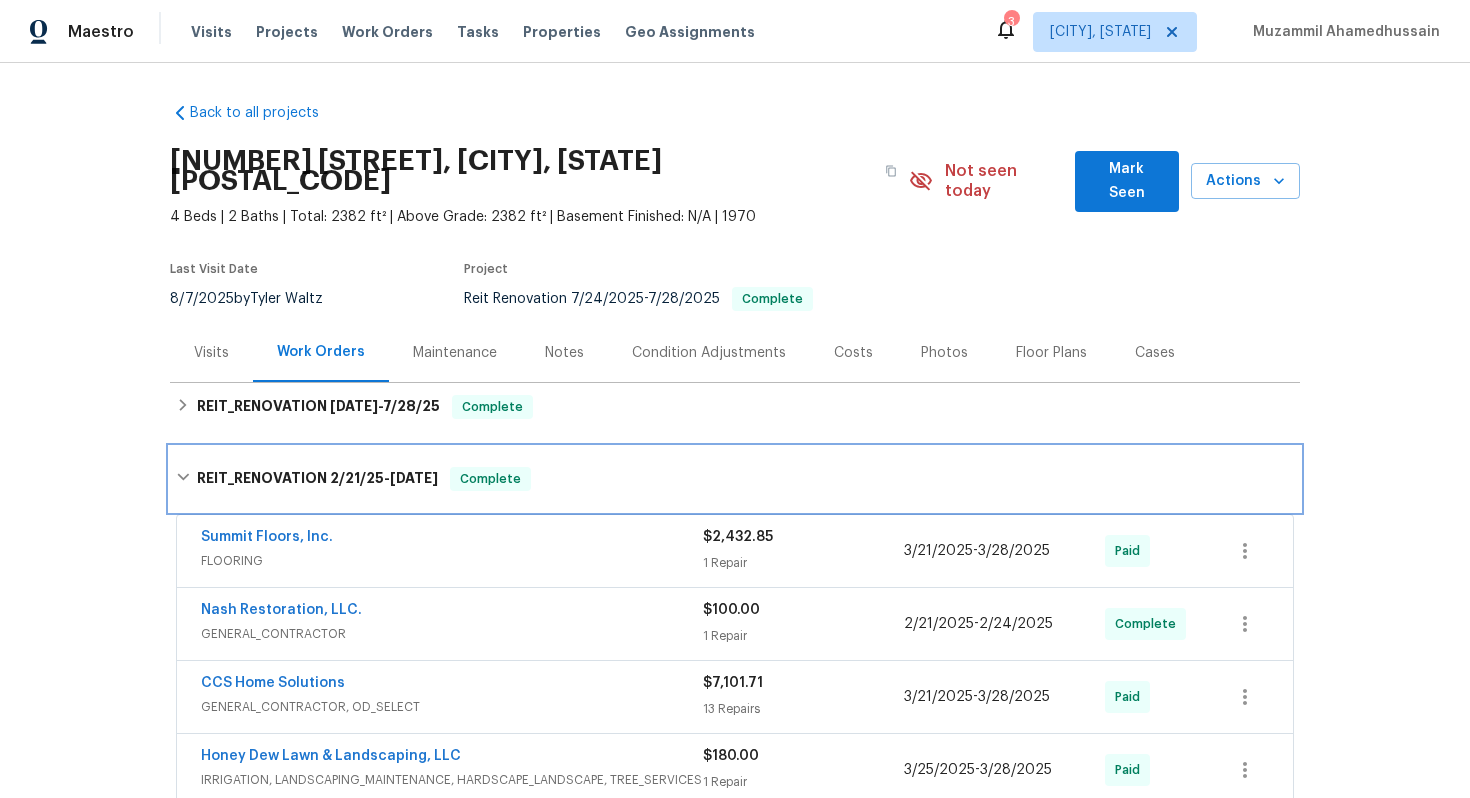 scroll, scrollTop: 31, scrollLeft: 0, axis: vertical 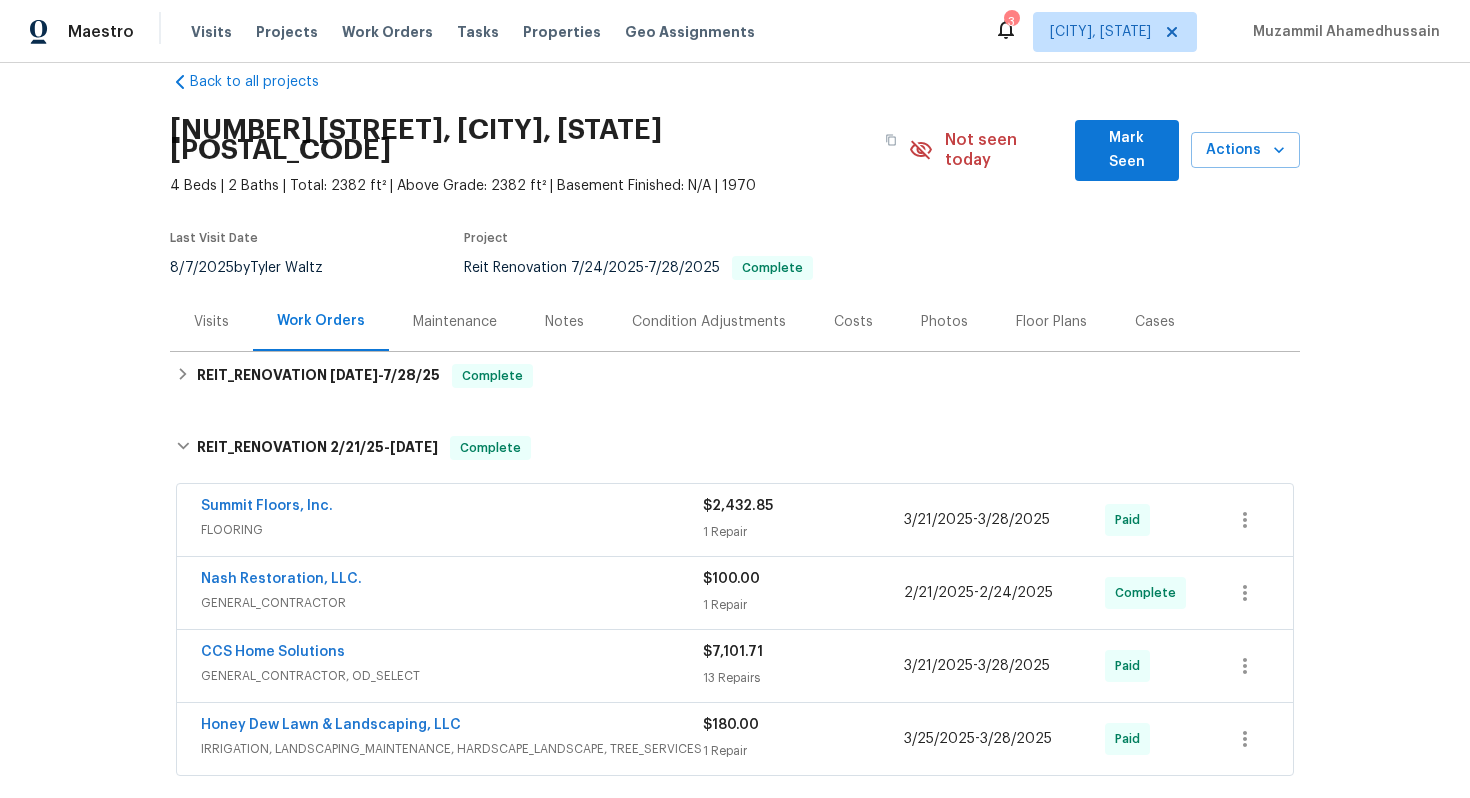 click on "Costs" at bounding box center (853, 321) 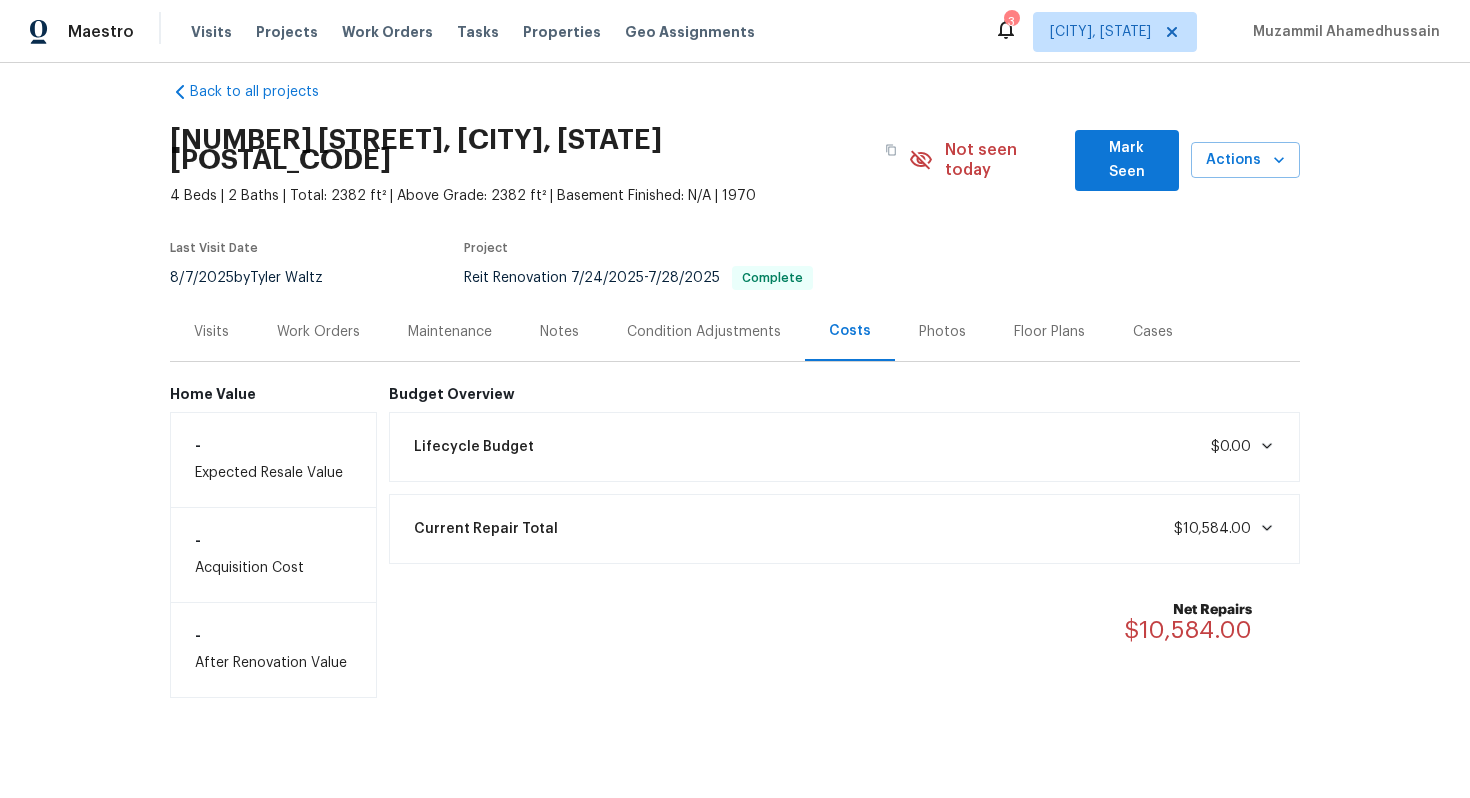 click on "Work Orders" at bounding box center [318, 332] 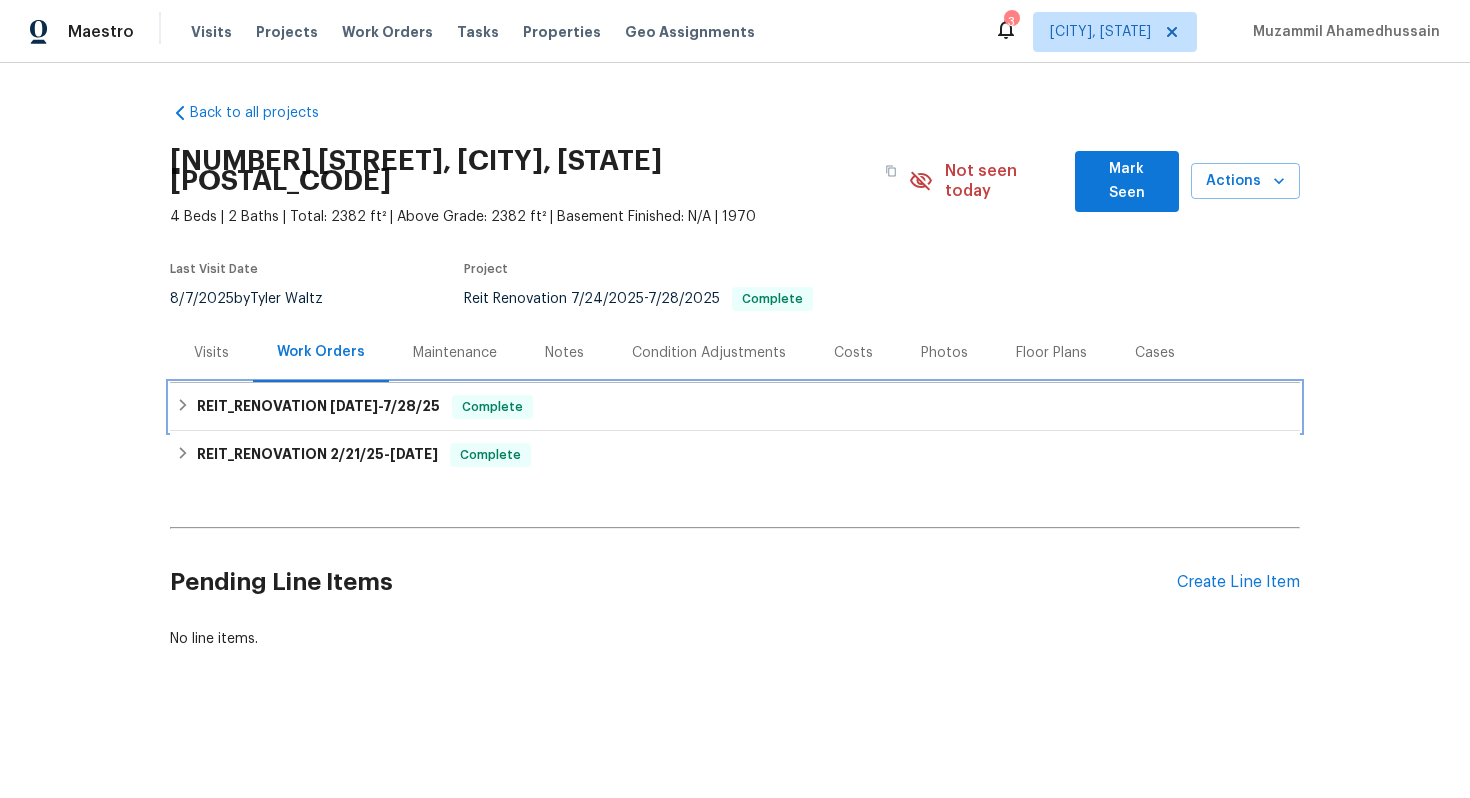 click on "7/24/25" at bounding box center [354, 406] 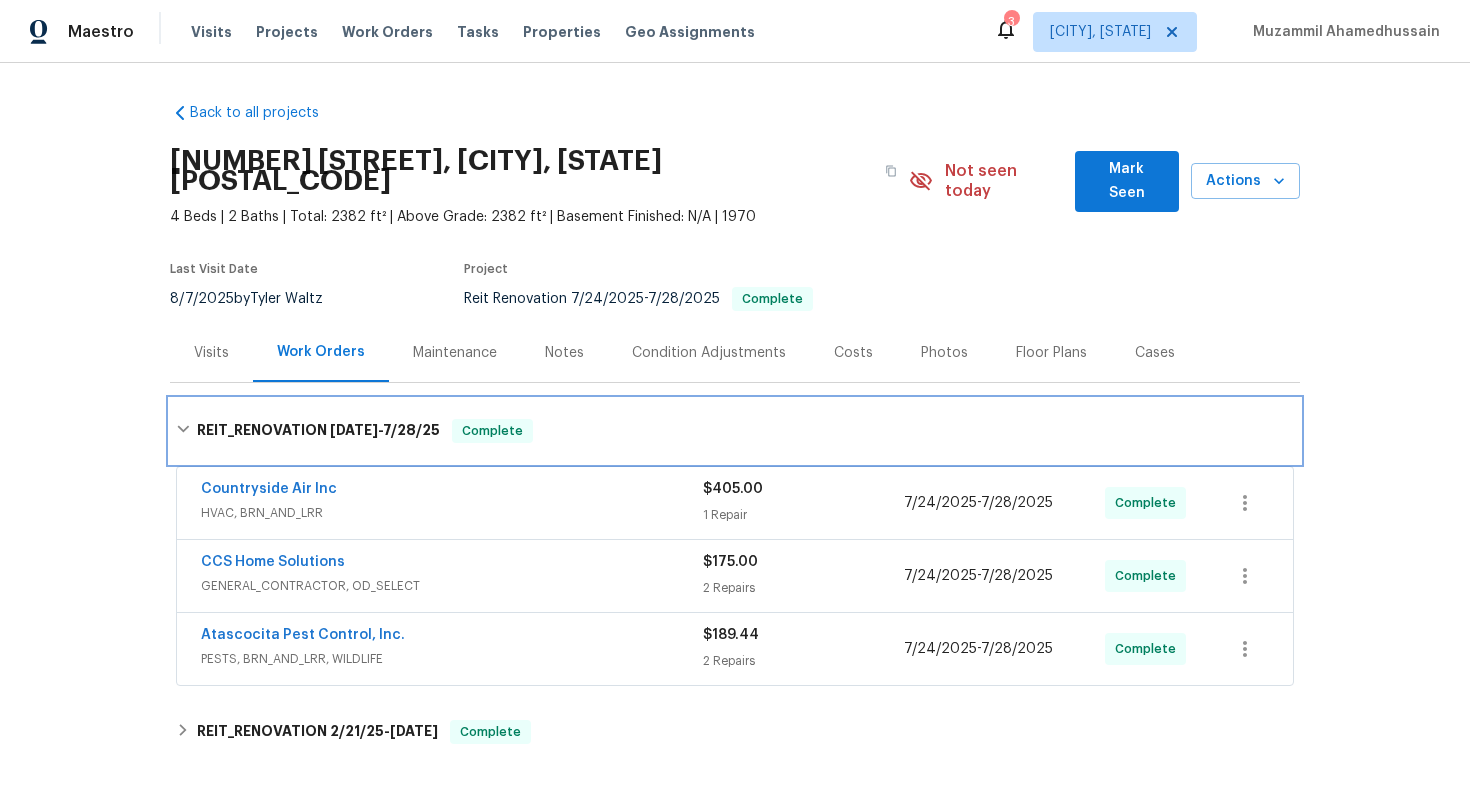 click on "7/24/25" at bounding box center [354, 430] 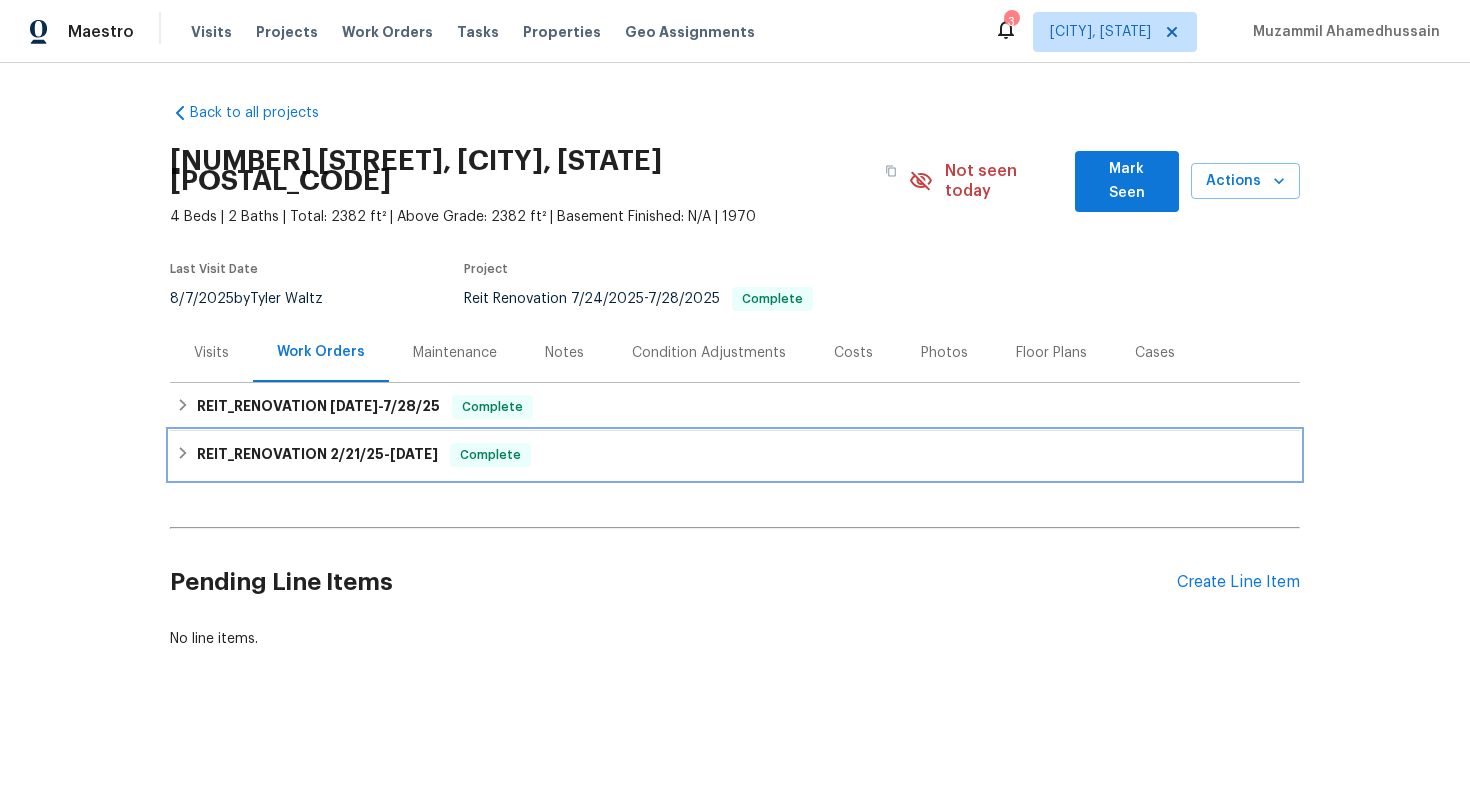 click on "2/21/25" at bounding box center [357, 454] 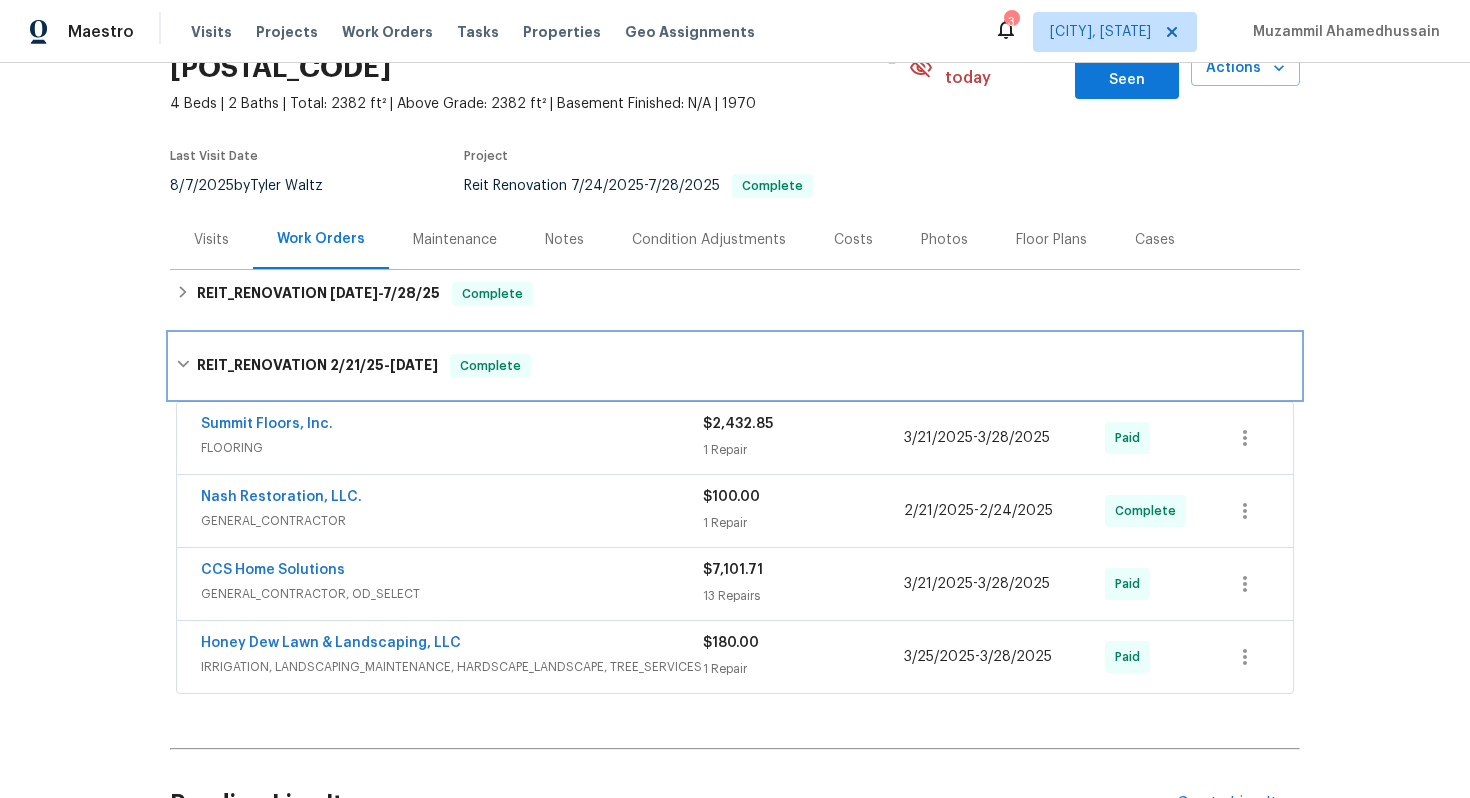 scroll, scrollTop: 116, scrollLeft: 0, axis: vertical 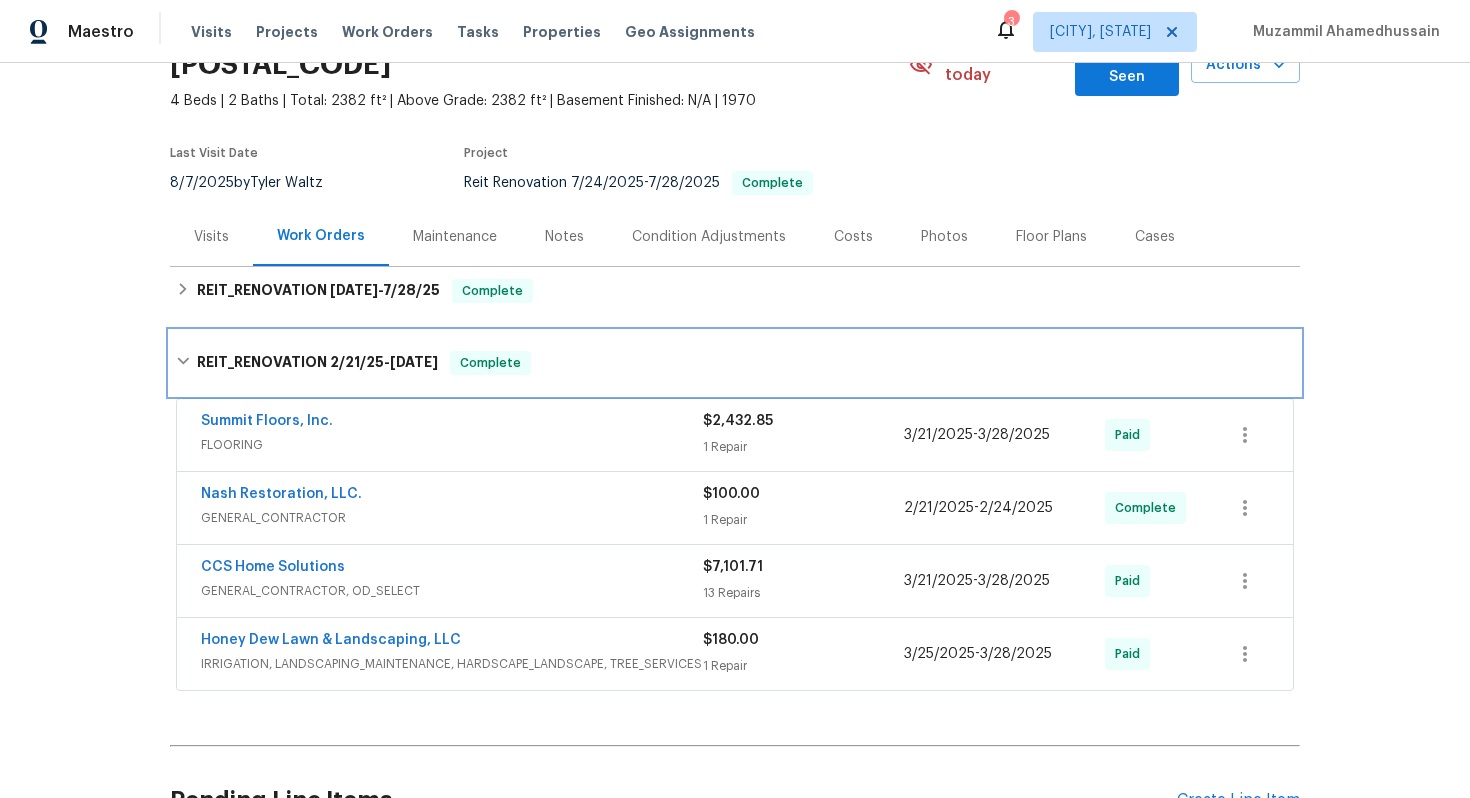 click on "2/21/25" at bounding box center (357, 362) 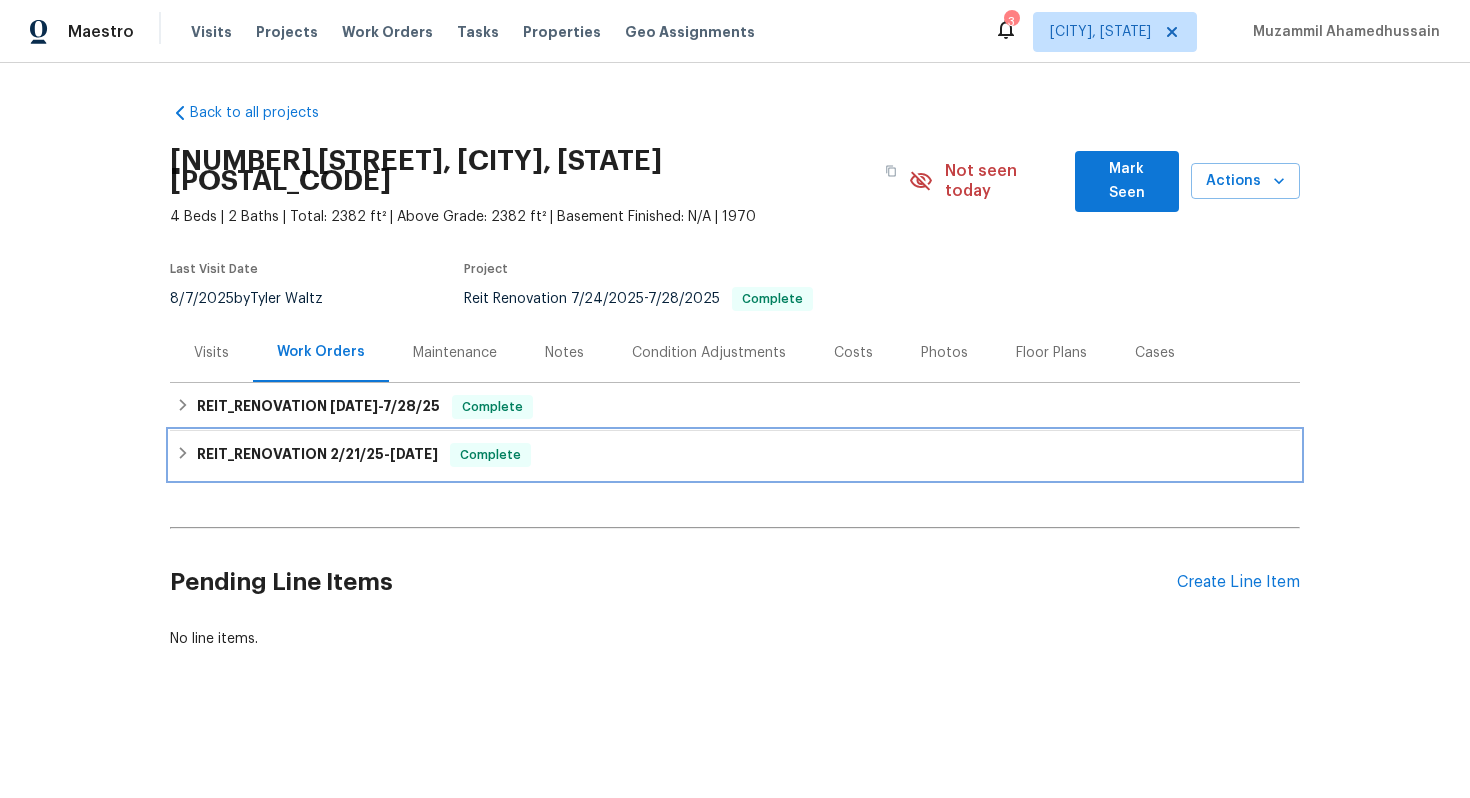 scroll, scrollTop: 0, scrollLeft: 0, axis: both 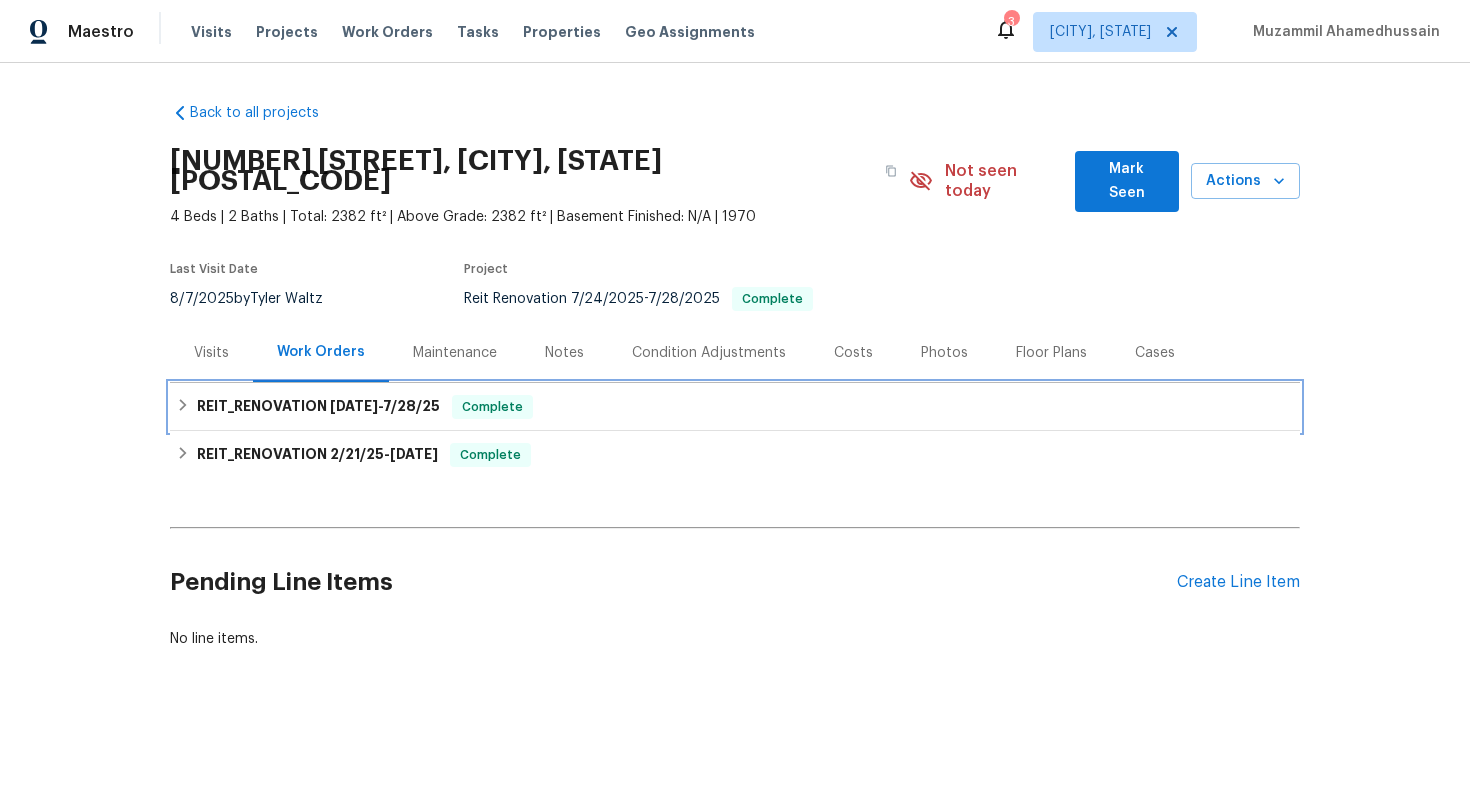 click on "7/24/25" at bounding box center (354, 406) 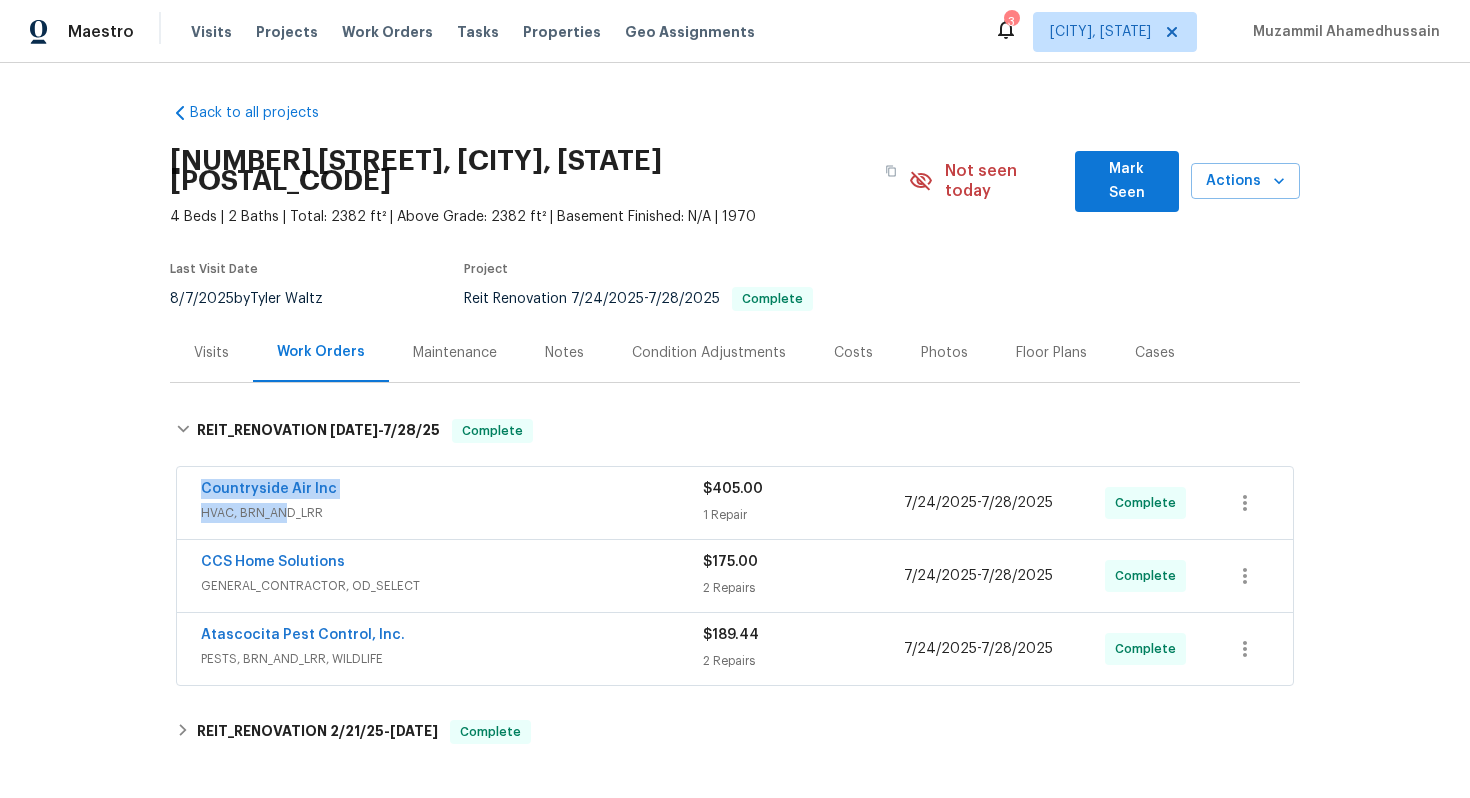 drag, startPoint x: 190, startPoint y: 461, endPoint x: 304, endPoint y: 487, distance: 116.92733 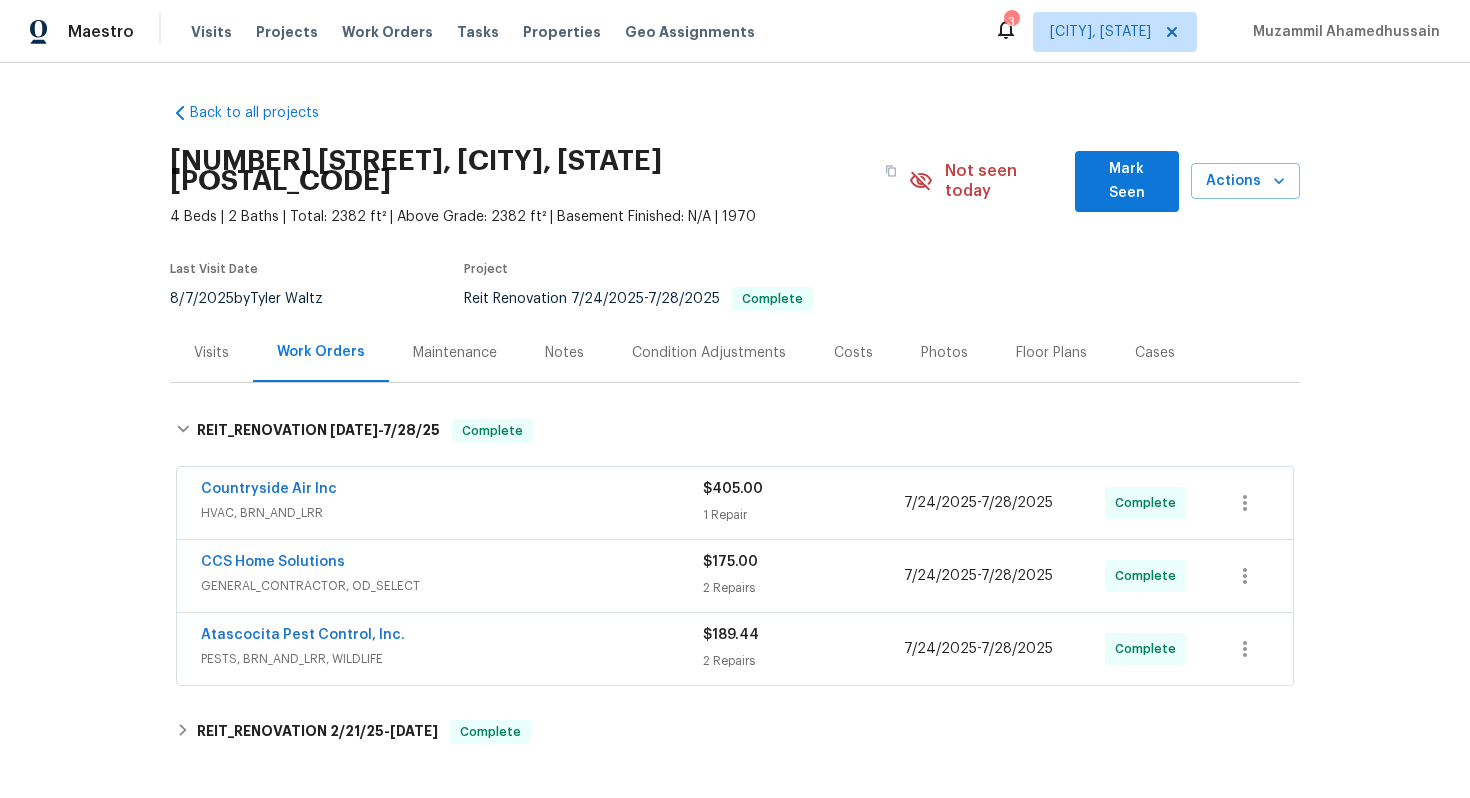 click on "Countryside Air Inc" at bounding box center (452, 491) 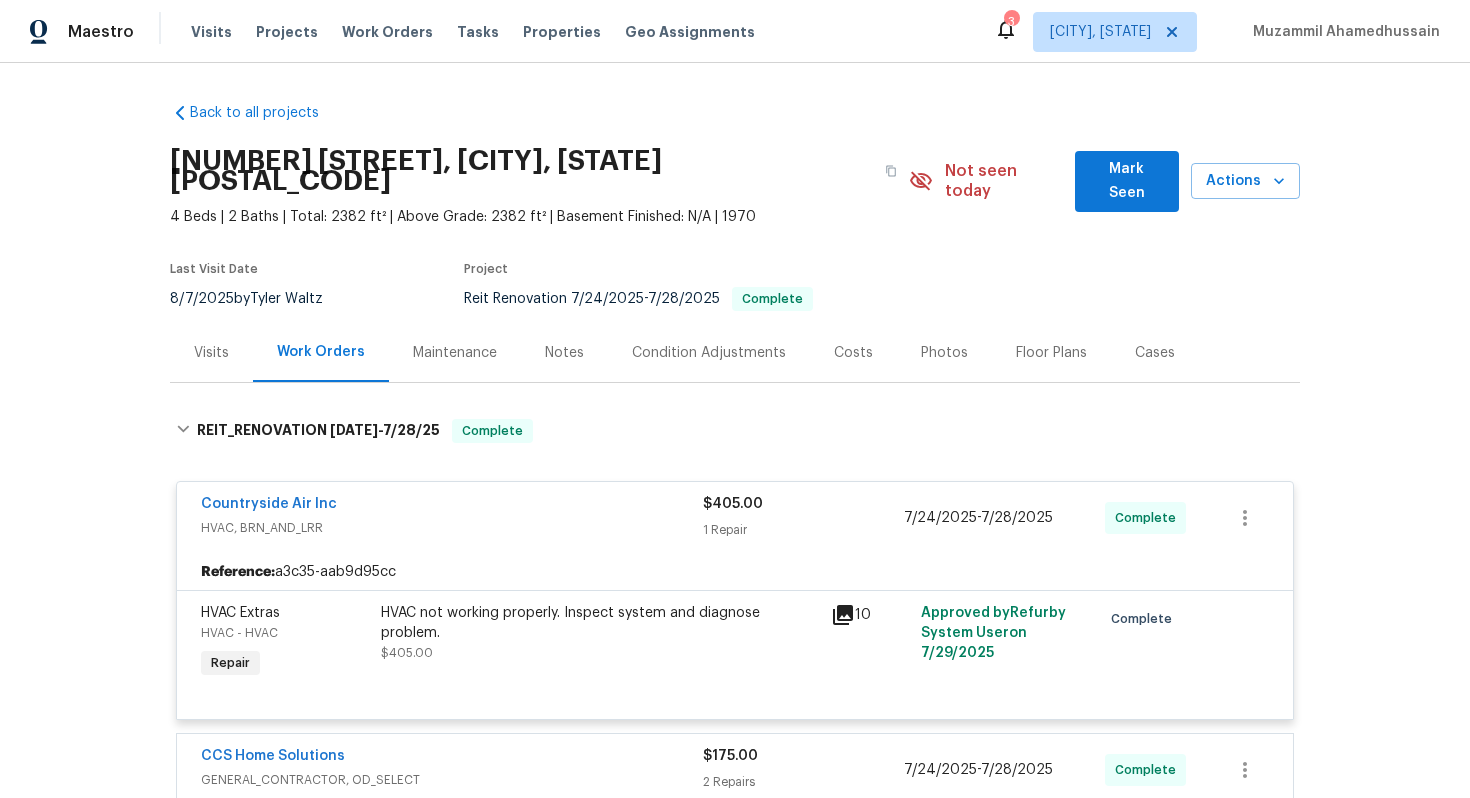click on "Countryside Air Inc" at bounding box center [452, 506] 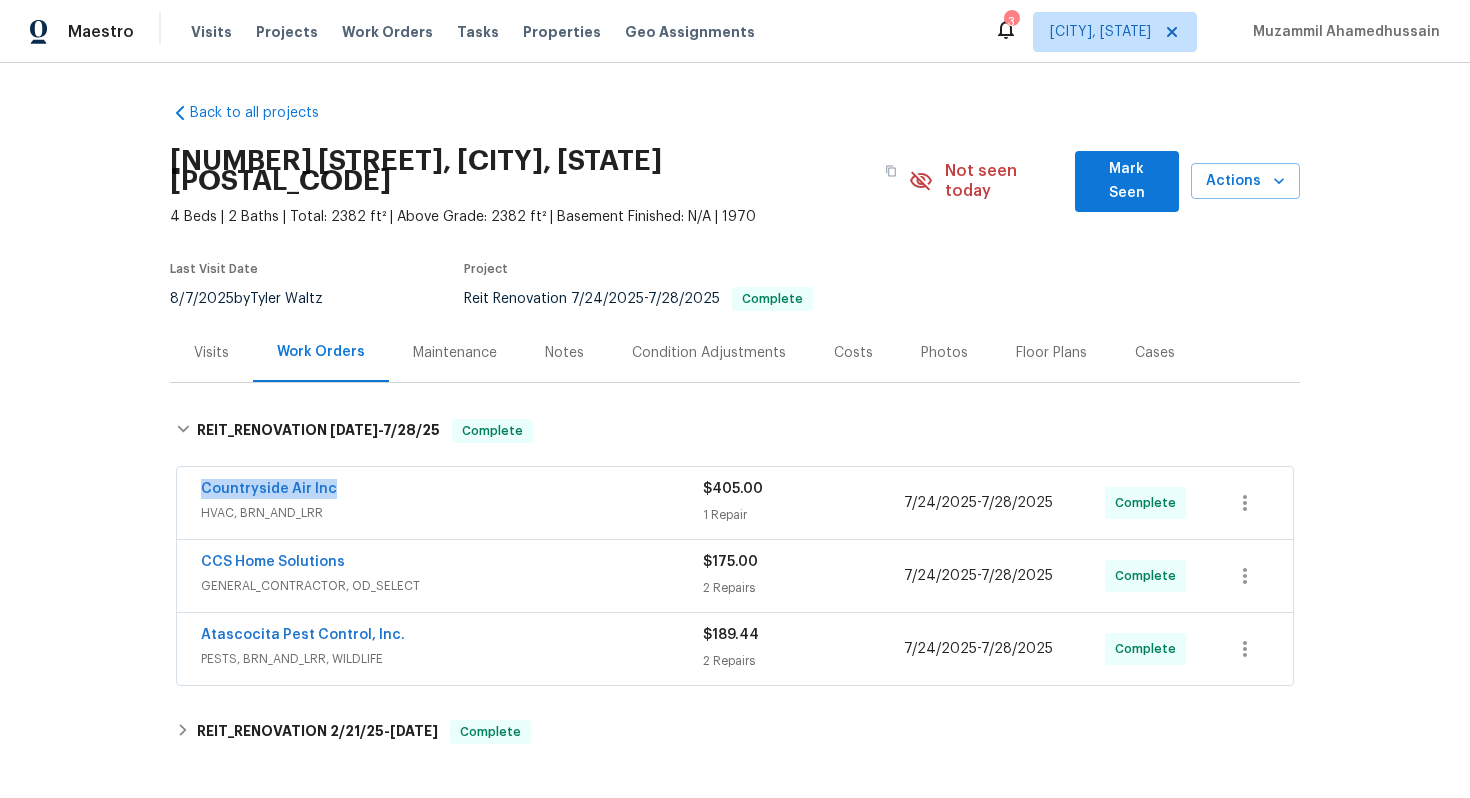 drag, startPoint x: 194, startPoint y: 464, endPoint x: 375, endPoint y: 475, distance: 181.33394 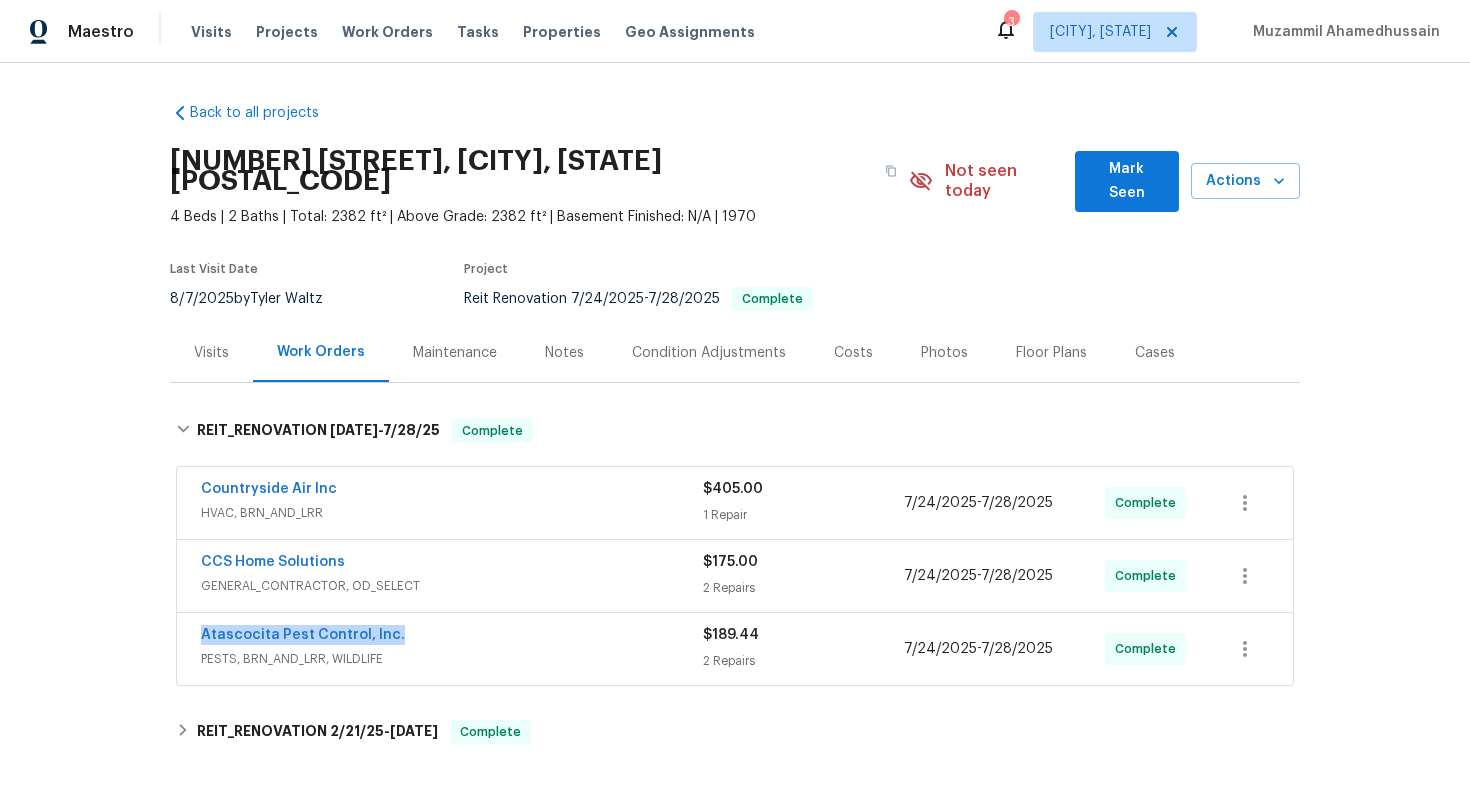 drag, startPoint x: 191, startPoint y: 610, endPoint x: 419, endPoint y: 616, distance: 228.07893 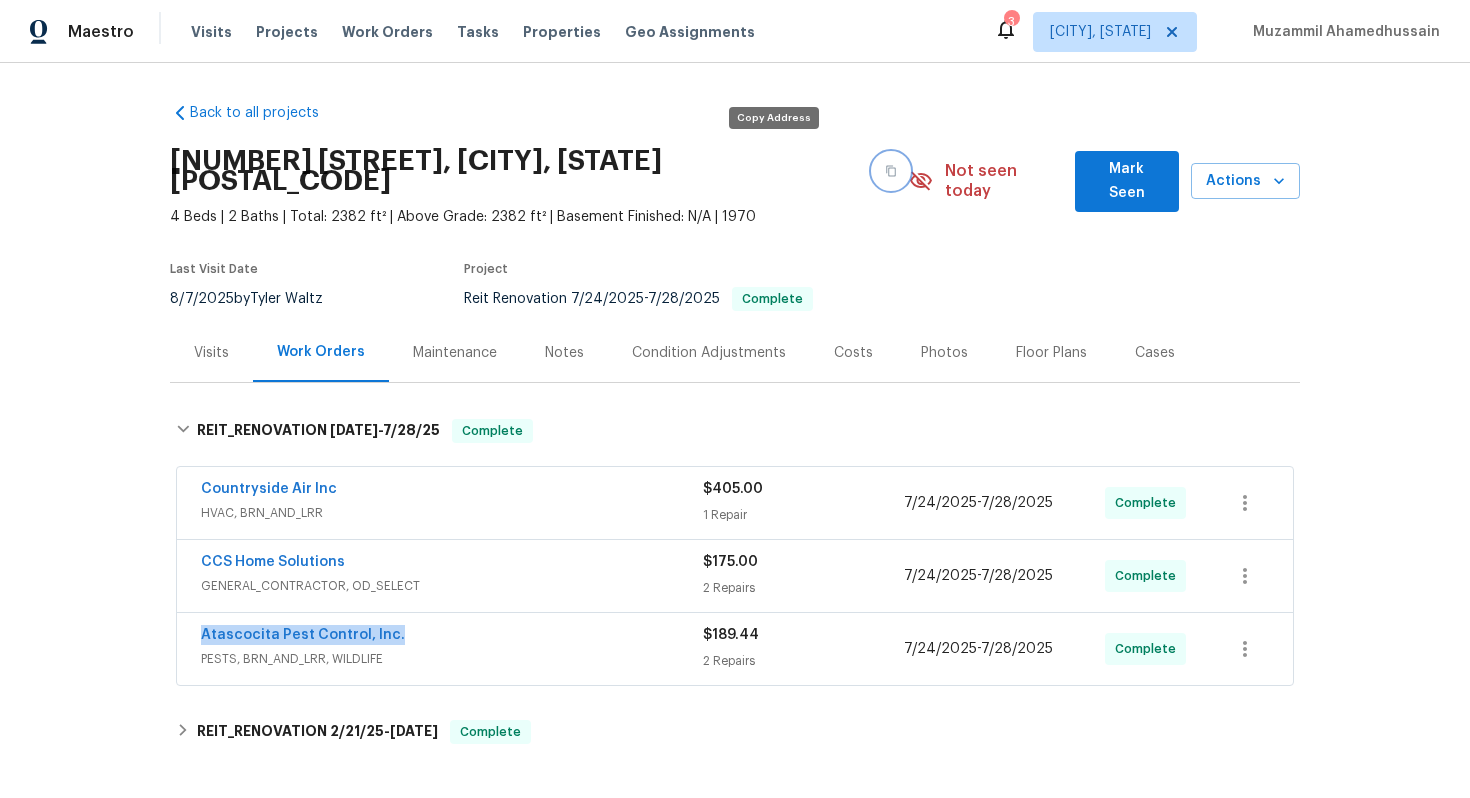 click 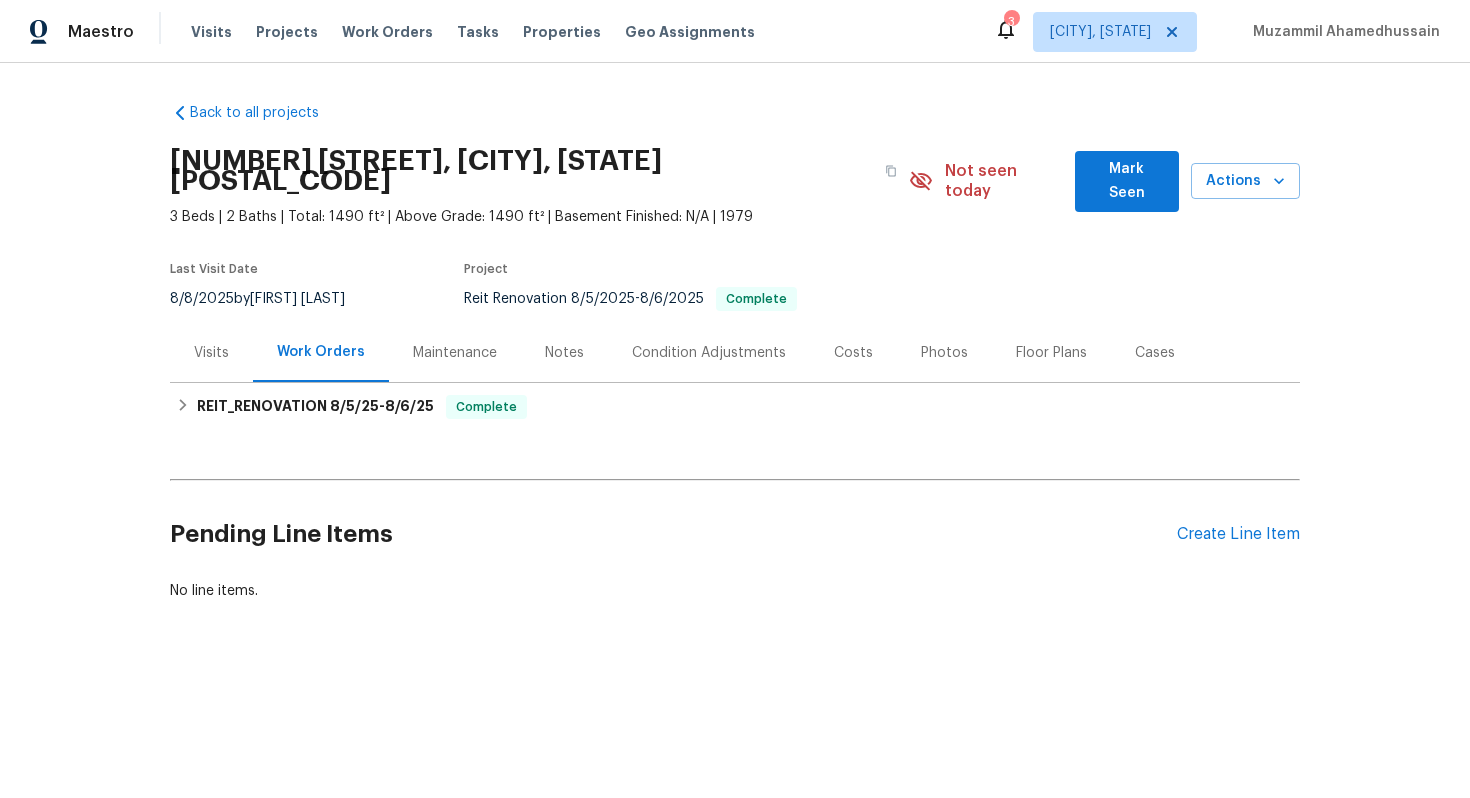 scroll, scrollTop: 0, scrollLeft: 0, axis: both 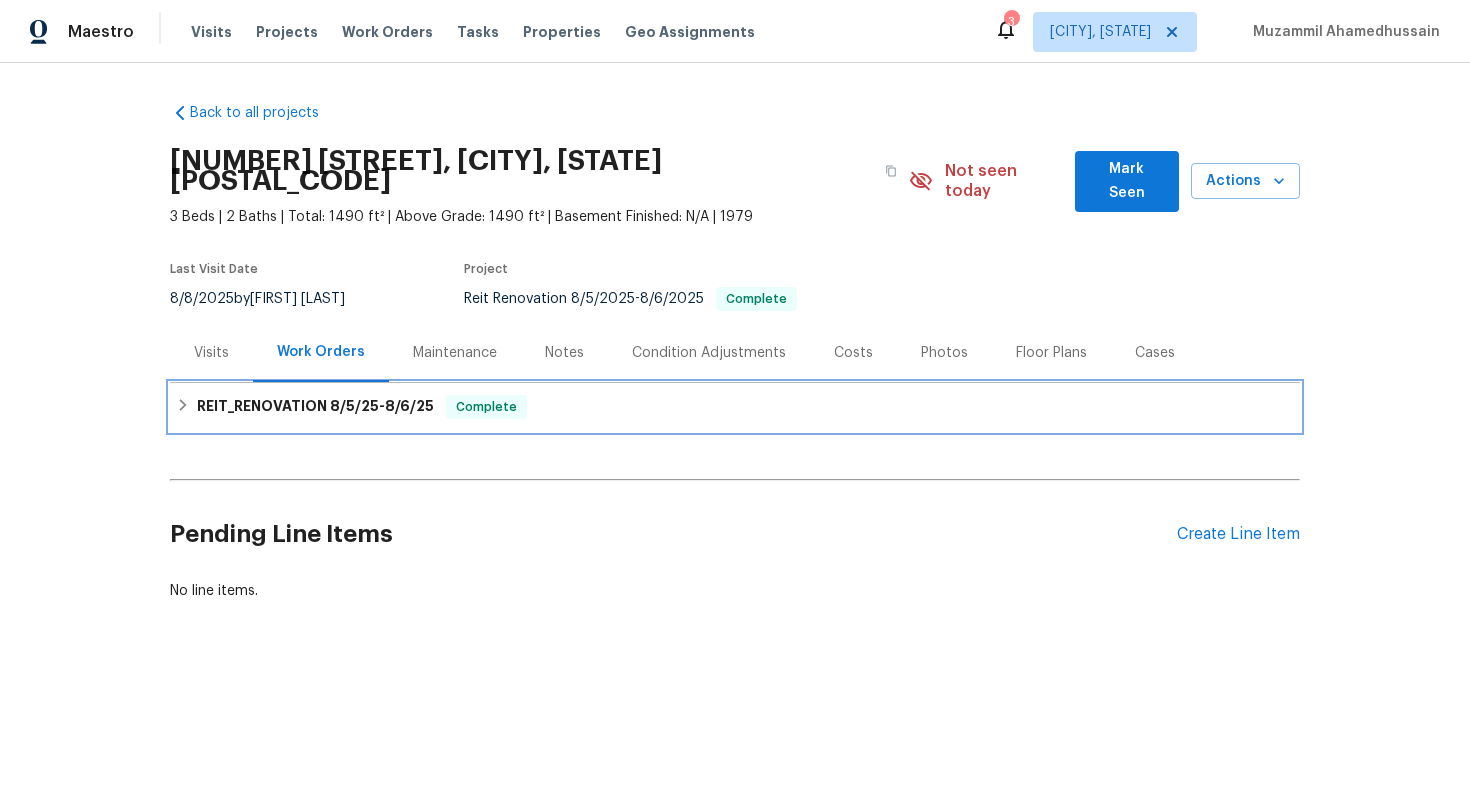 click on "8/5/25" at bounding box center [354, 406] 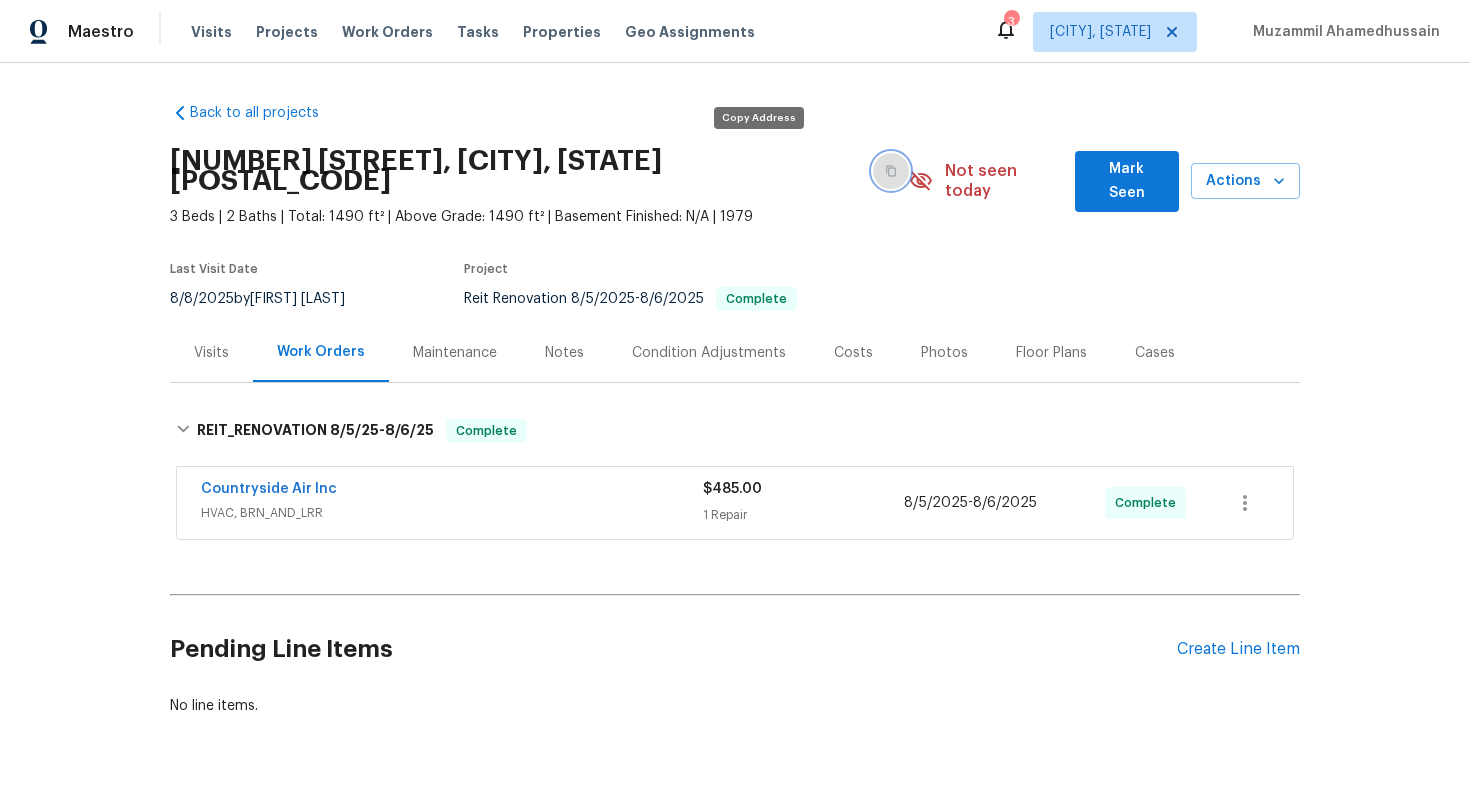 click 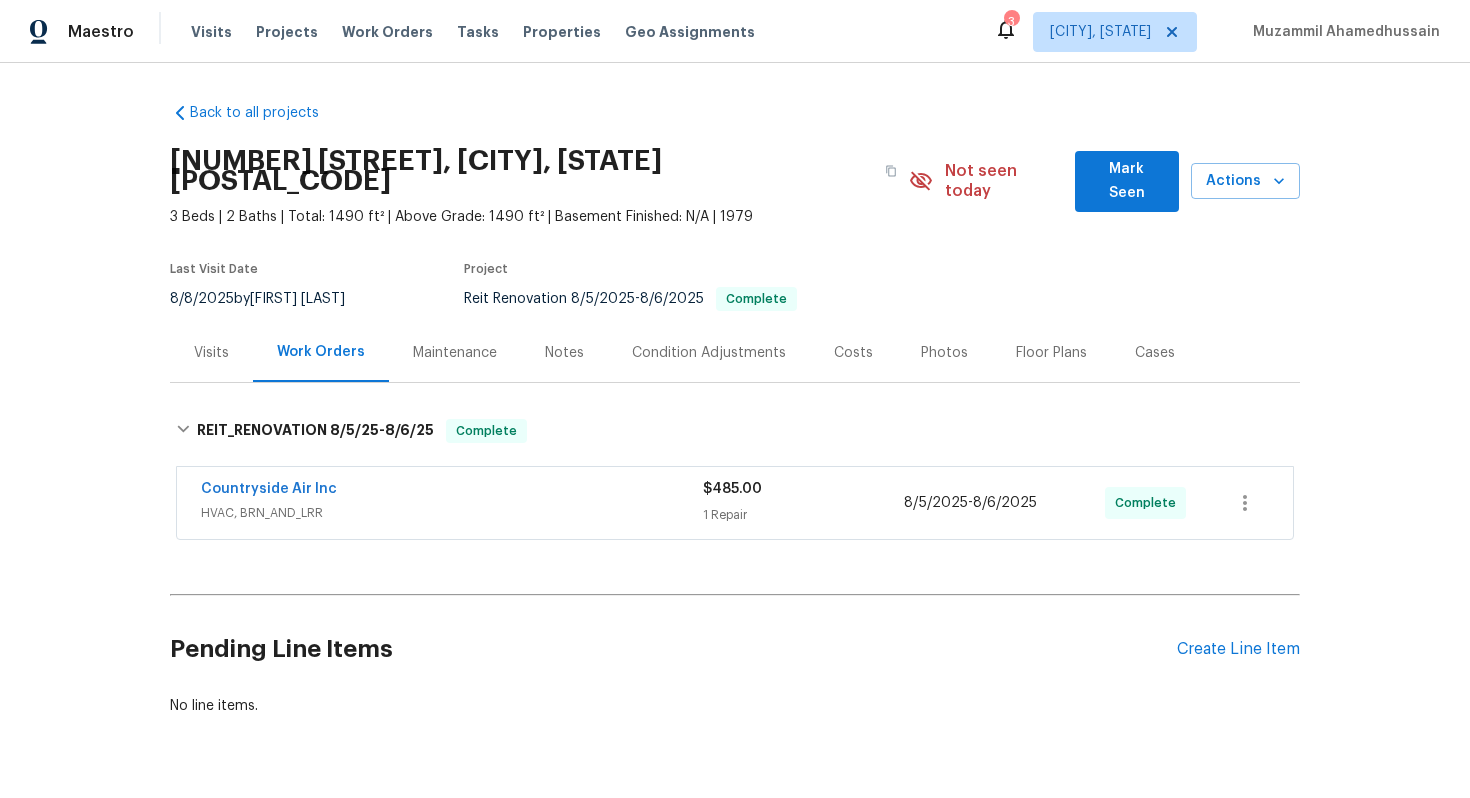 click on "Costs" at bounding box center [853, 353] 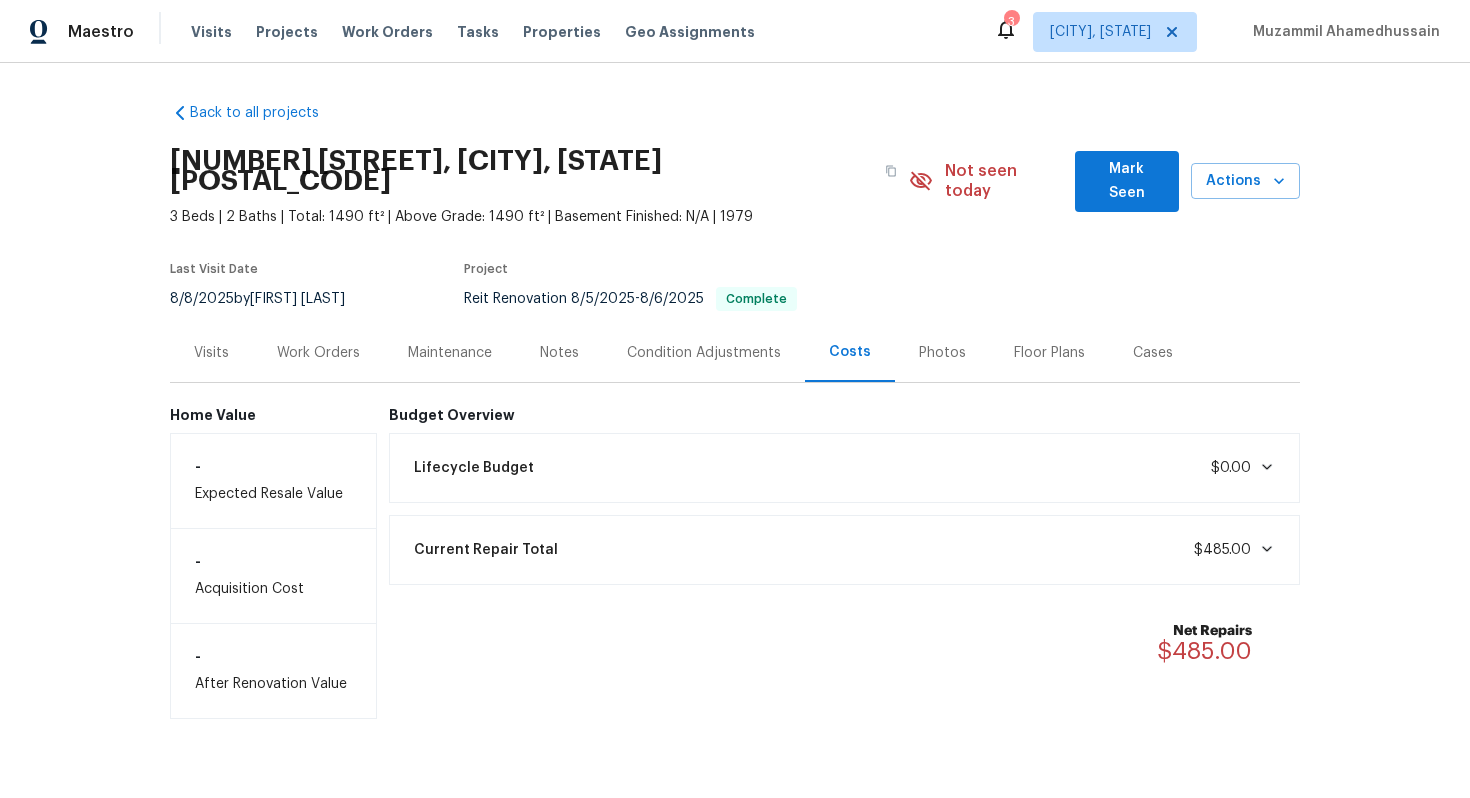 click on "Work Orders" at bounding box center (318, 353) 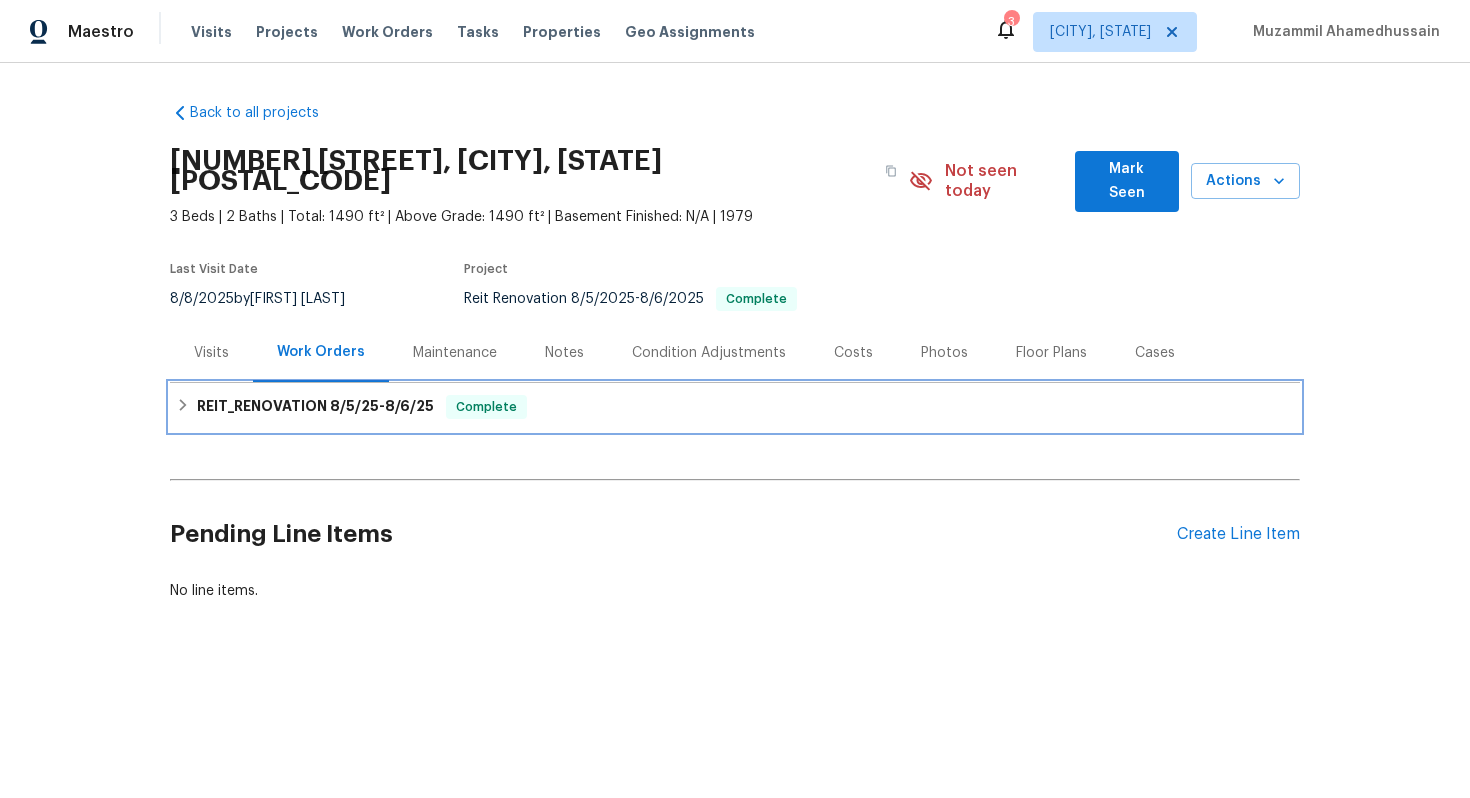 click on "REIT_RENOVATION   8/5/25  -  8/6/25 Complete" at bounding box center [735, 407] 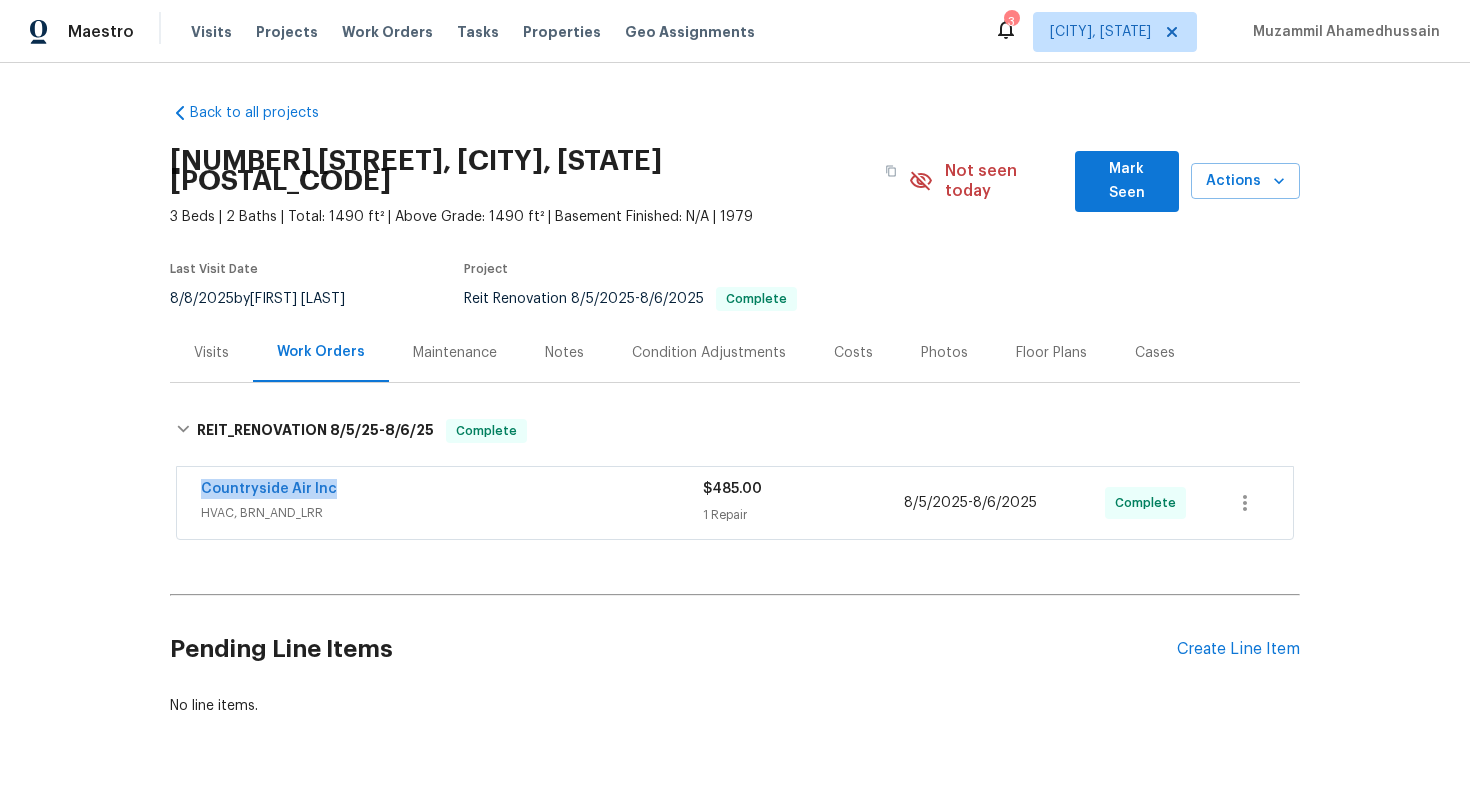 drag, startPoint x: 192, startPoint y: 464, endPoint x: 349, endPoint y: 461, distance: 157.02866 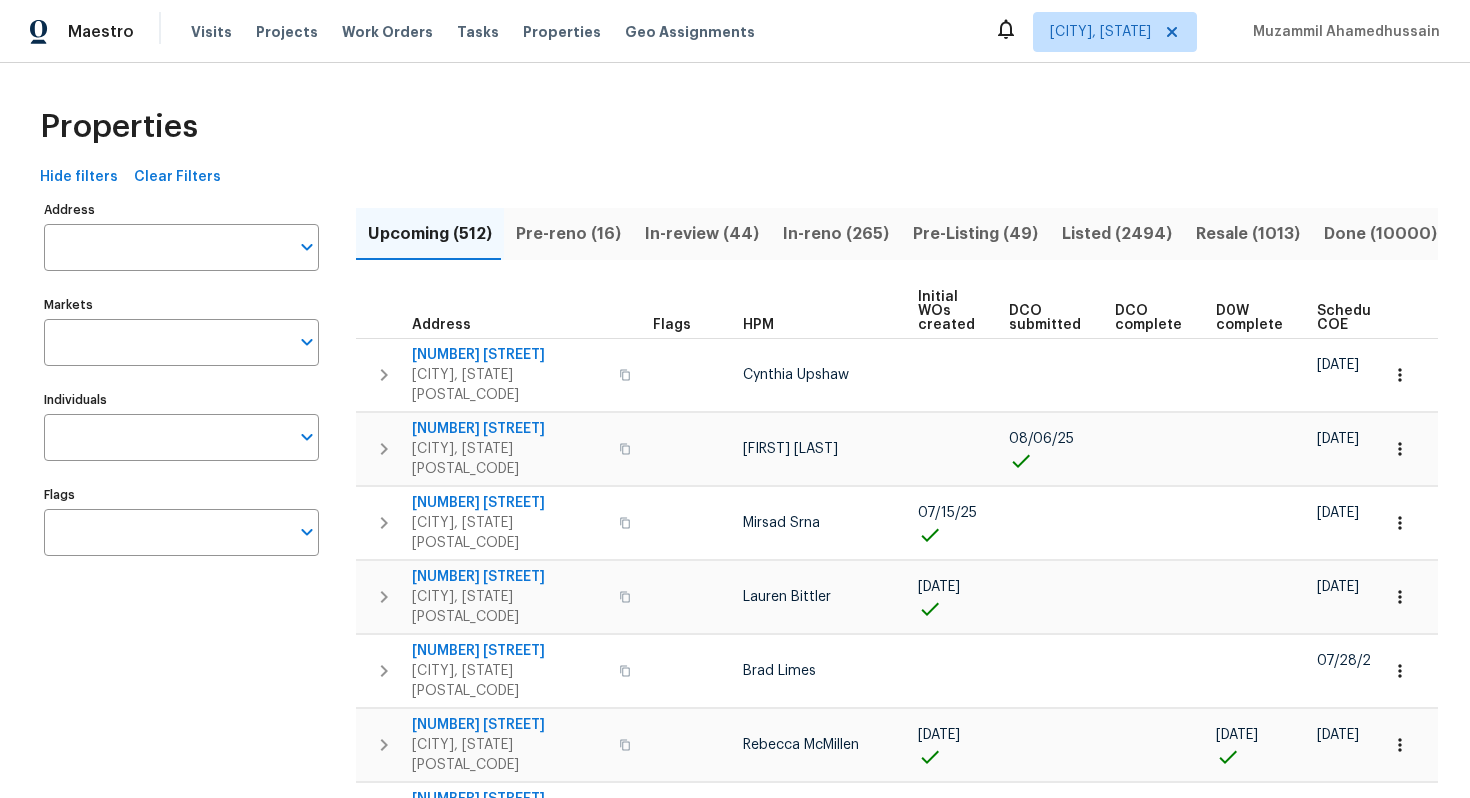 scroll, scrollTop: 0, scrollLeft: 0, axis: both 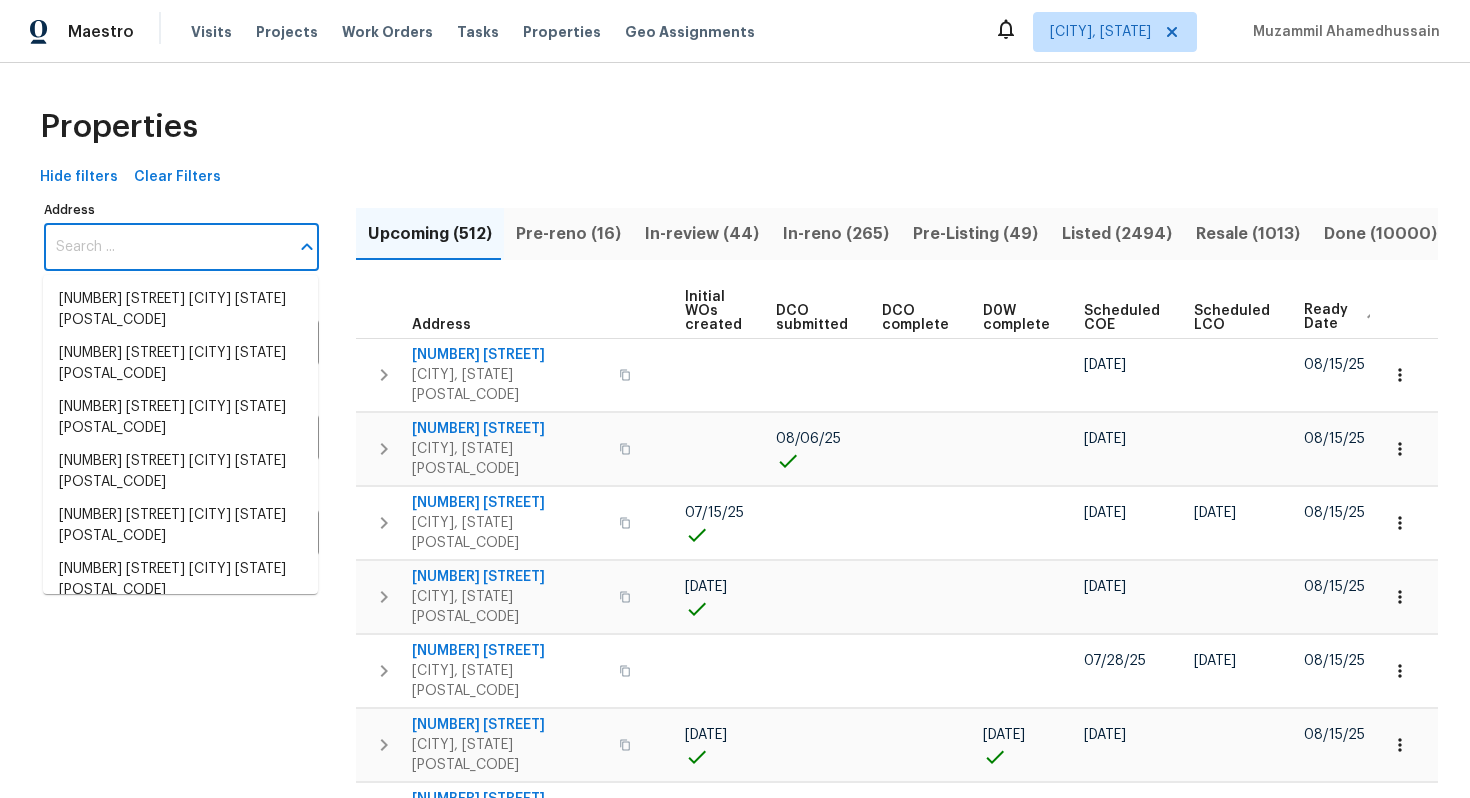 click on "Address" at bounding box center [166, 247] 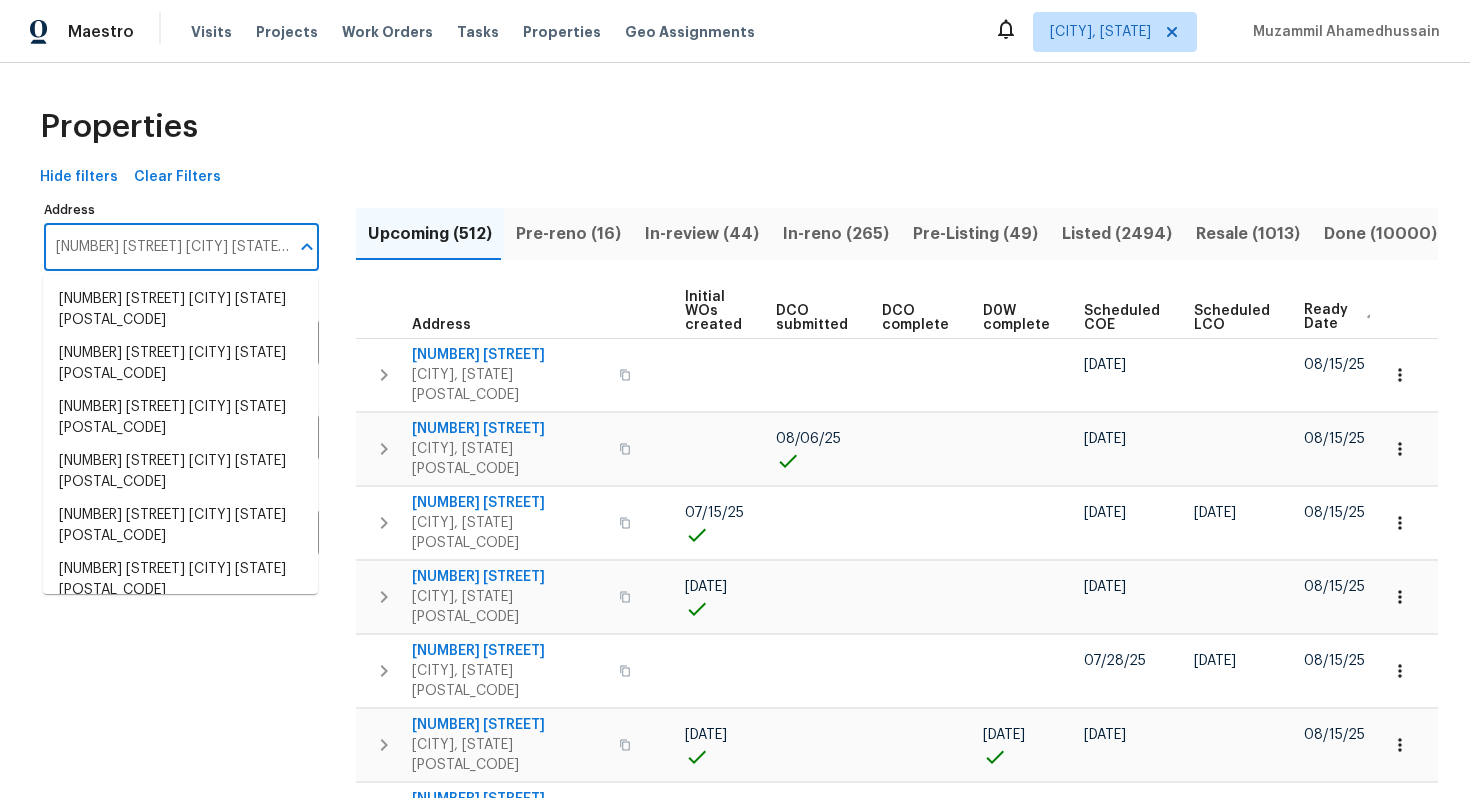 scroll, scrollTop: 0, scrollLeft: 12, axis: horizontal 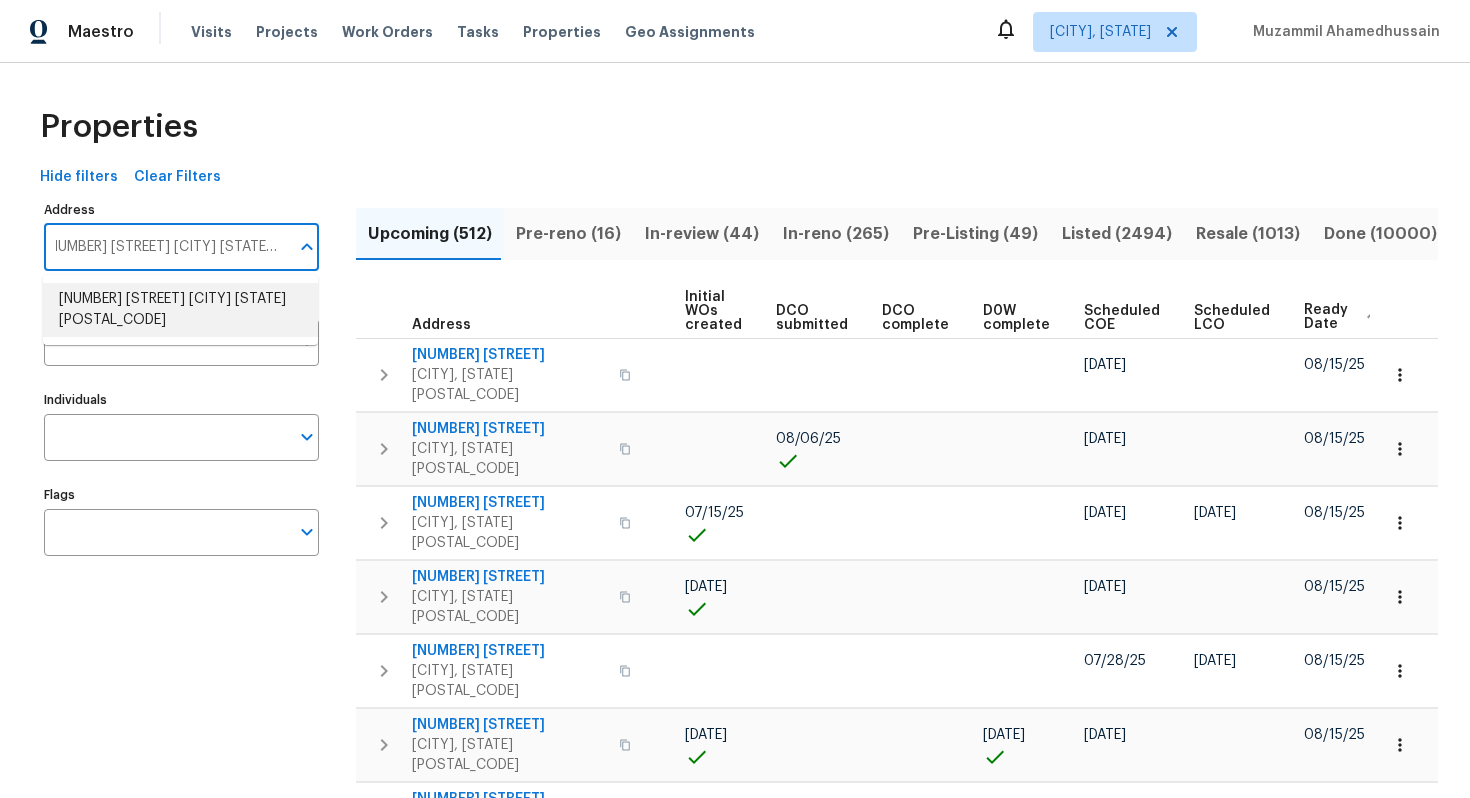 type on "[NUMBER] [STREET] [CITY] [STATE] [POSTAL_CODE]" 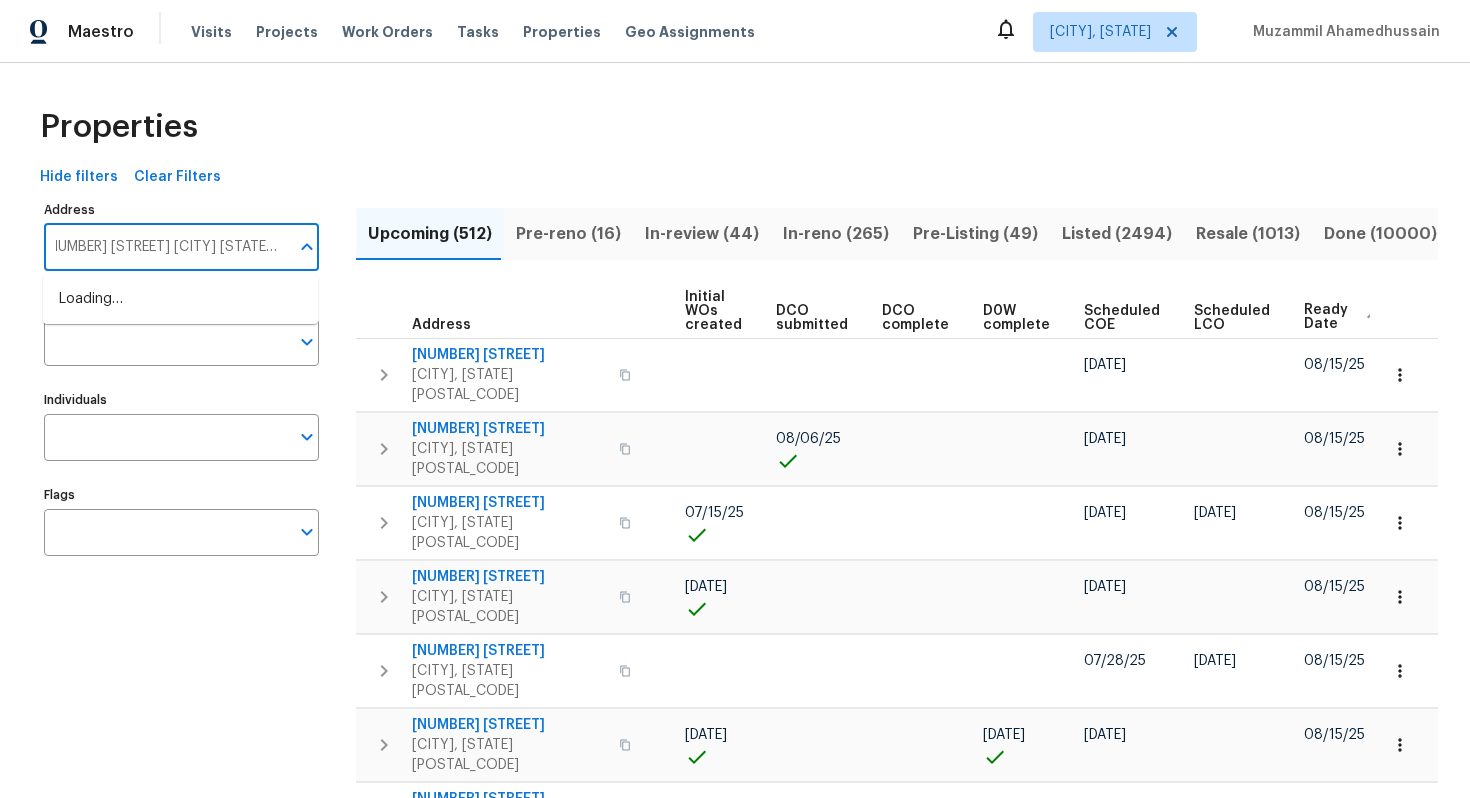 scroll, scrollTop: 0, scrollLeft: 16, axis: horizontal 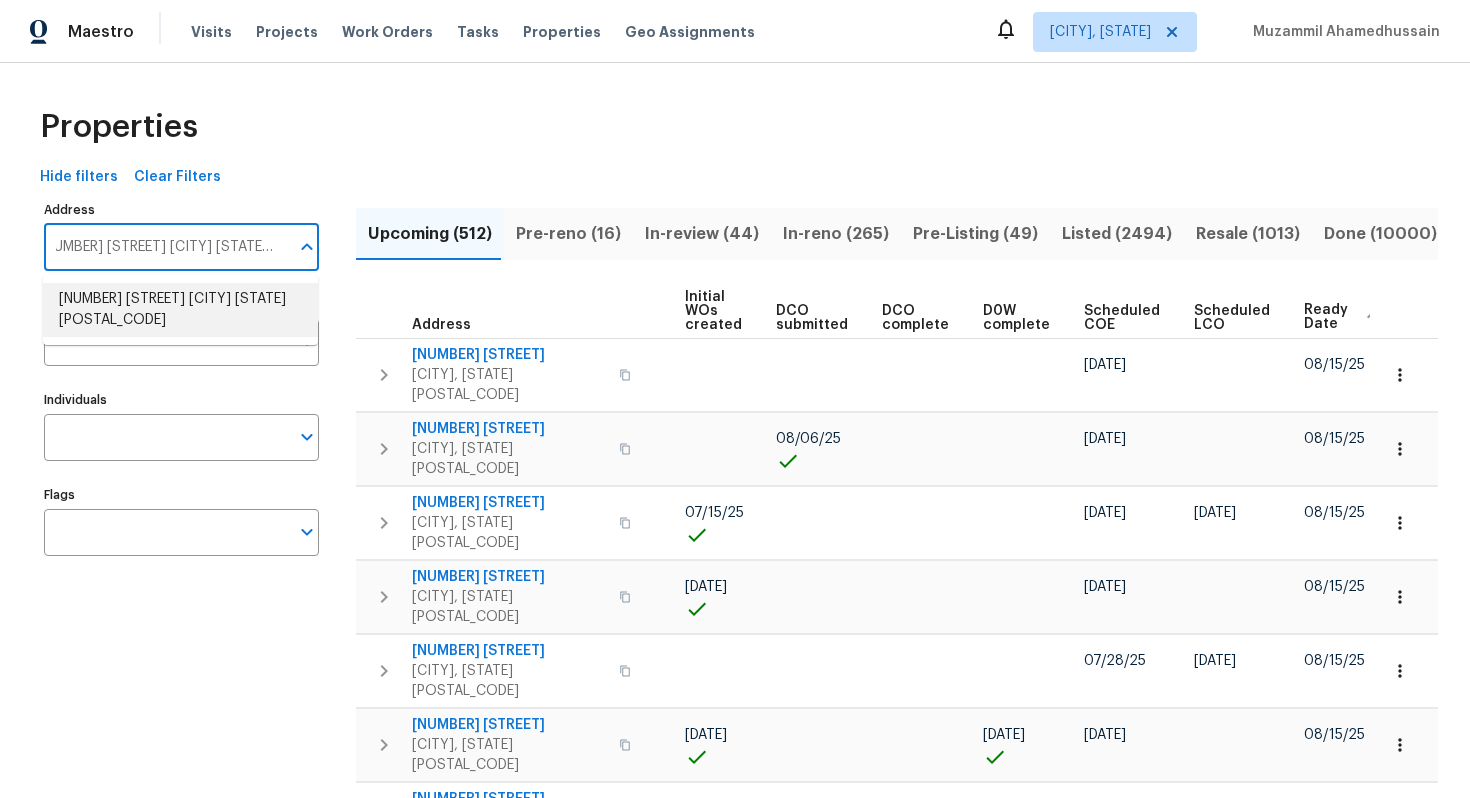 click on "[NUMBER] [STREET] [CITY] [STATE] [POSTAL_CODE]" at bounding box center (180, 310) 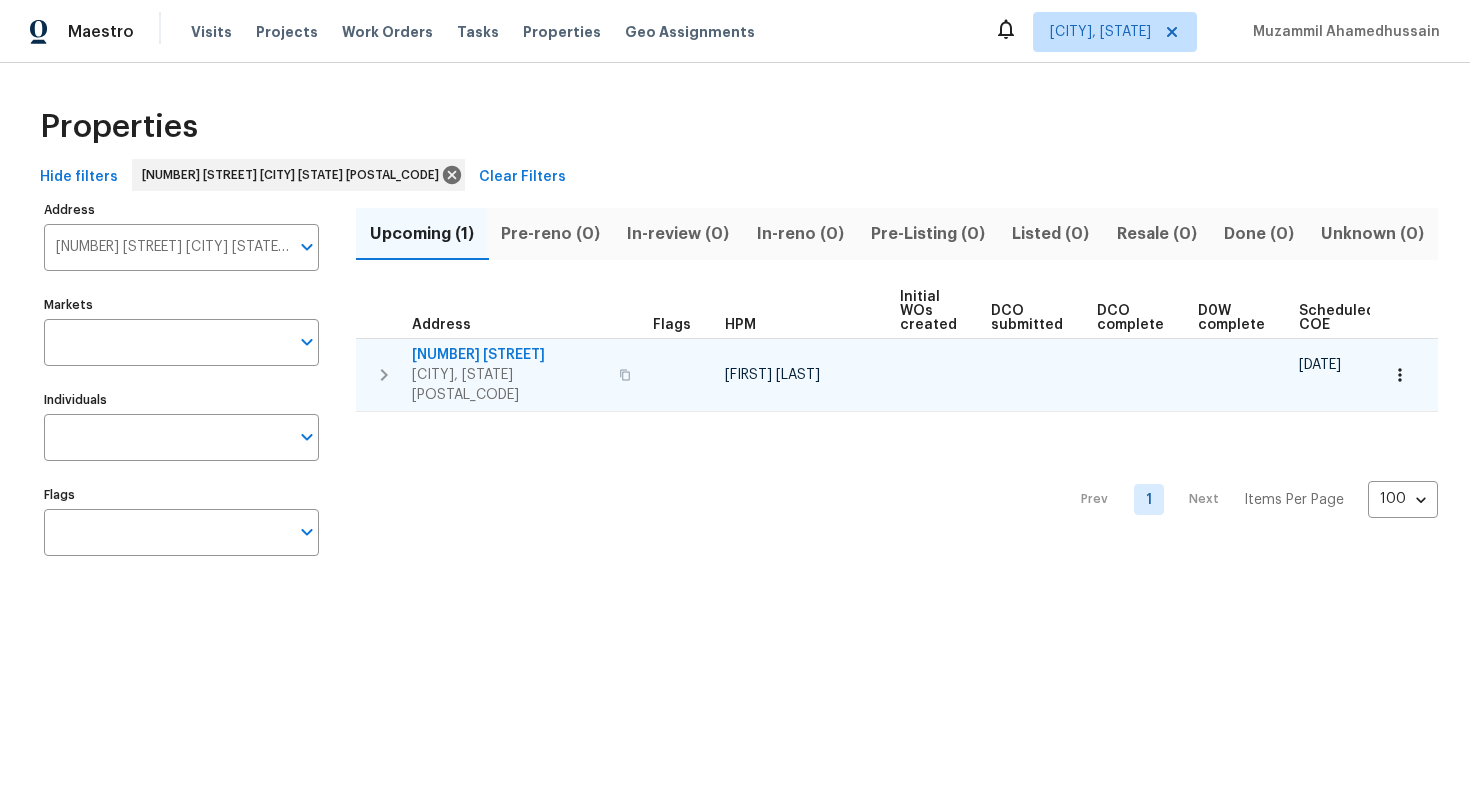 scroll, scrollTop: 0, scrollLeft: 213, axis: horizontal 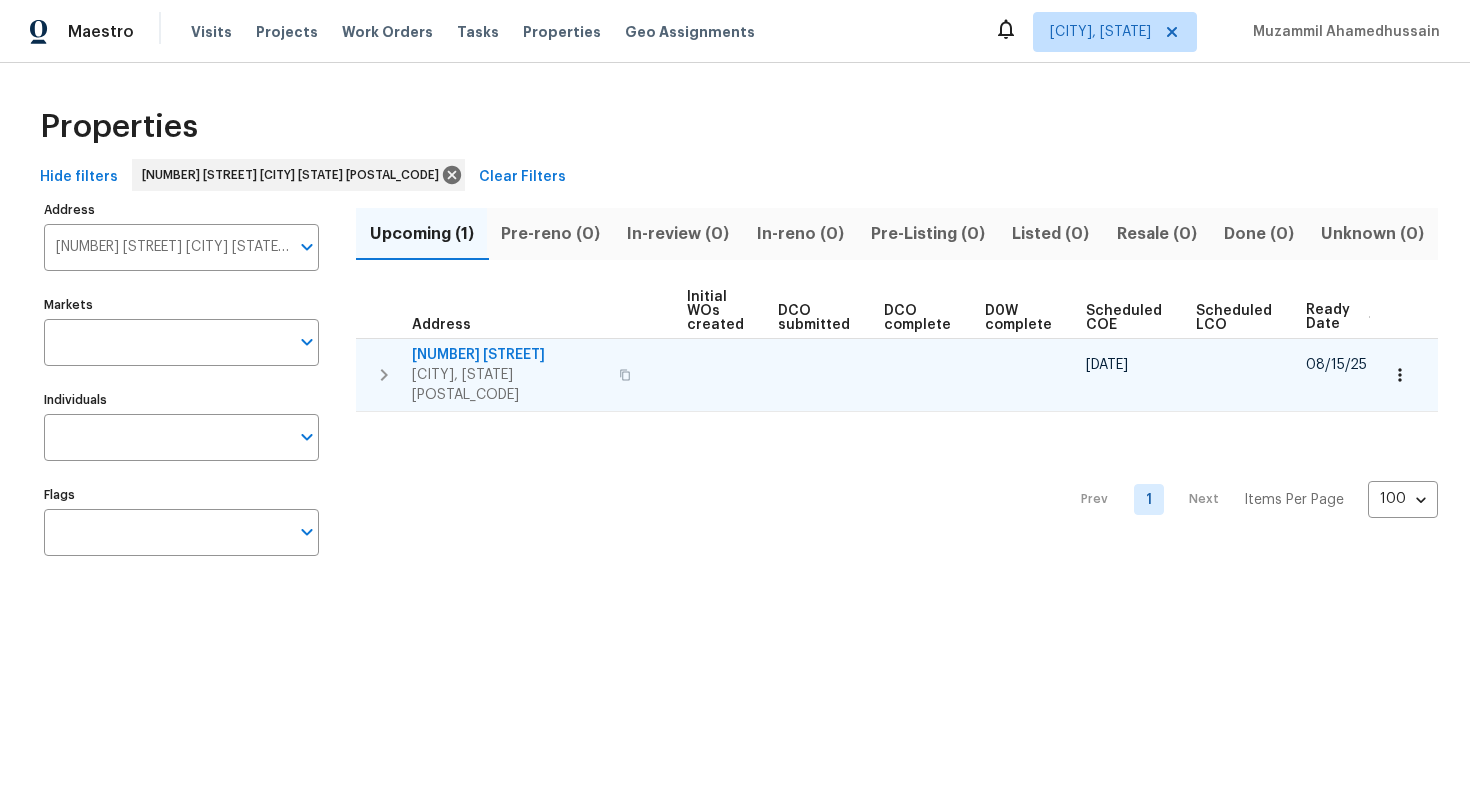 click 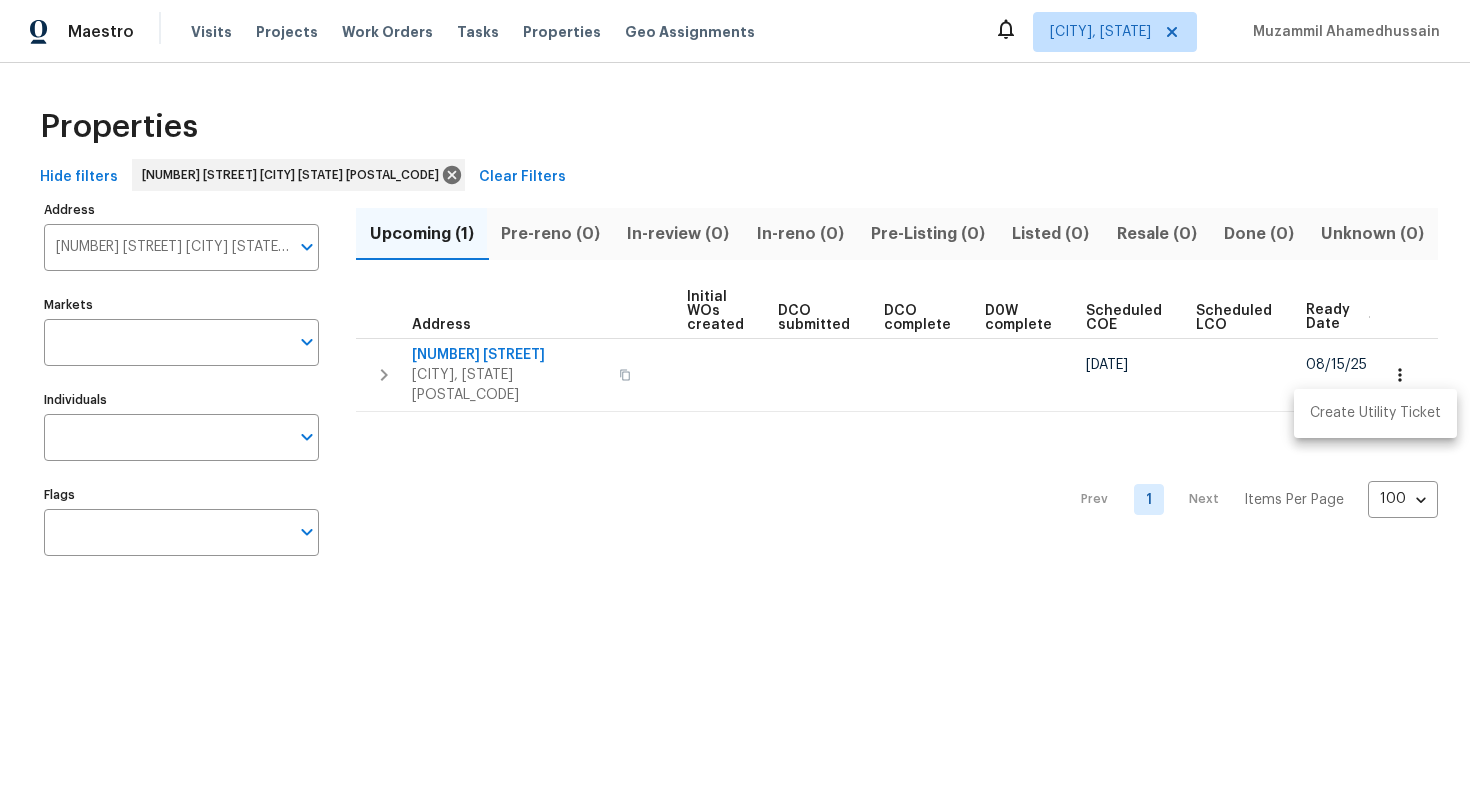 click at bounding box center [735, 399] 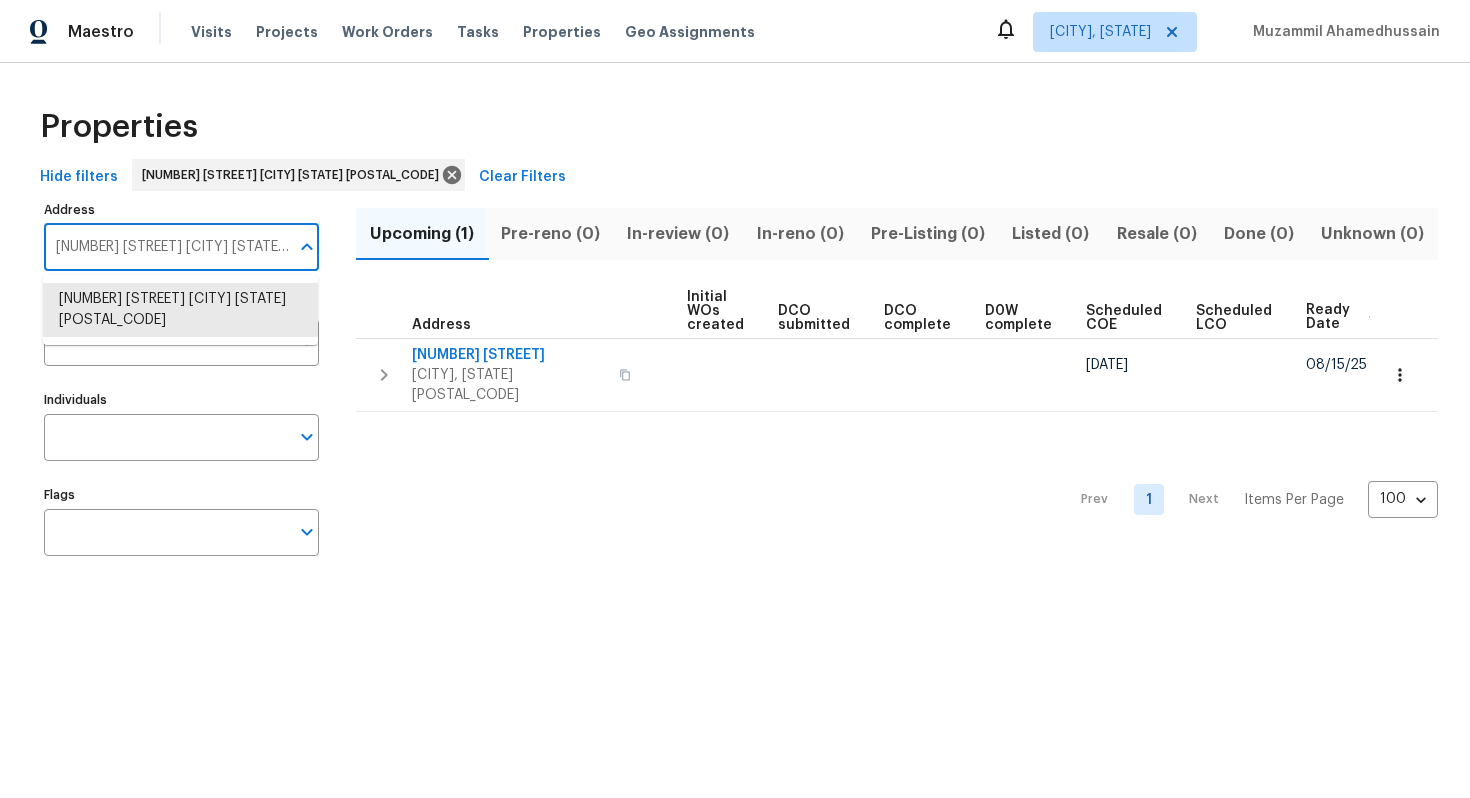 click on "[NUMBER] [STREET] [CITY] [STATE] [POSTAL_CODE]" at bounding box center [166, 247] 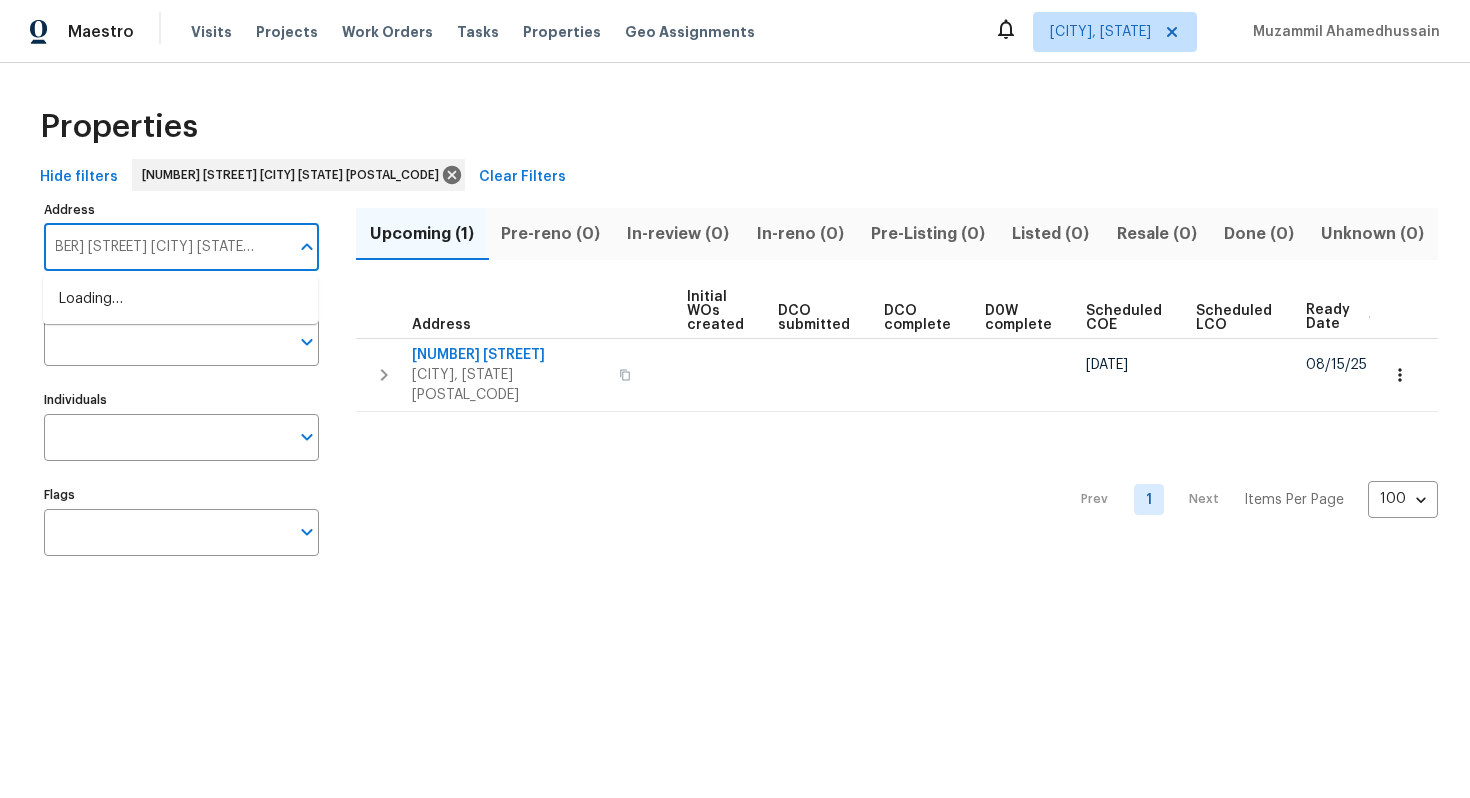 type on "[NUMBER] [STREET] [CITY] [STATE] [POSTAL_CODE]" 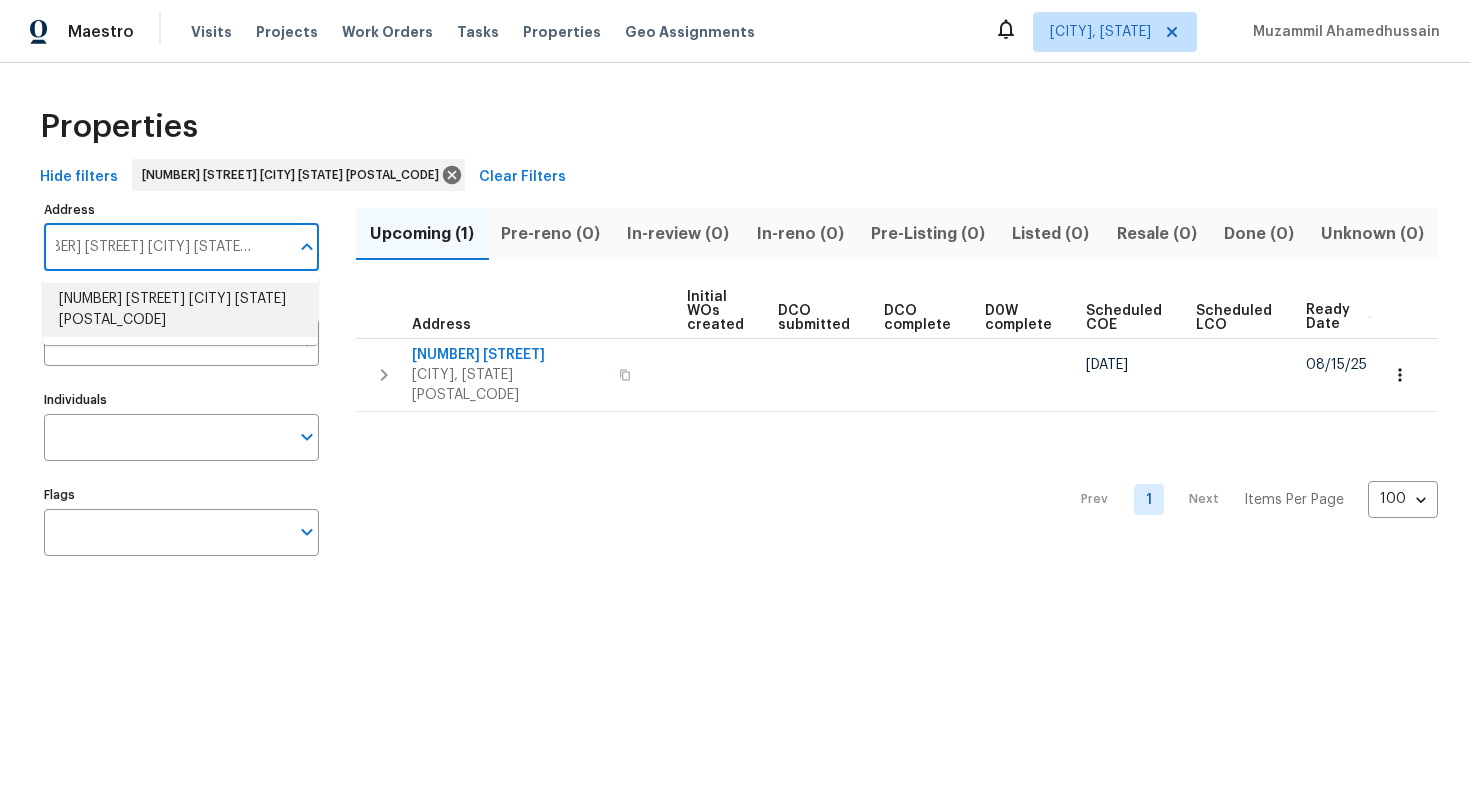 click on "[NUMBER] [STREET] [CITY] [STATE] [POSTAL_CODE]" at bounding box center [180, 310] 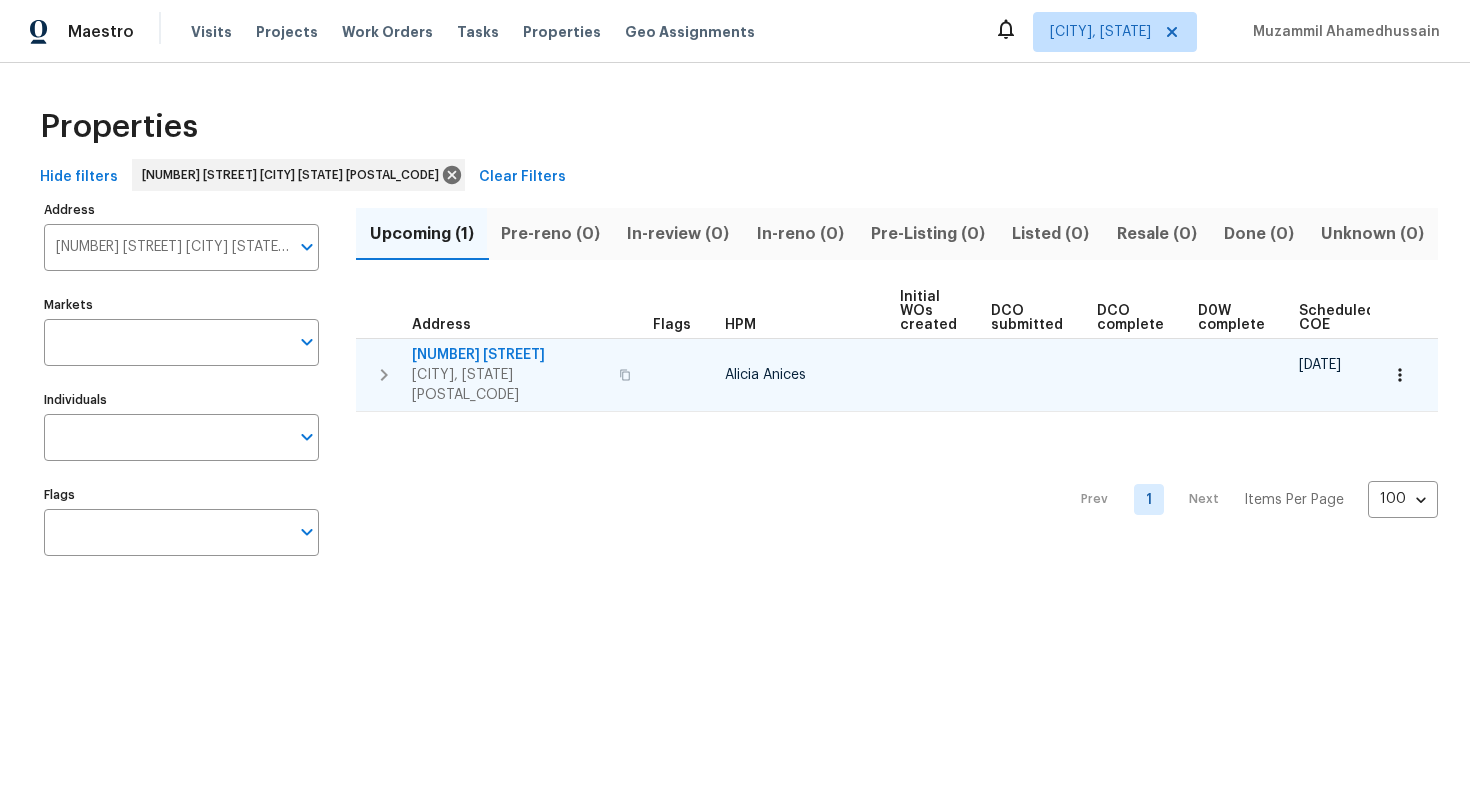 scroll, scrollTop: 0, scrollLeft: 213, axis: horizontal 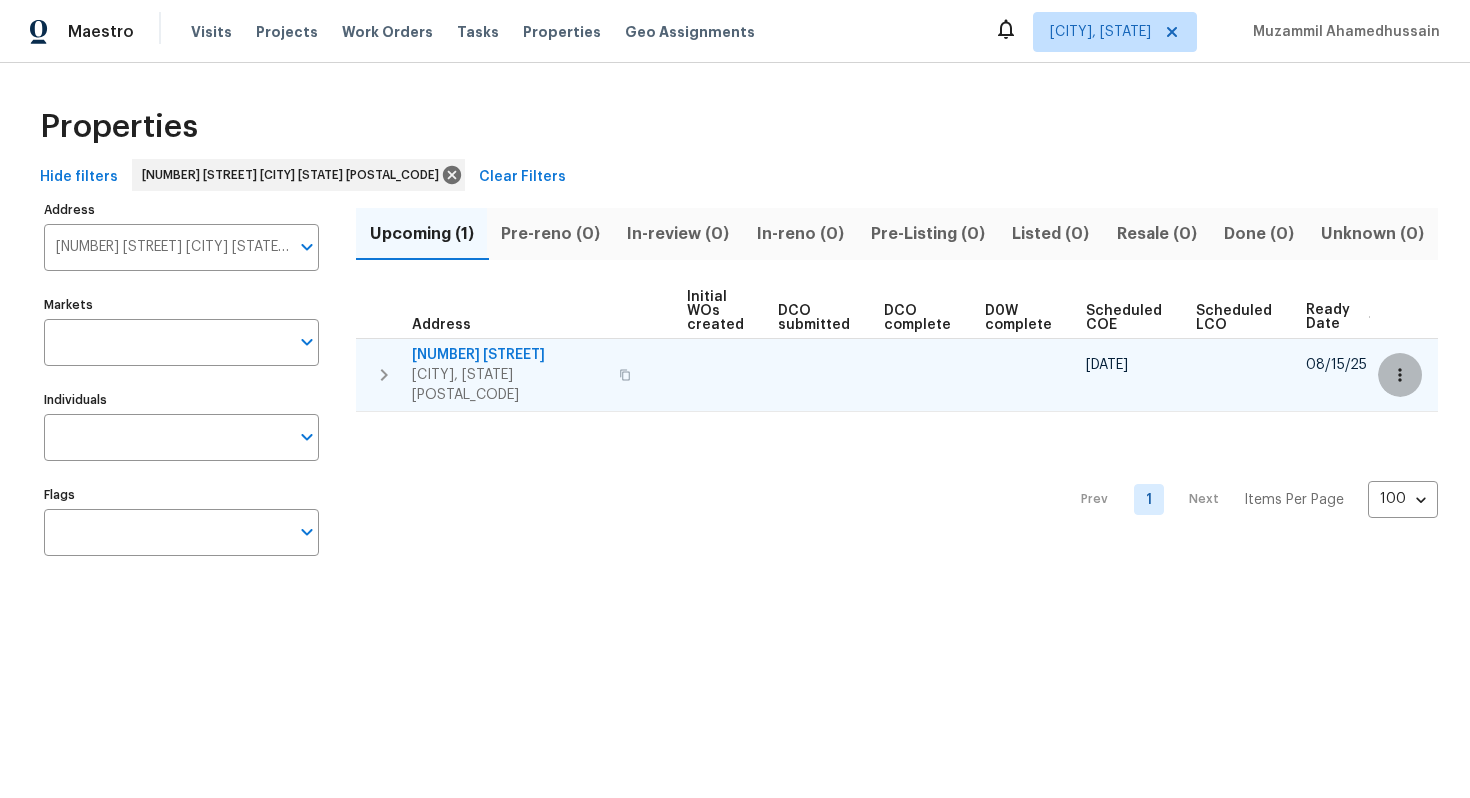 click at bounding box center (1400, 375) 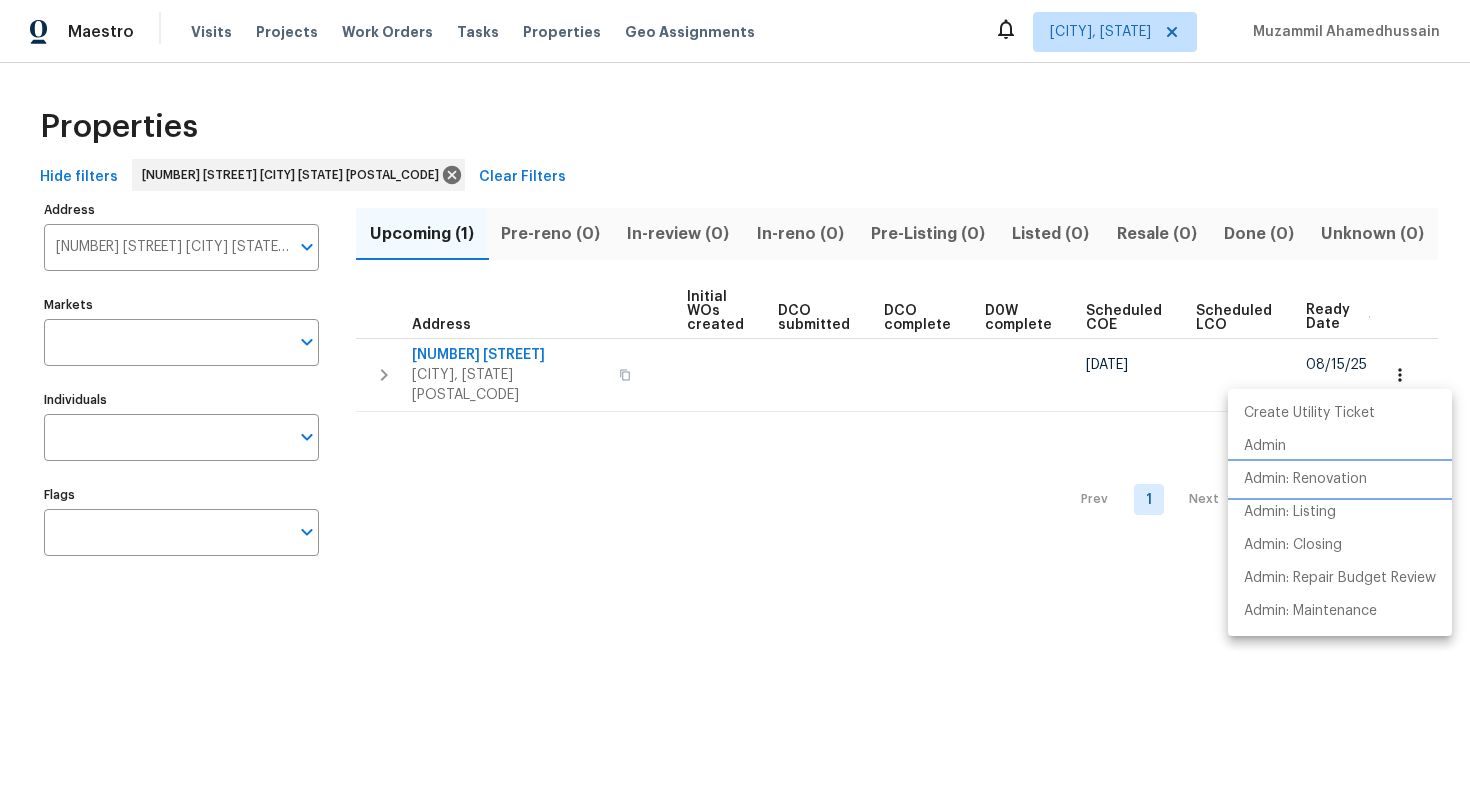 click on "Admin: Renovation" at bounding box center (1305, 479) 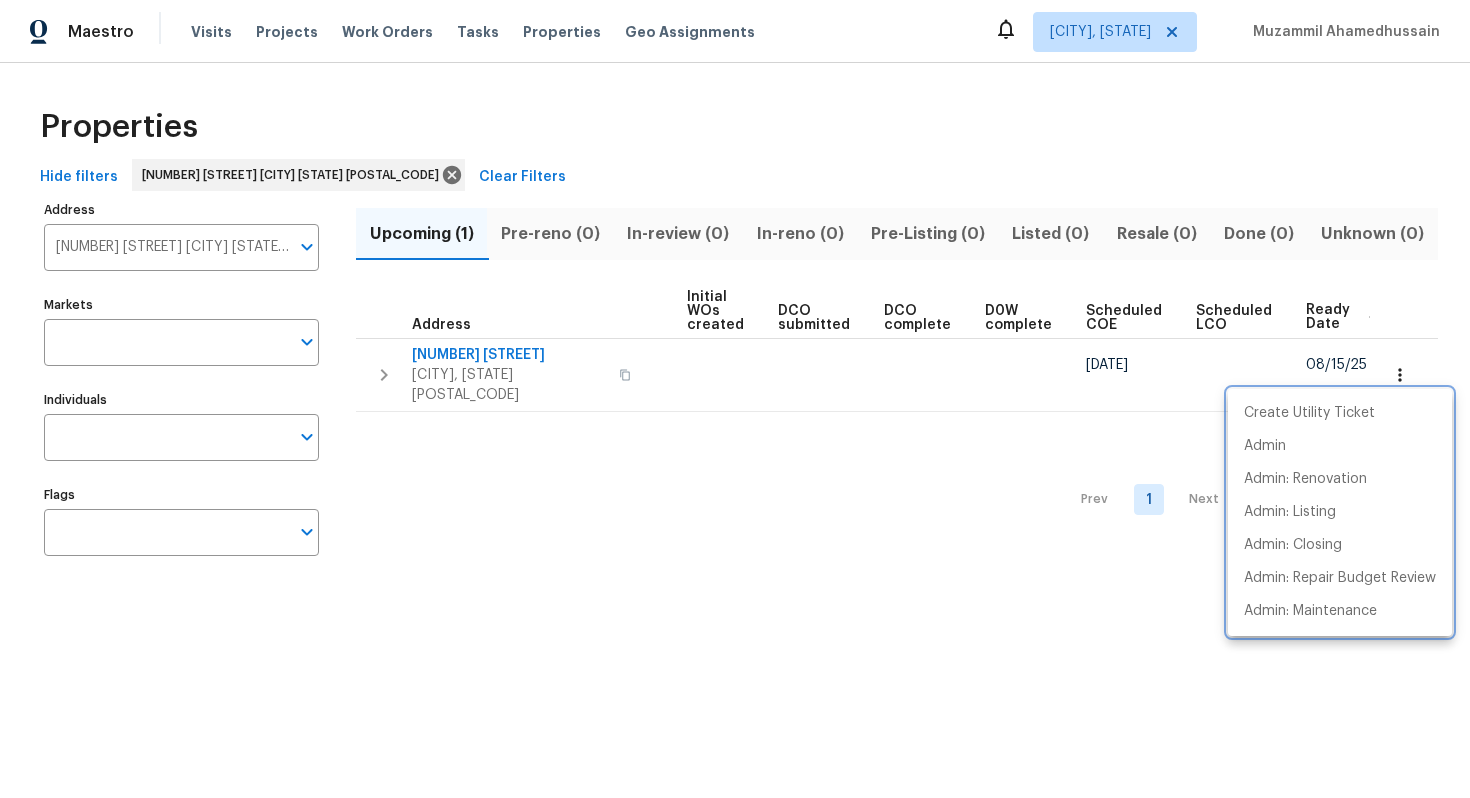 click at bounding box center [735, 399] 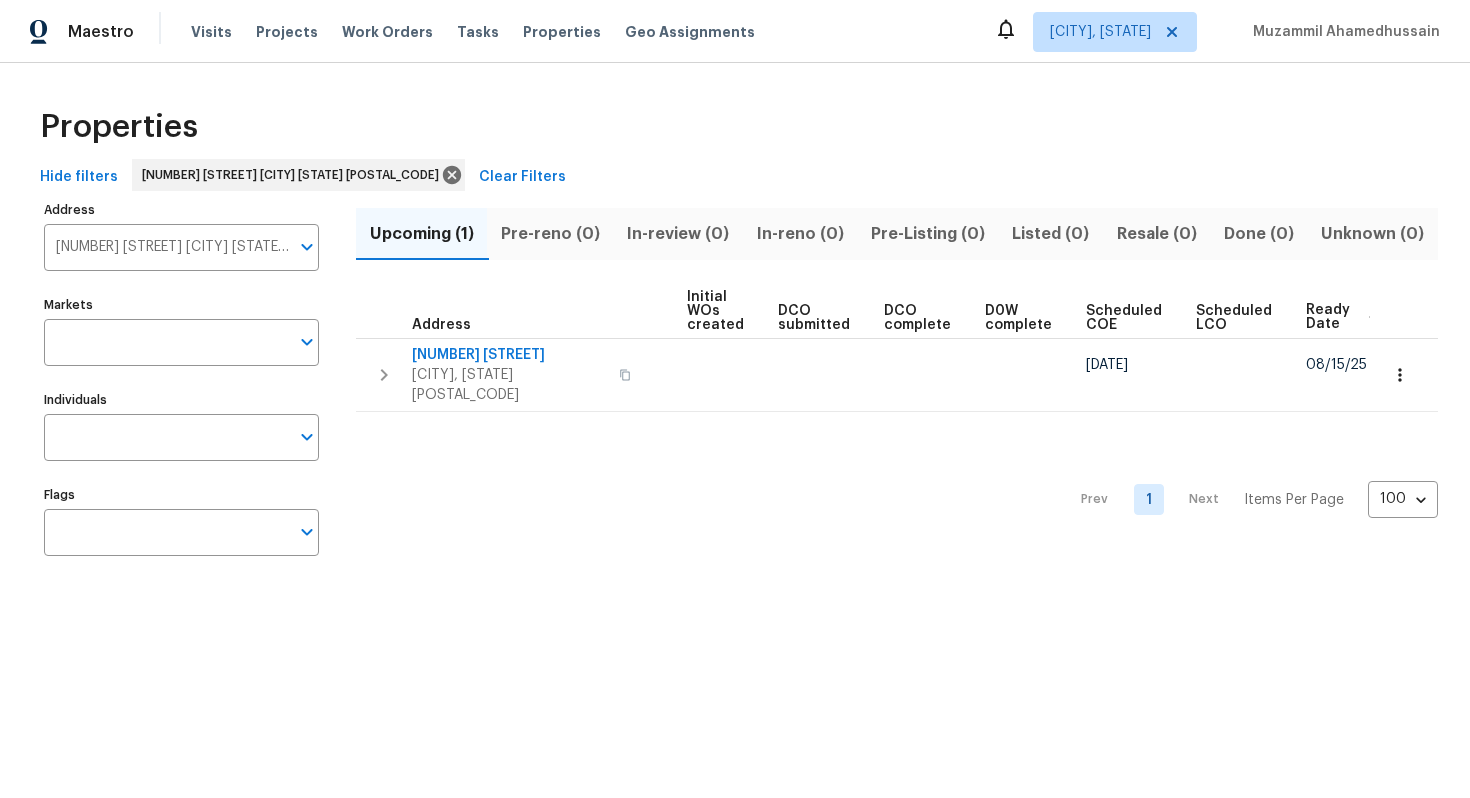 click on "[NUMBER] [STREET] [CITY] [STATE] [POSTAL_CODE]" at bounding box center (166, 247) 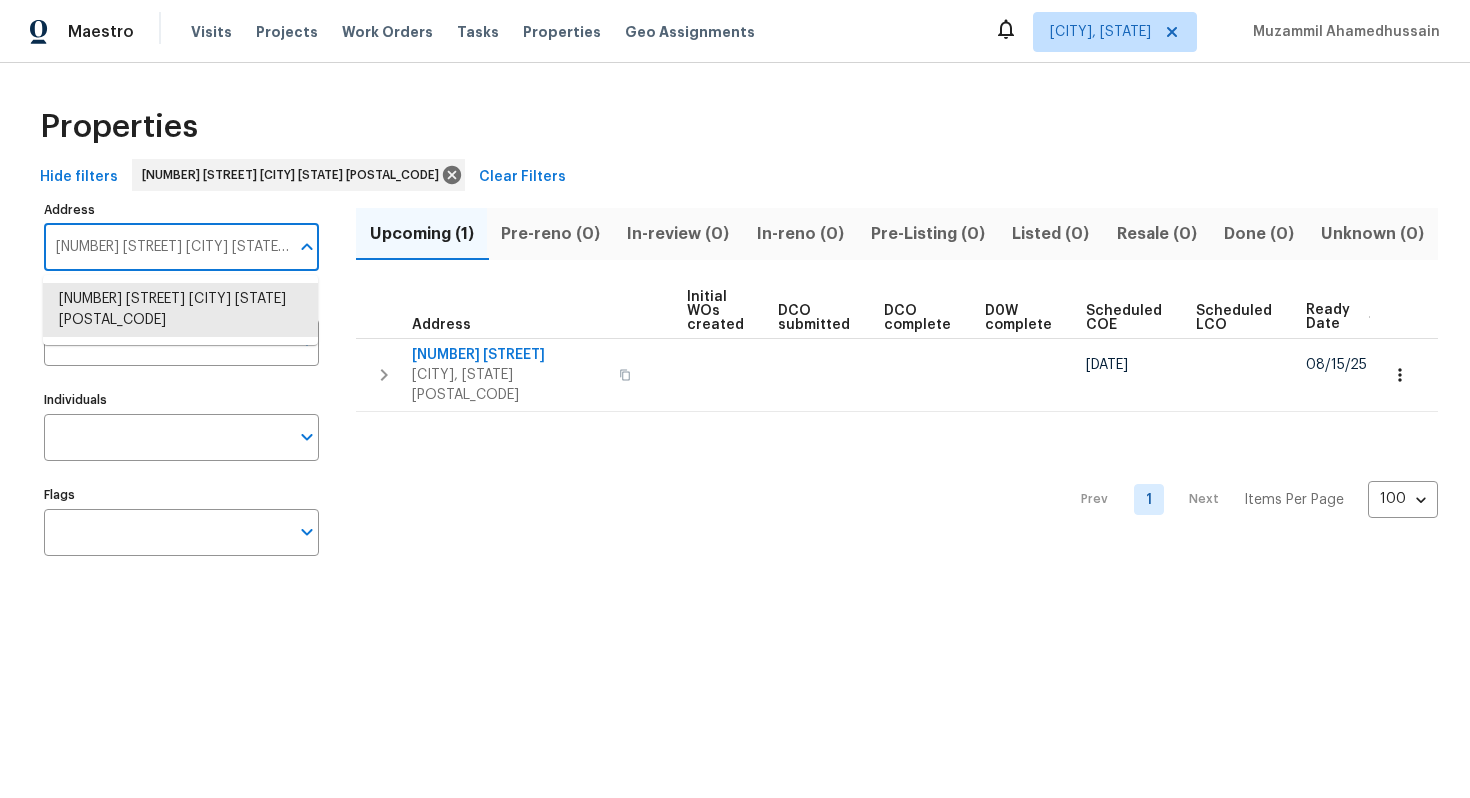 paste on "[NUMBER] [STREET] [CITY] [STATE] [POSTAL_CODE]" 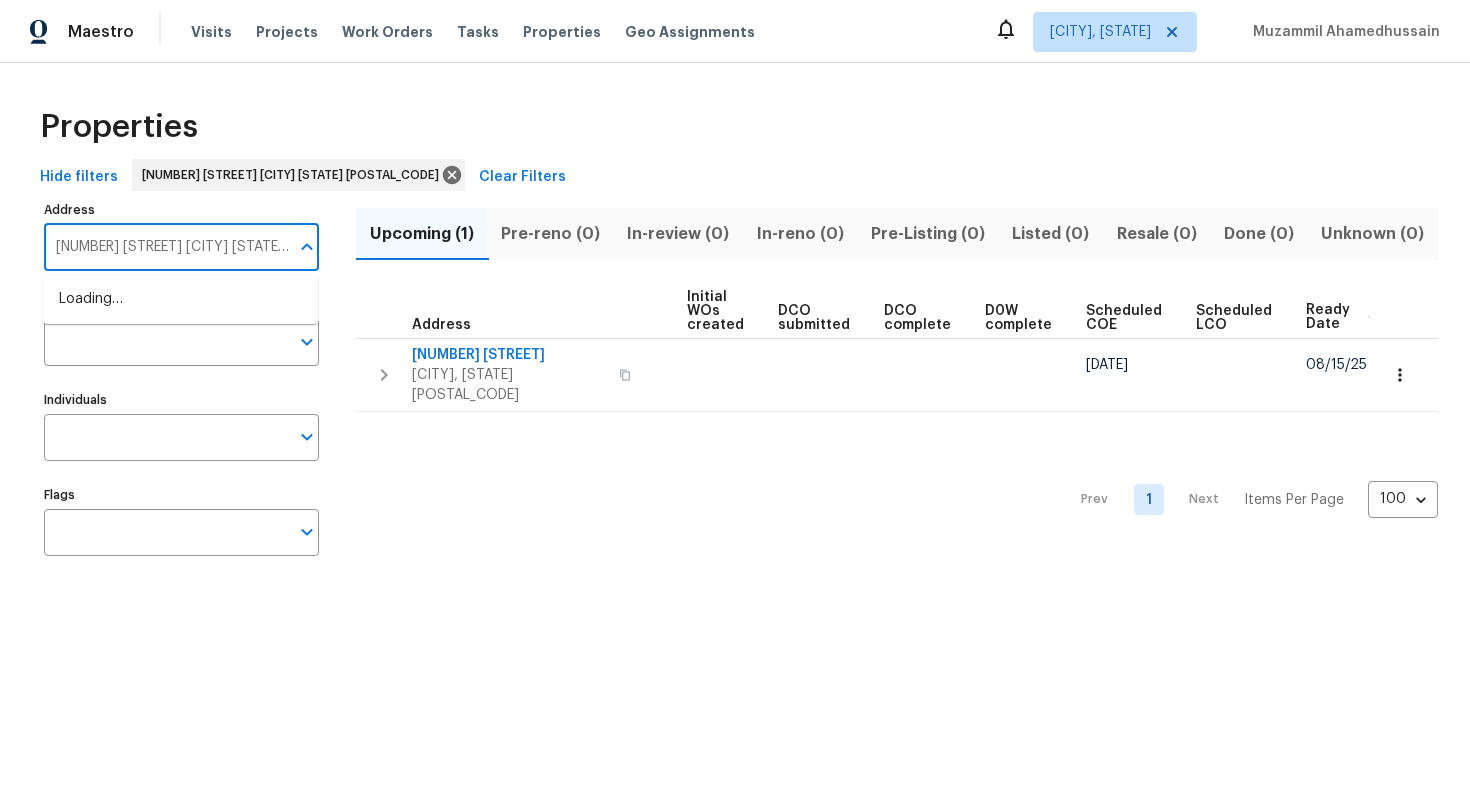 type on "[NUMBER] [STREET] [CITY] [STATE] [POSTAL_CODE]" 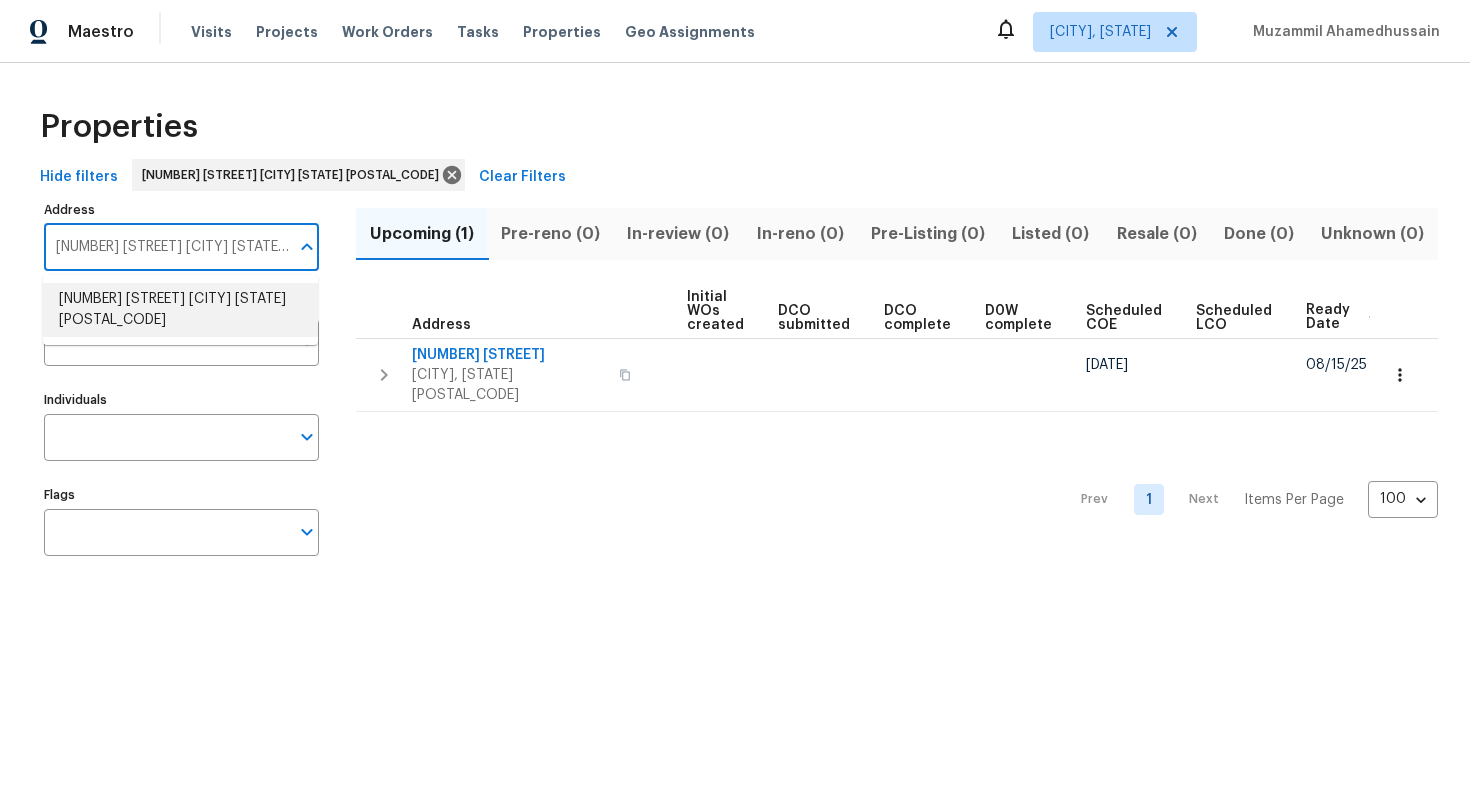 click on "[NUMBER] [STREET] [CITY] [STATE] [POSTAL_CODE]" at bounding box center [180, 310] 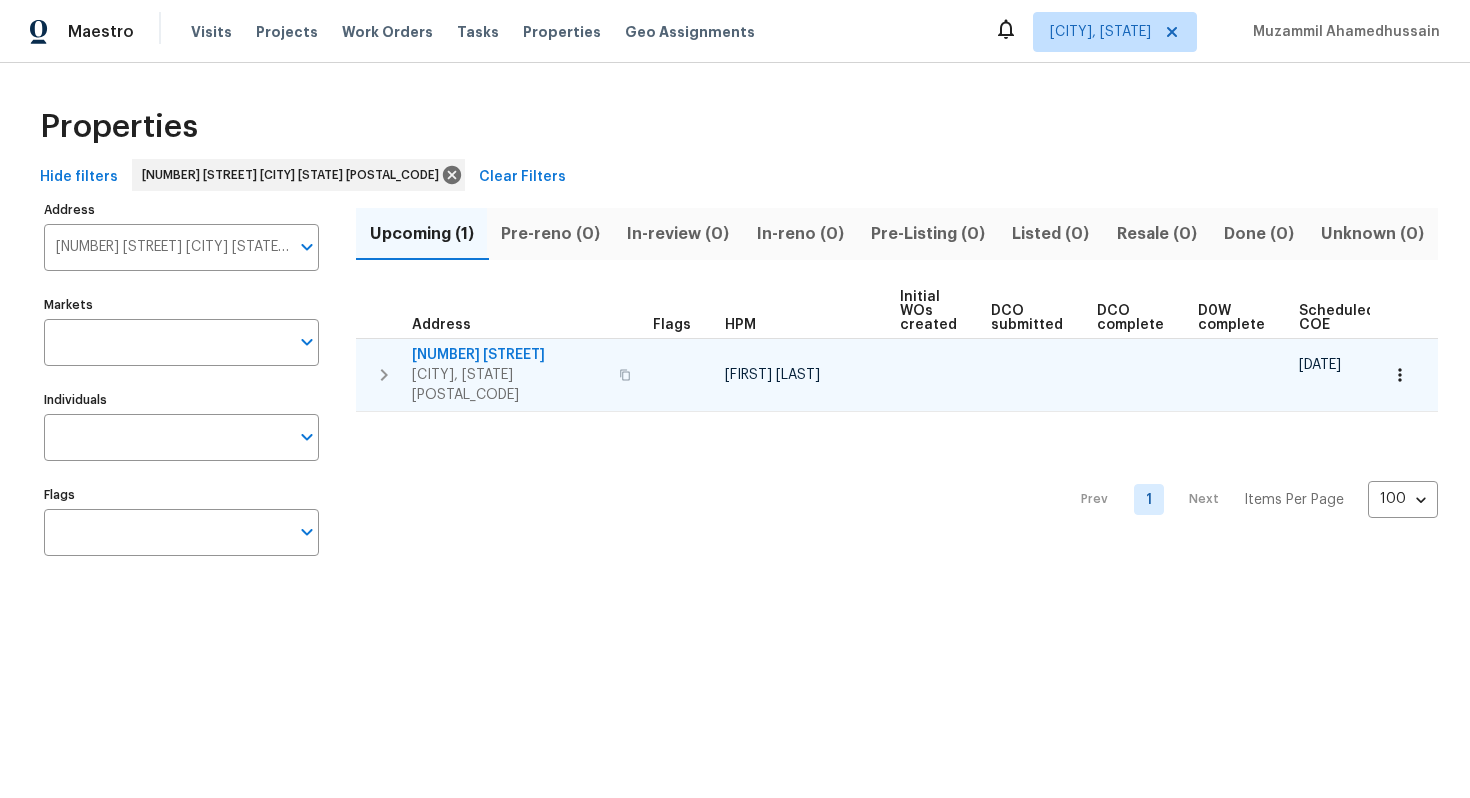 scroll, scrollTop: 0, scrollLeft: 213, axis: horizontal 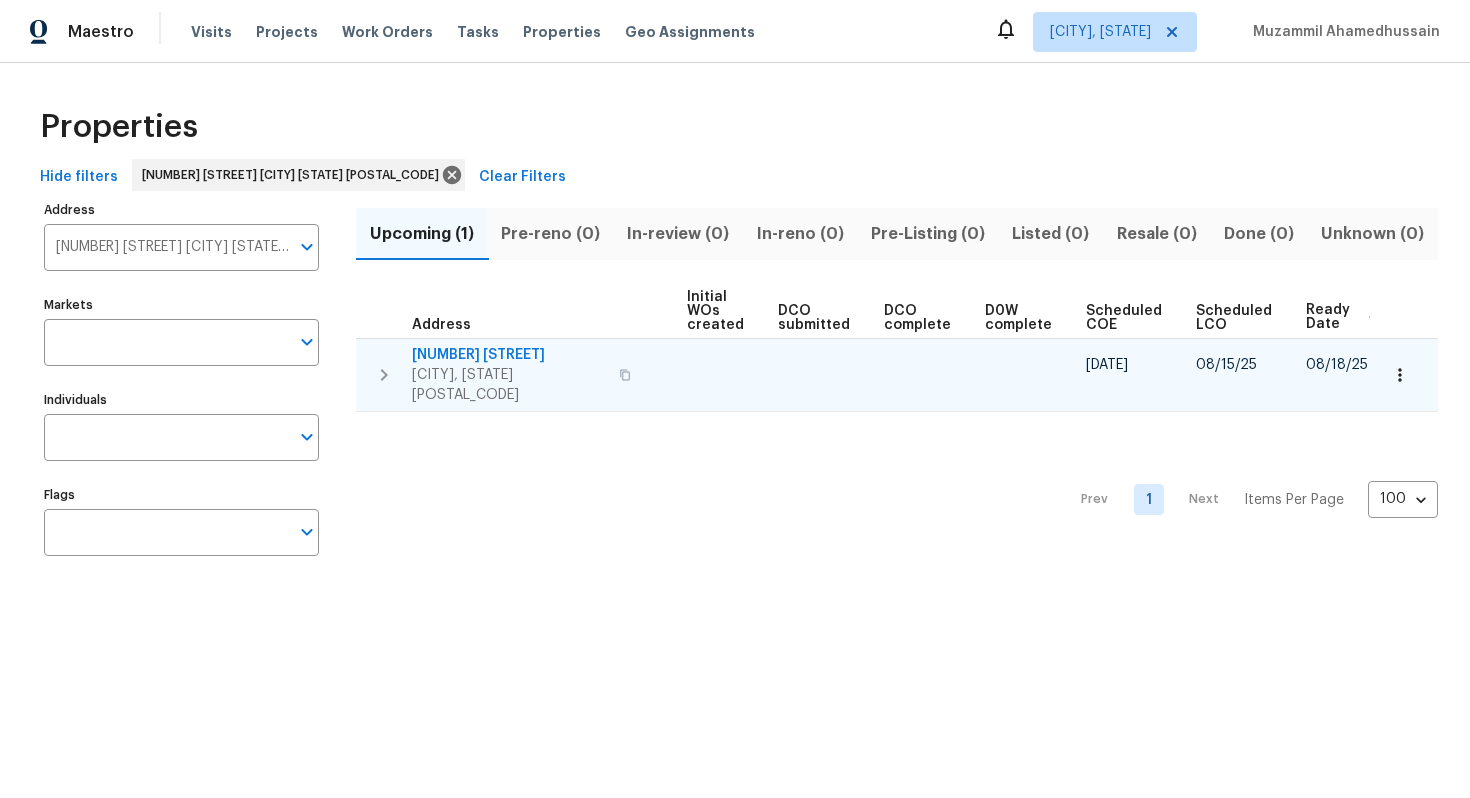 click 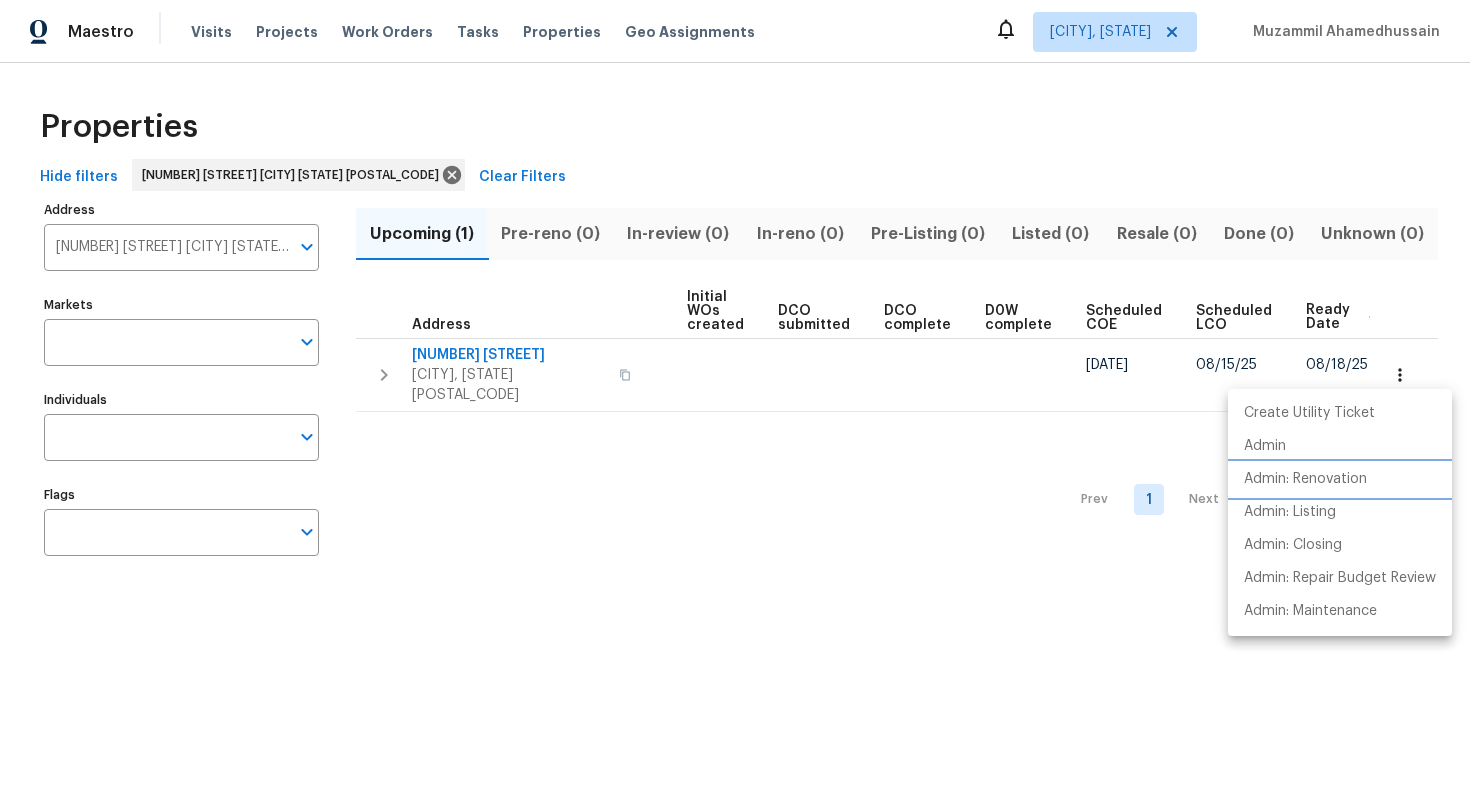 click on "Admin: Renovation" at bounding box center [1340, 479] 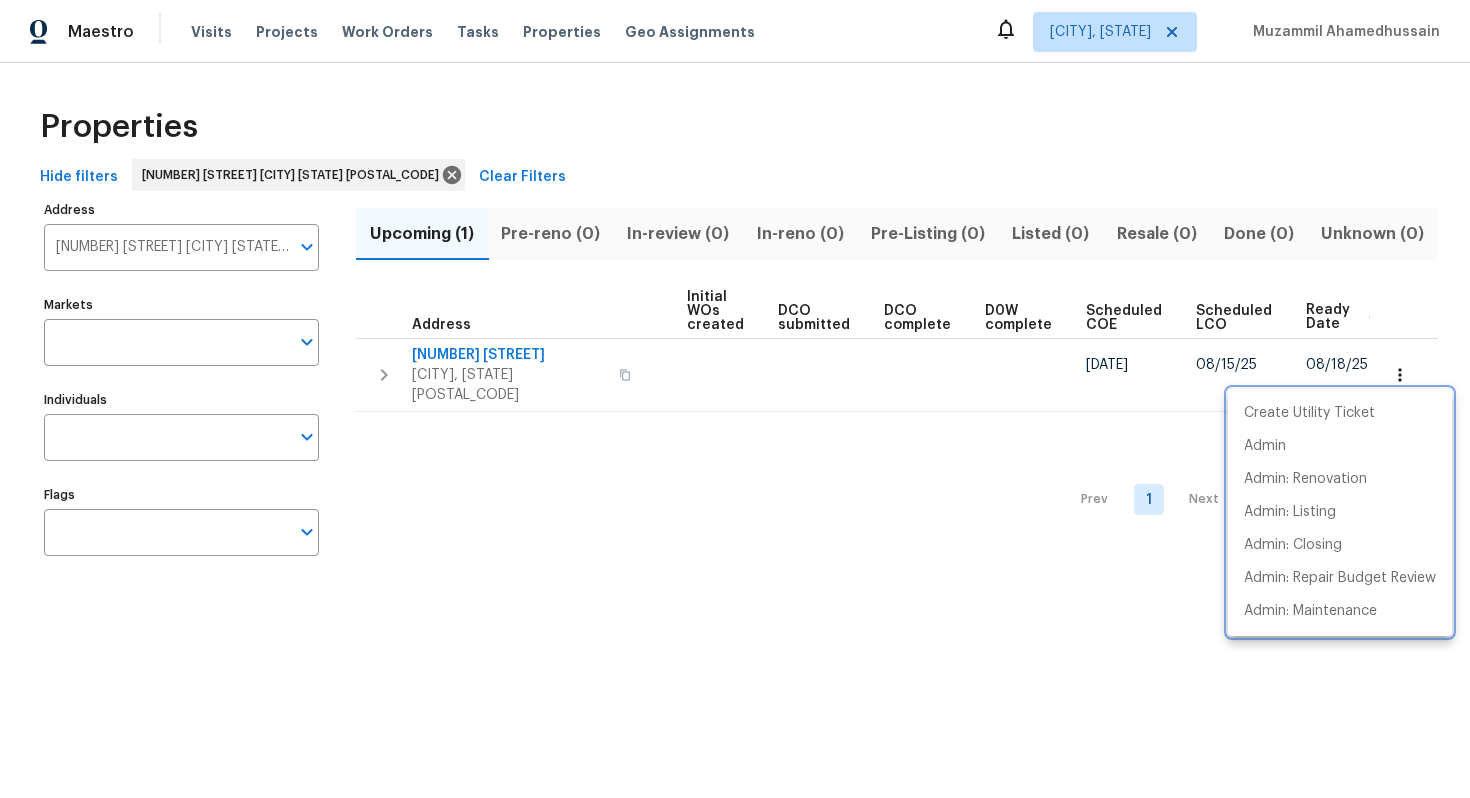 click at bounding box center [735, 399] 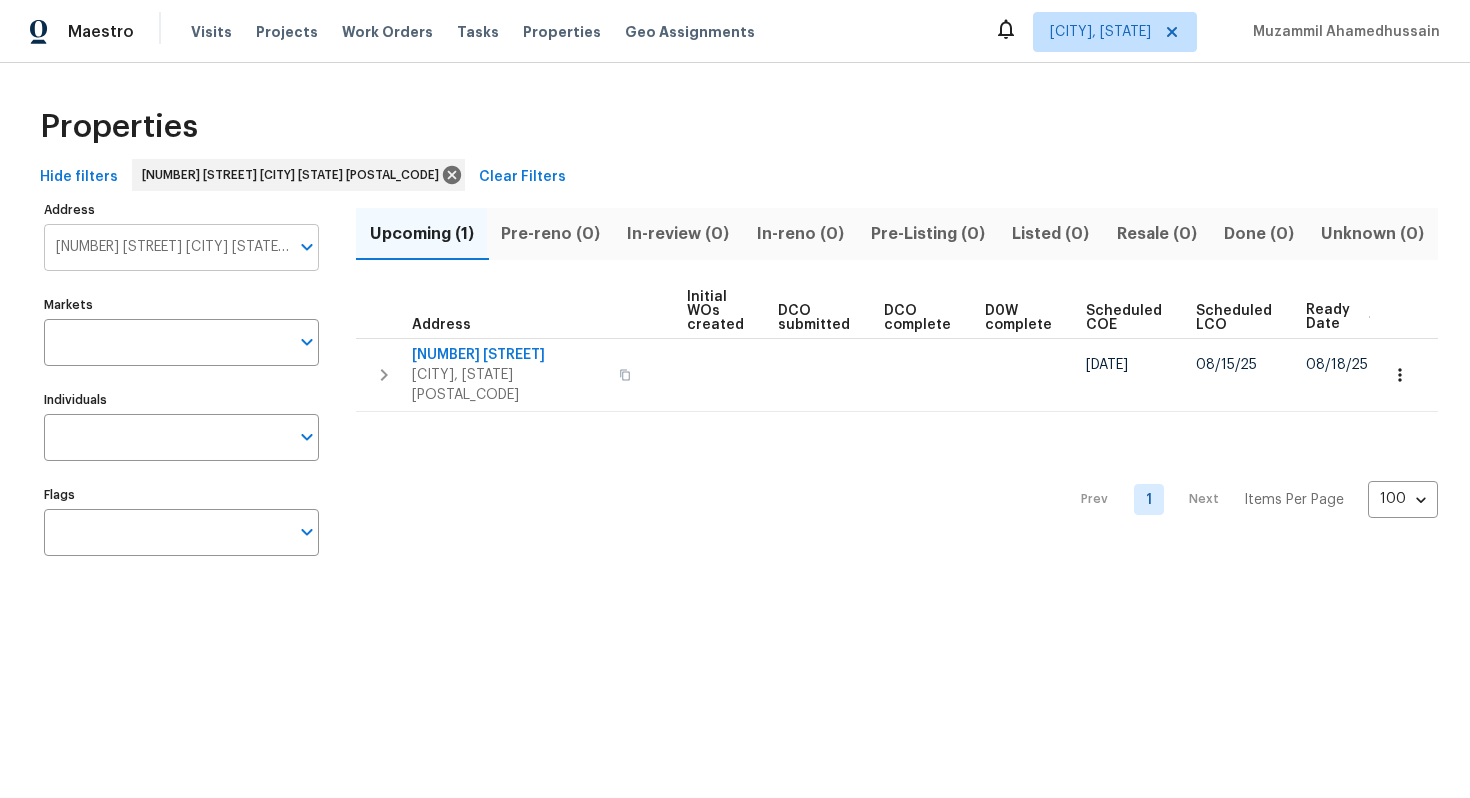 click on "[NUMBER] [STREET] [CITY] [STATE] [POSTAL_CODE]" at bounding box center [166, 247] 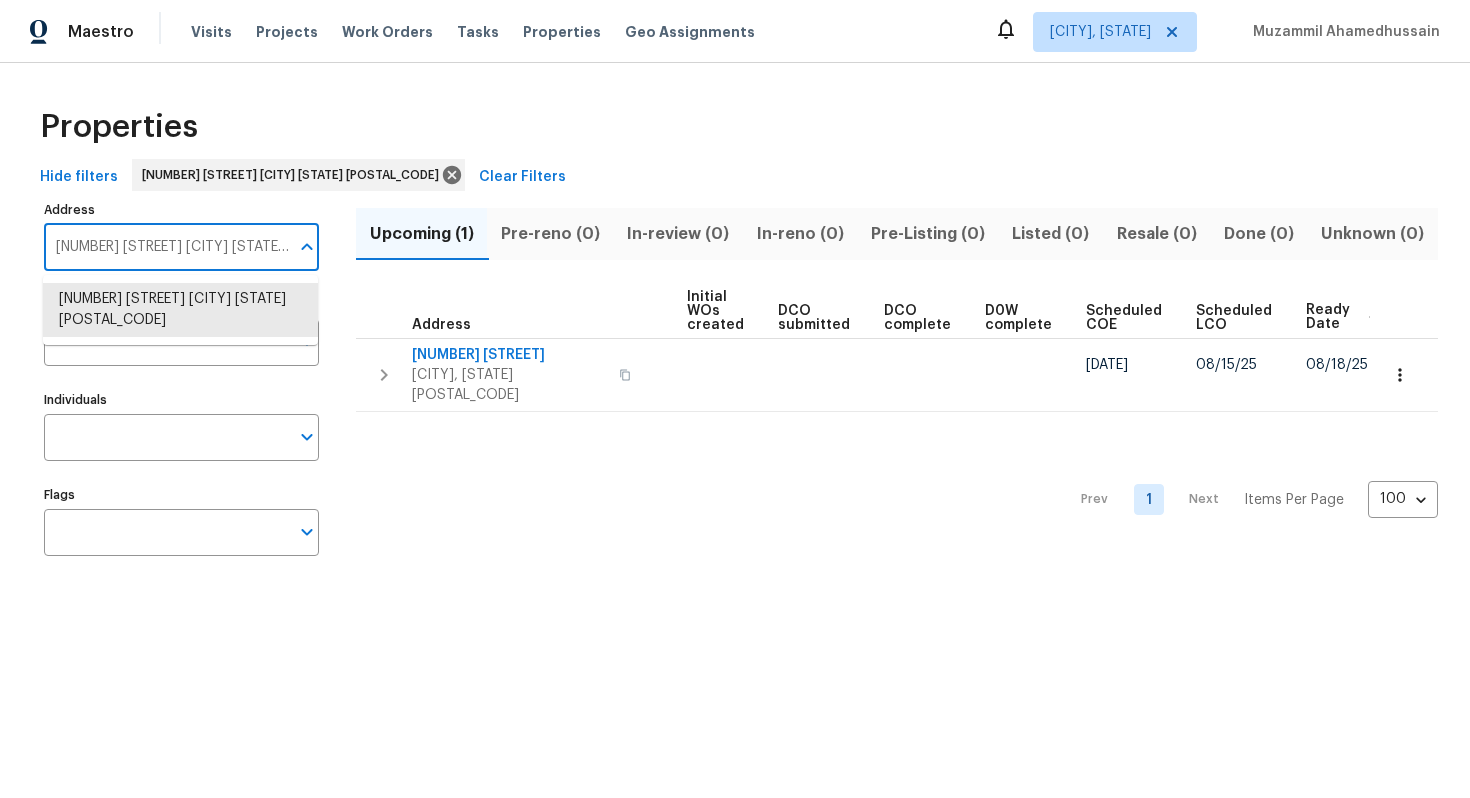 paste on "[NUMBER] [STREET] [CITY] [STATE] [POSTAL_CODE]" 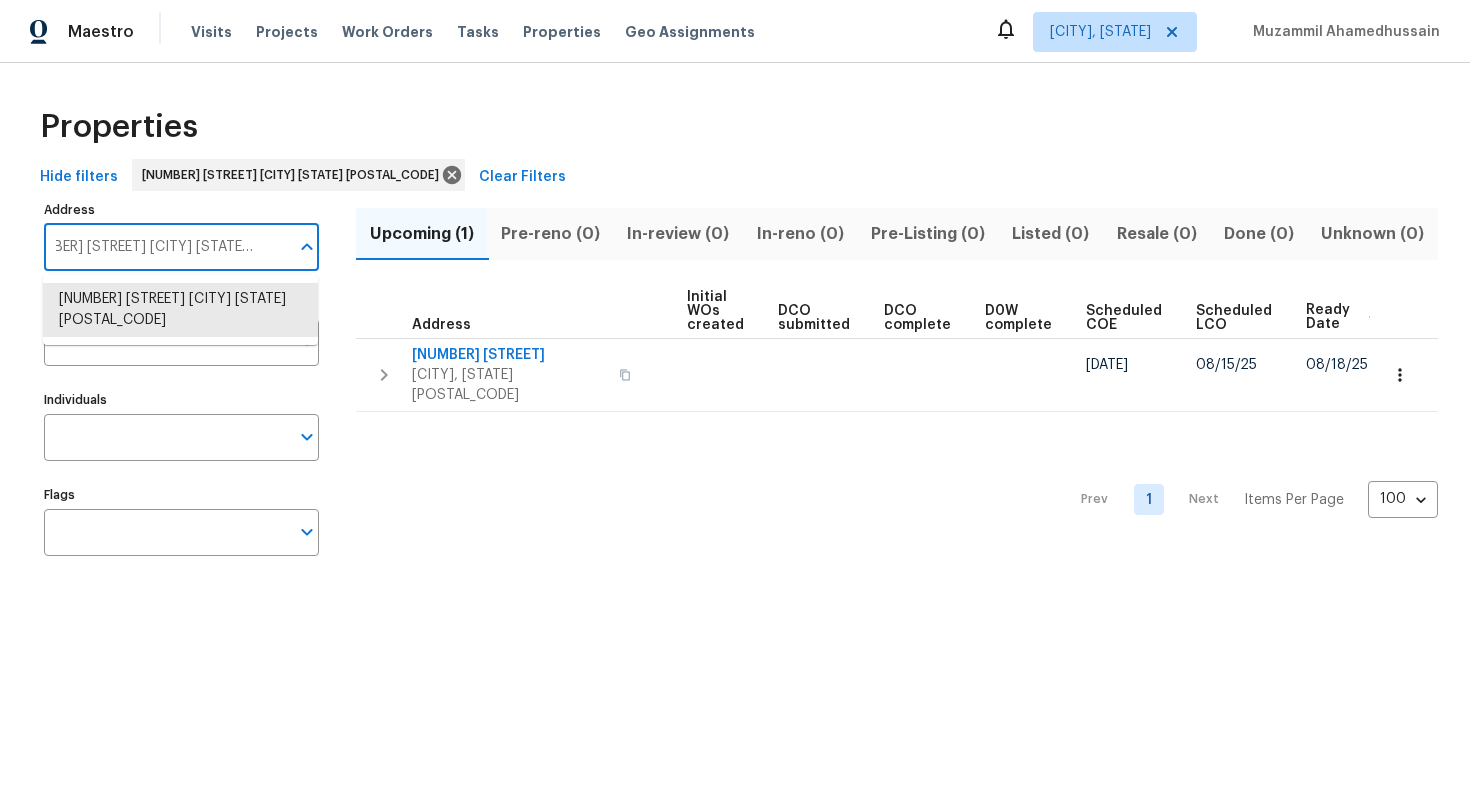 type on "[NUMBER] [STREET] [CITY] [STATE] [POSTAL_CODE]" 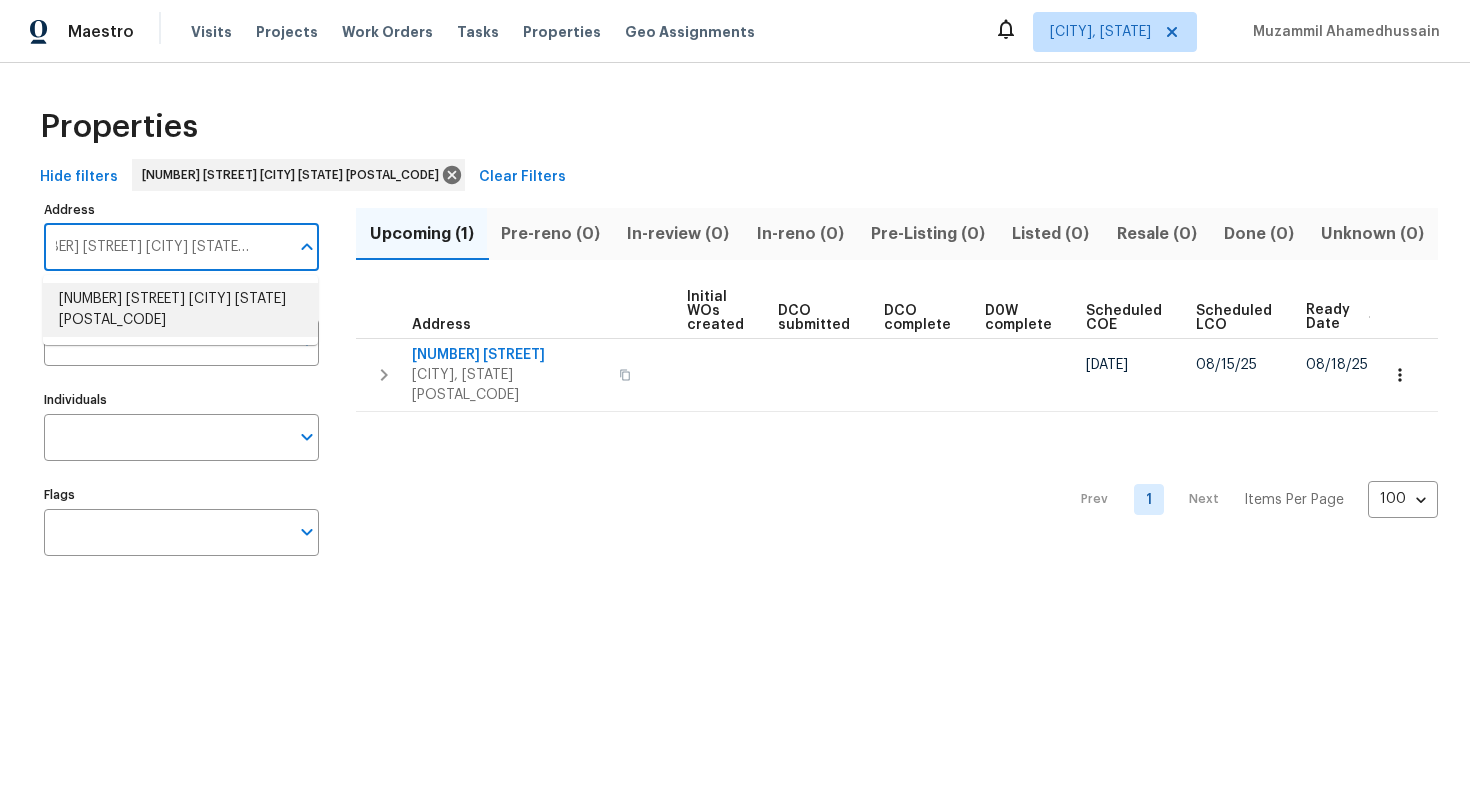 click on "[NUMBER] [STREET] [CITY] [STATE] [POSTAL_CODE]" at bounding box center (180, 310) 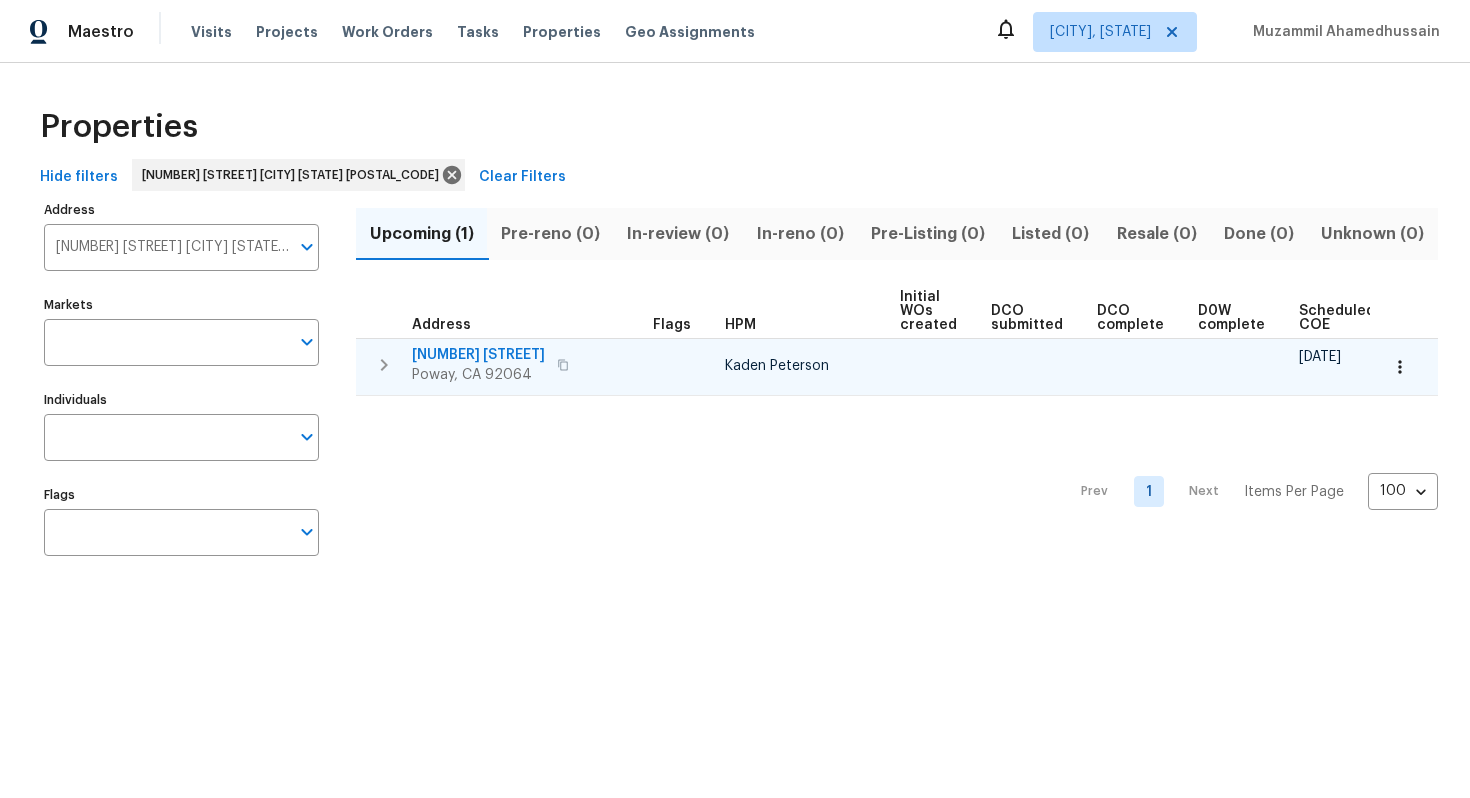 scroll, scrollTop: 0, scrollLeft: 213, axis: horizontal 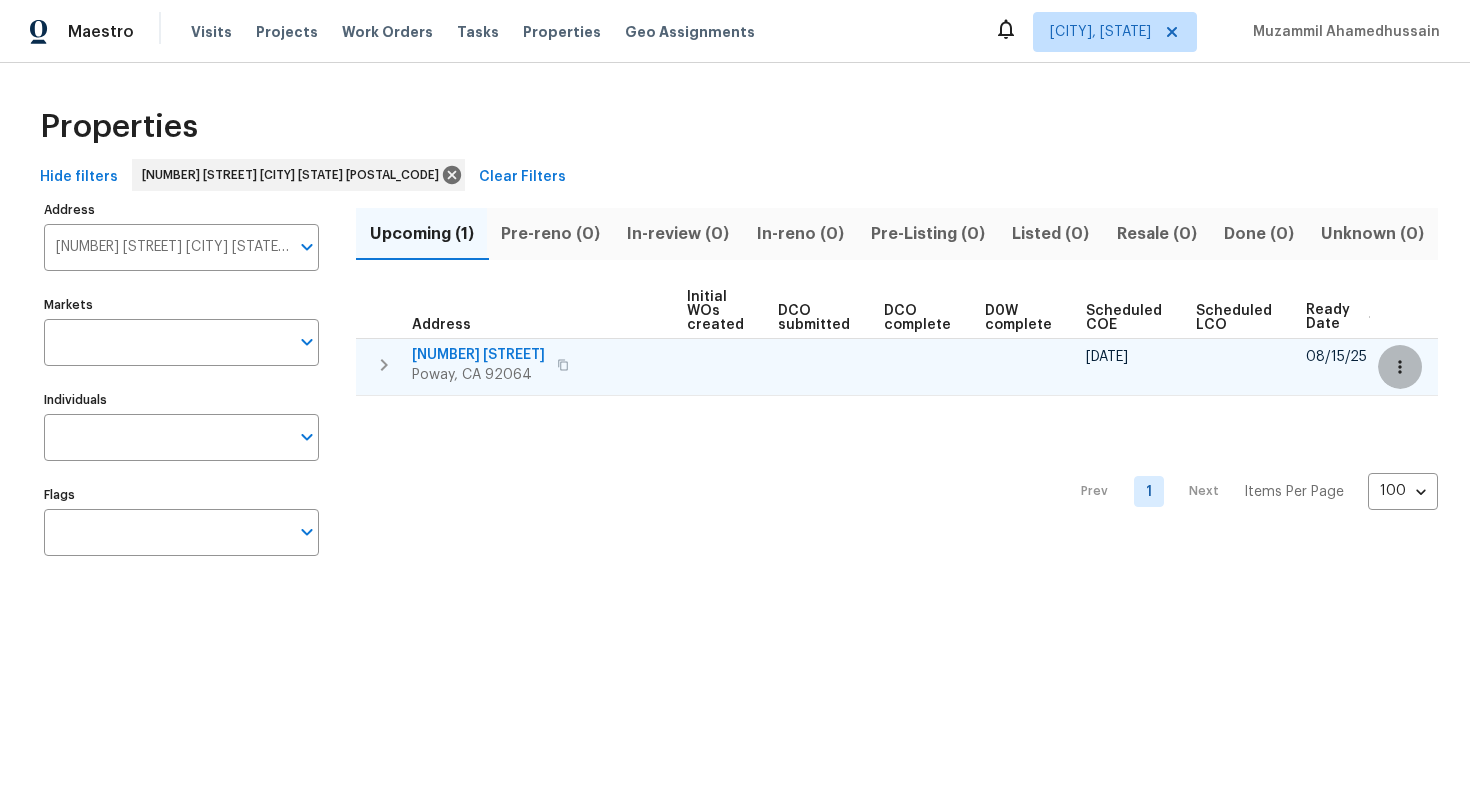 click 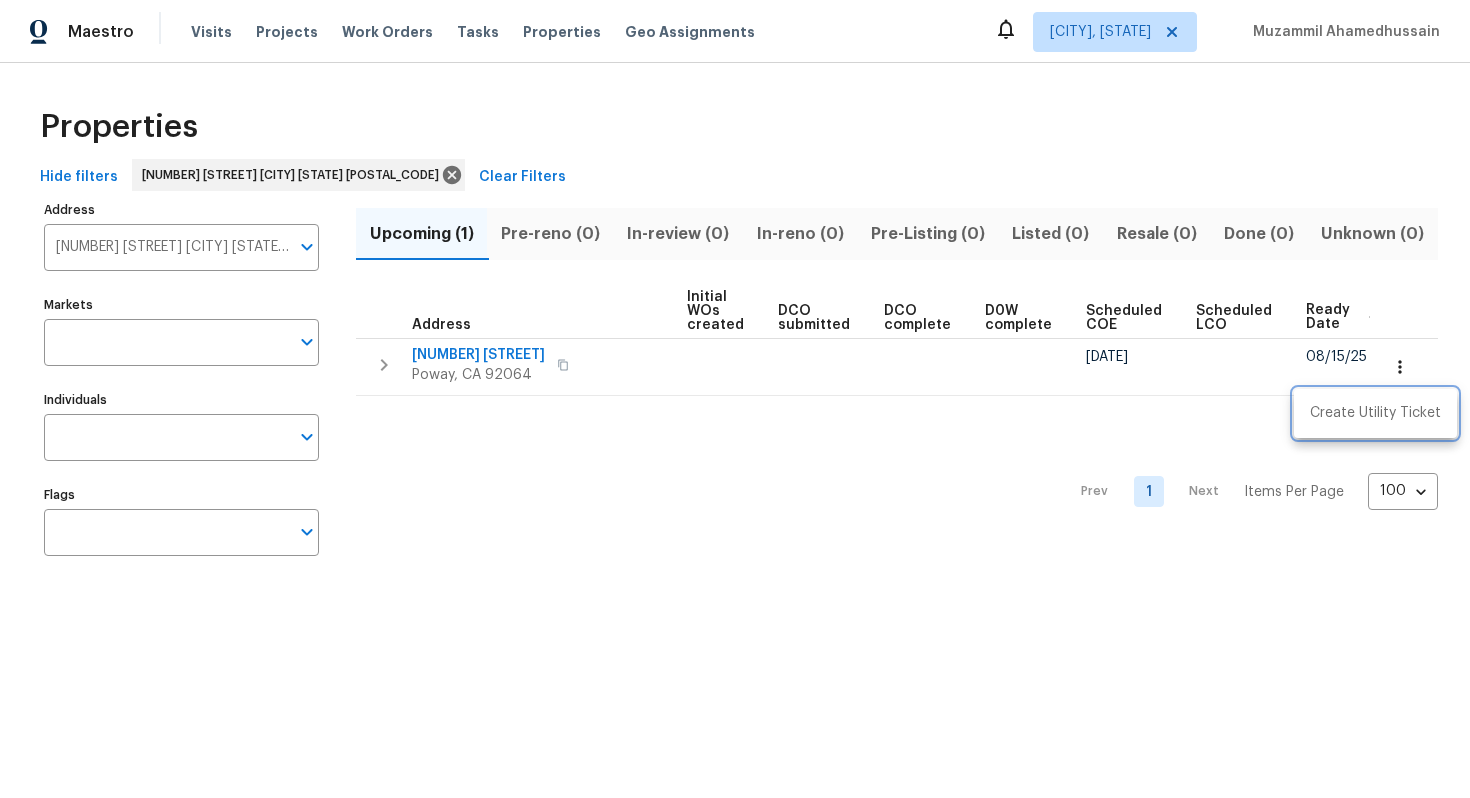 click at bounding box center [735, 399] 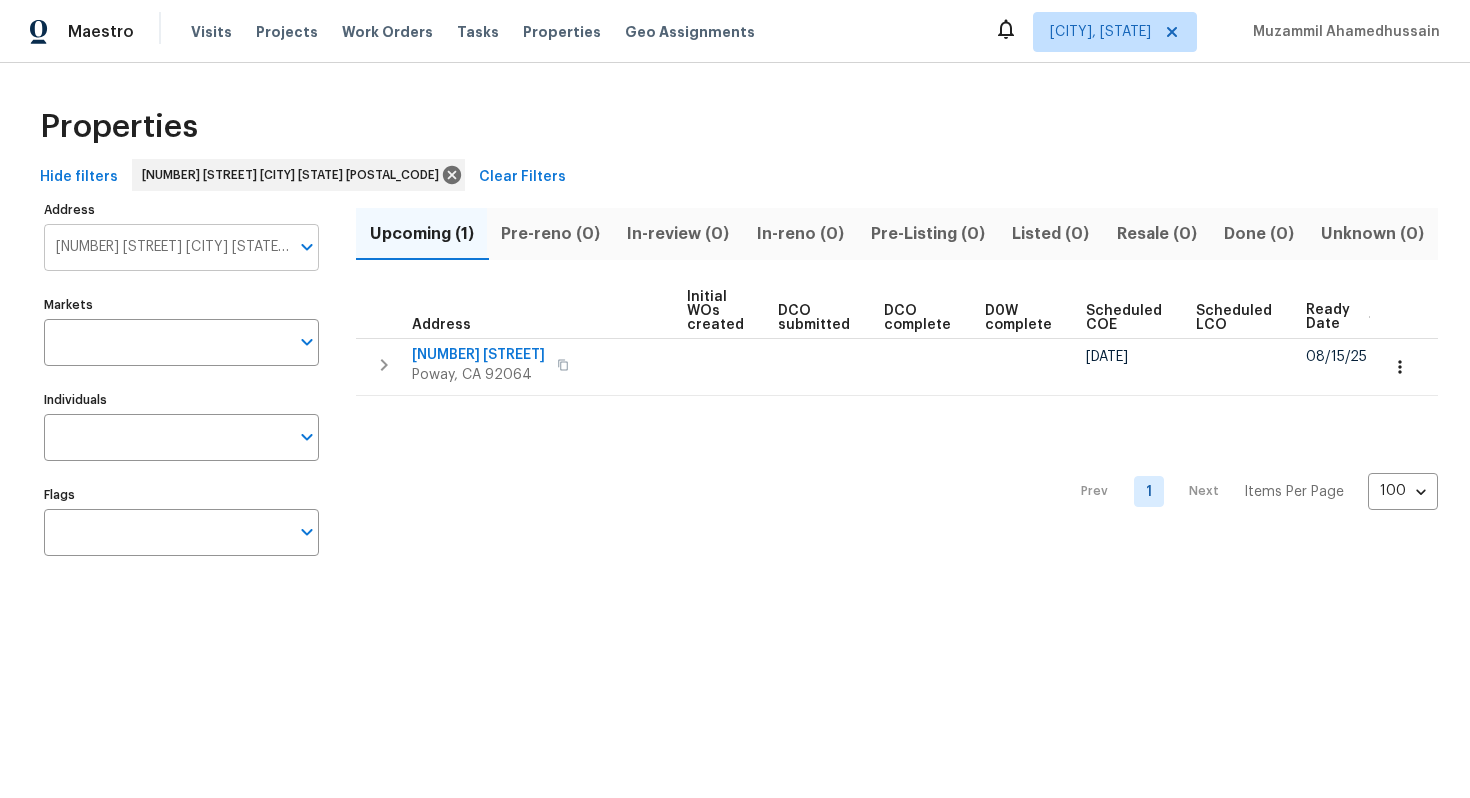 click on "[NUMBER] [STREET] [CITY] [STATE] [POSTAL_CODE]" at bounding box center [166, 247] 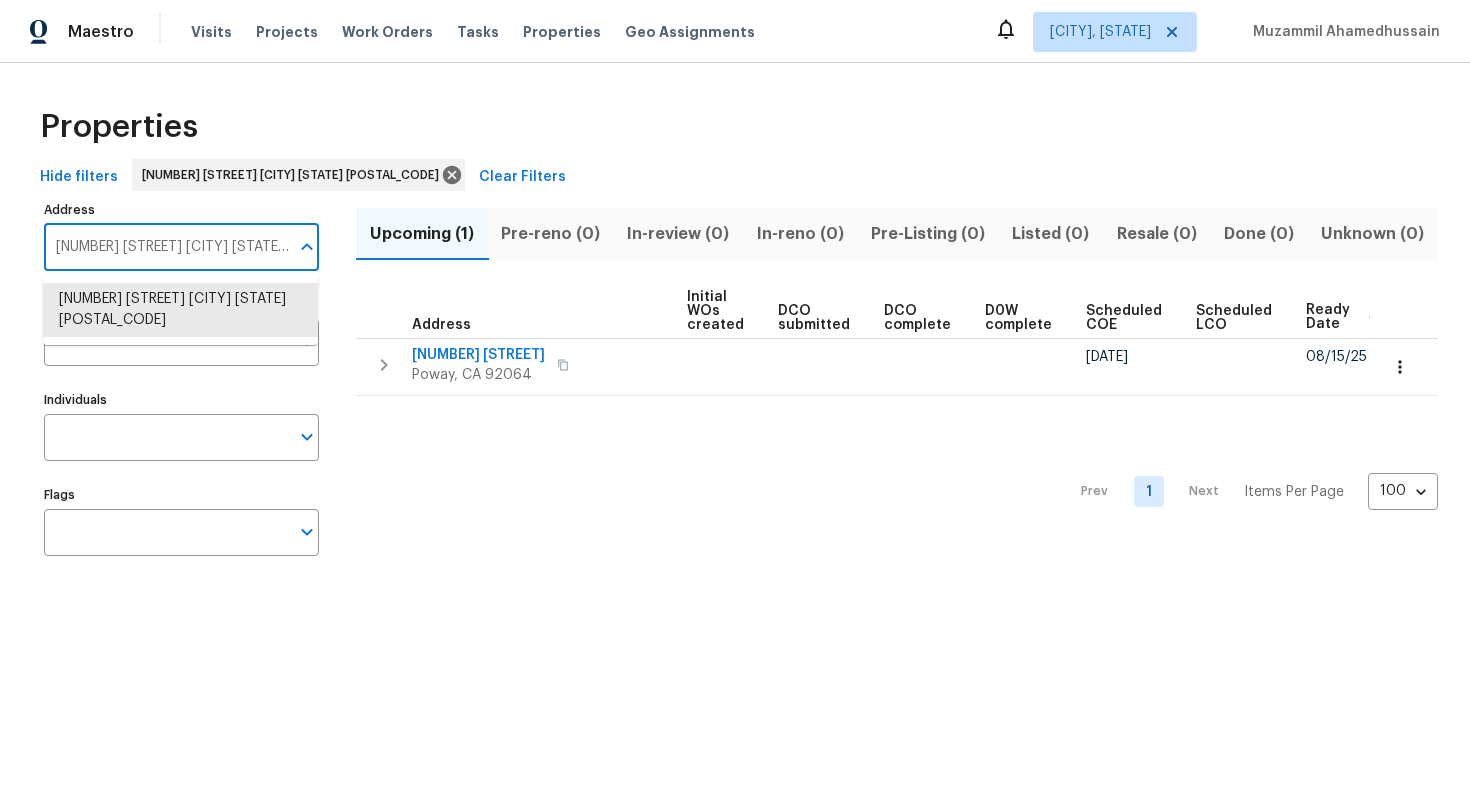 paste on "[NUMBER] [STREET] [CITY] [STATE] [POSTAL_CODE]" 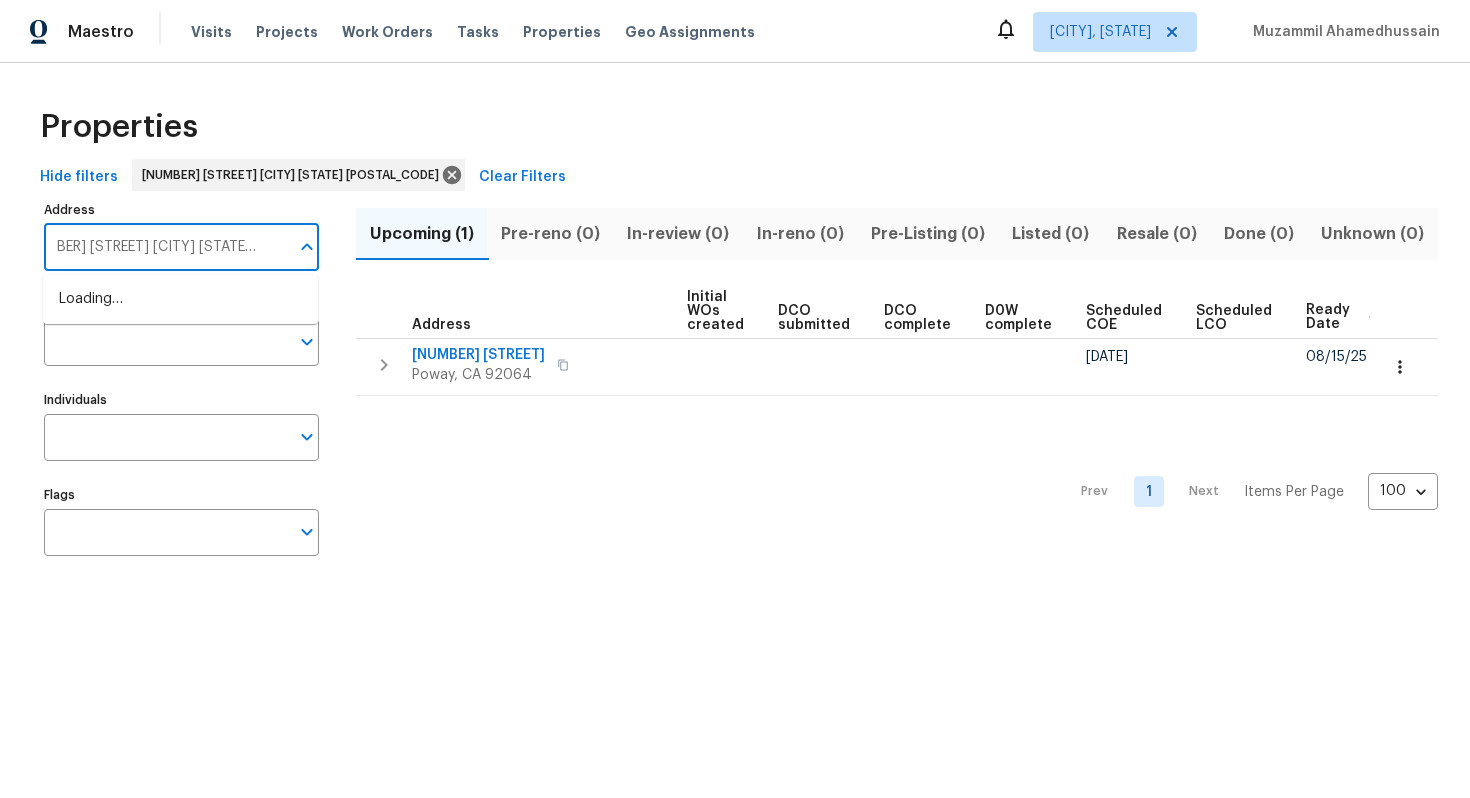 type on "[NUMBER] [STREET] [CITY] [STATE] [POSTAL_CODE]" 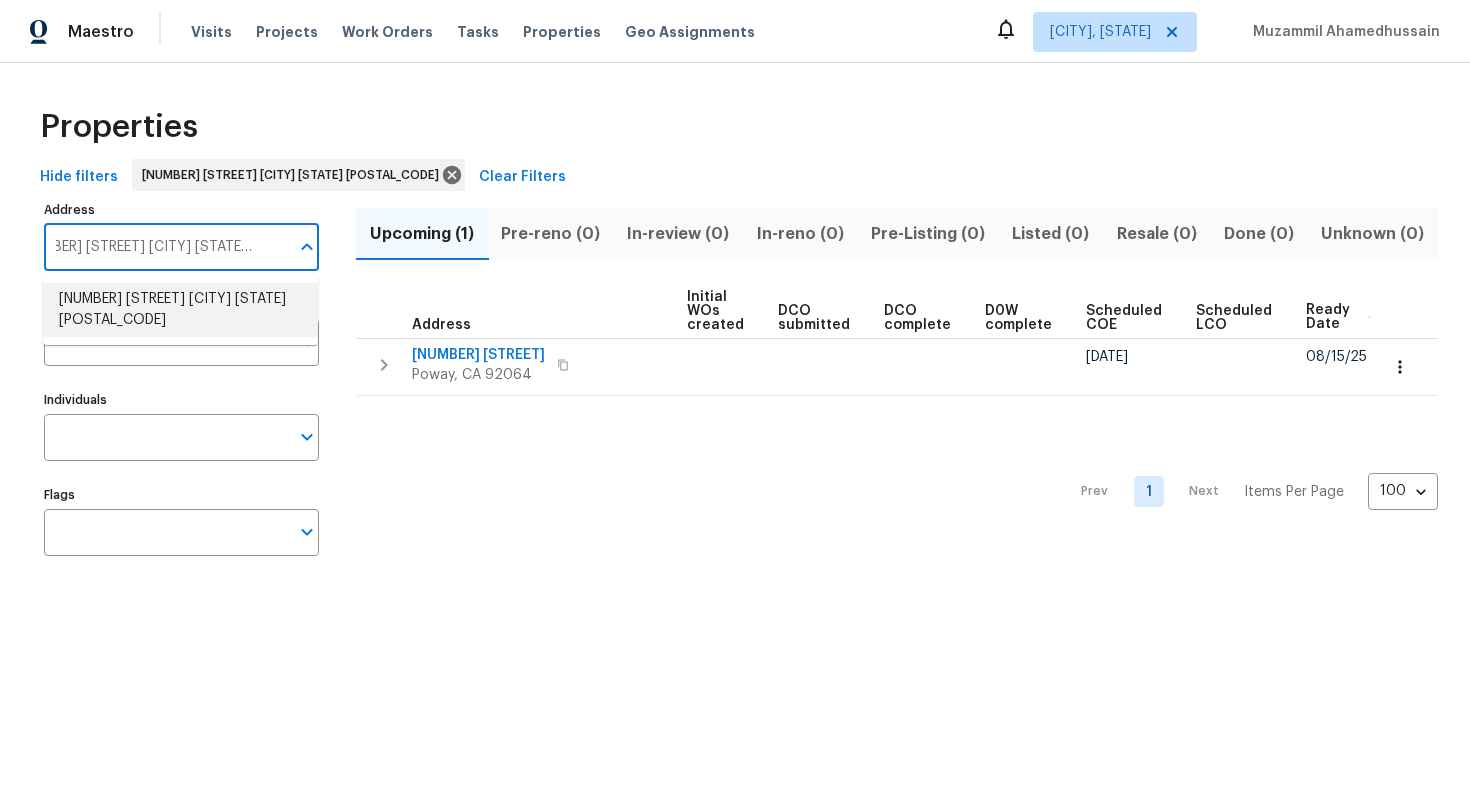 click on "[NUMBER] [STREET] [CITY] [STATE] [POSTAL_CODE]" at bounding box center (180, 310) 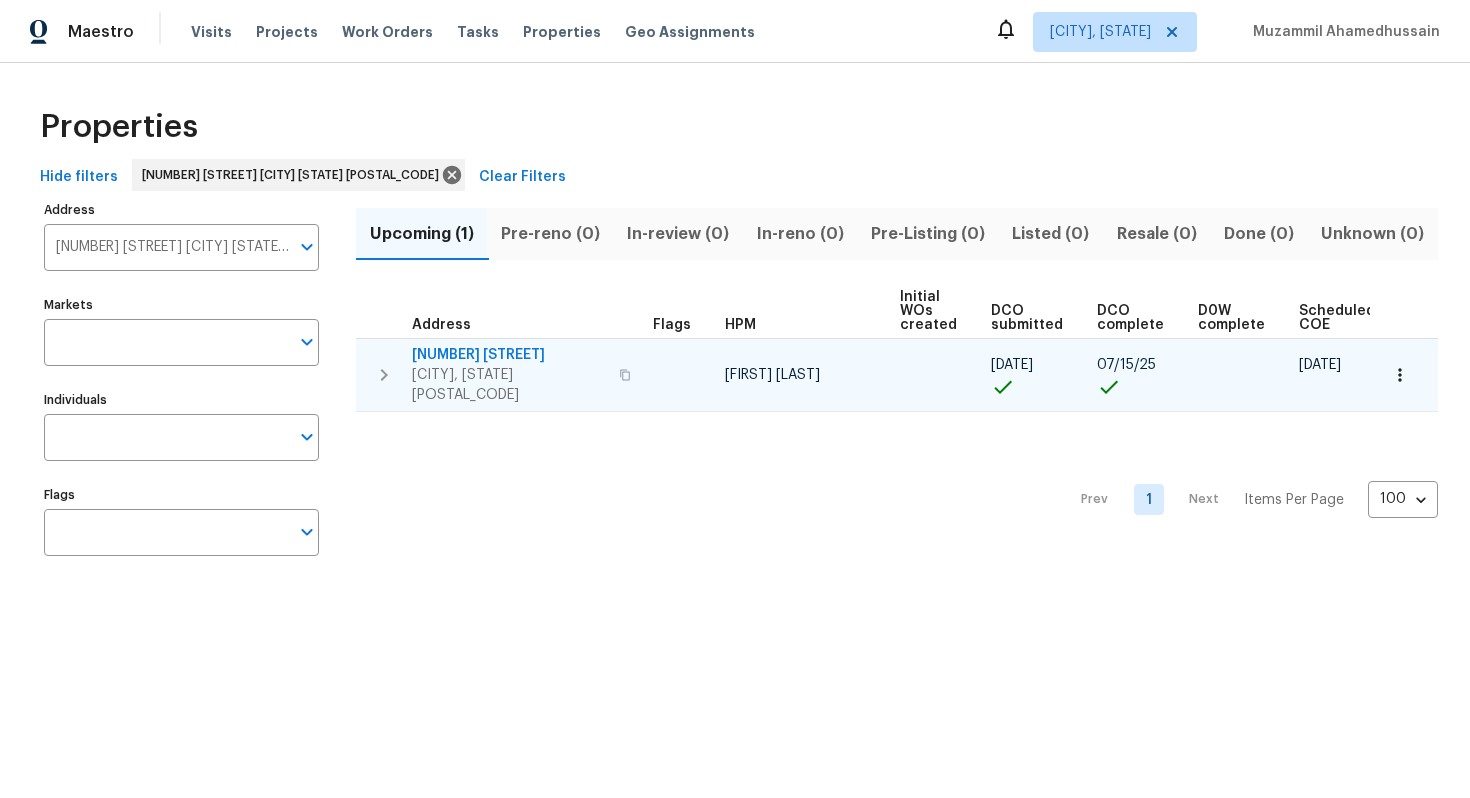 scroll, scrollTop: 0, scrollLeft: 213, axis: horizontal 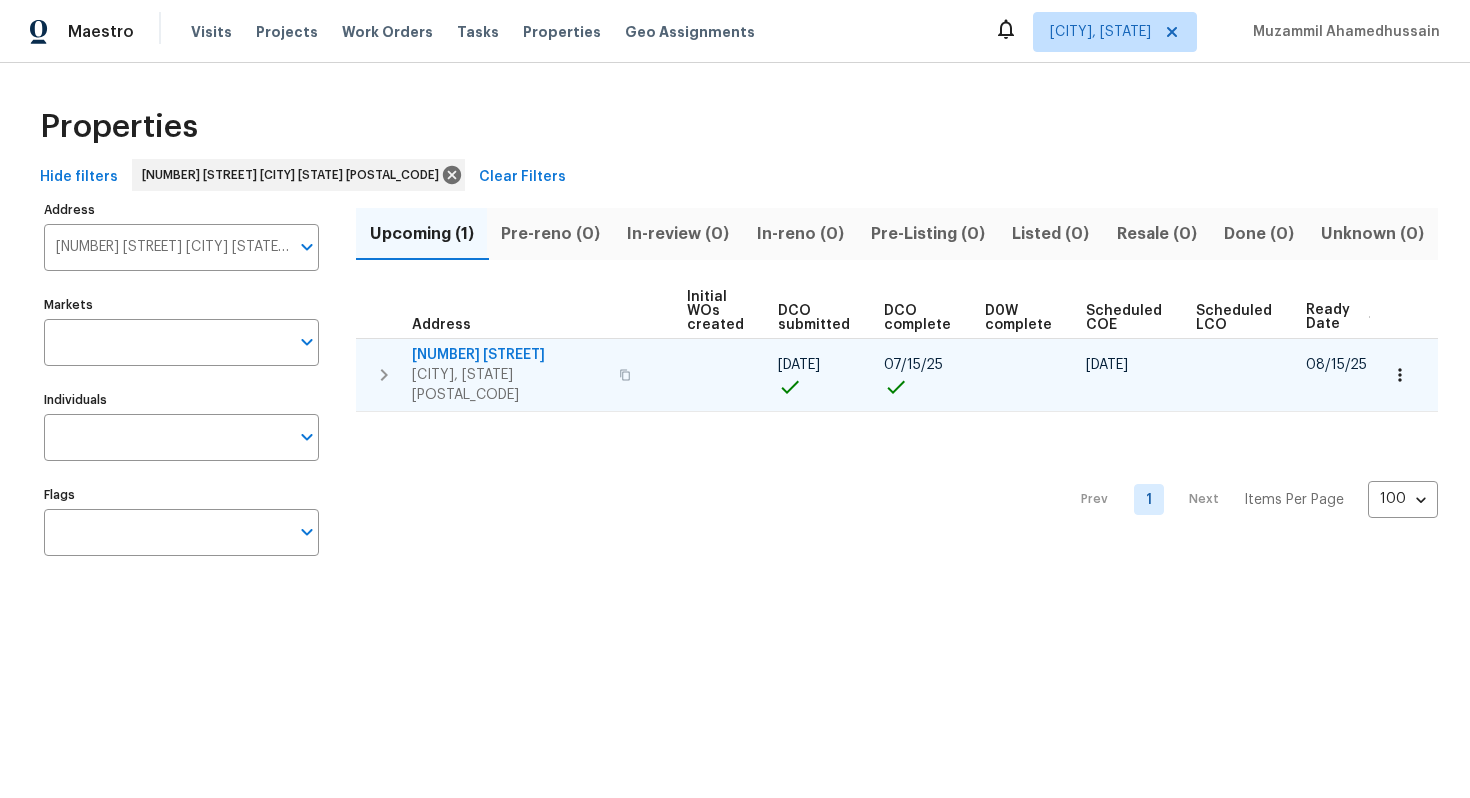 click 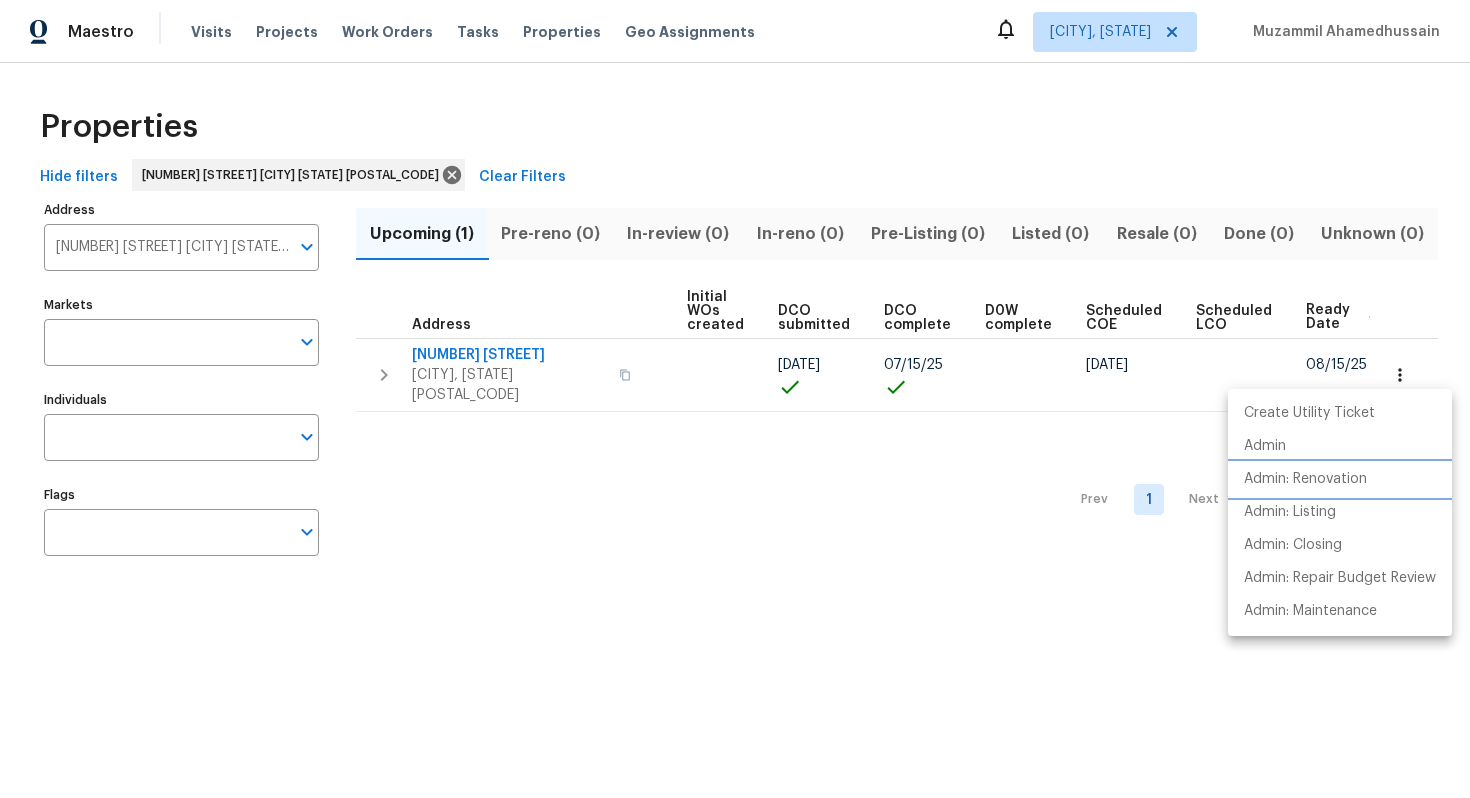 click on "Admin: Renovation" at bounding box center [1305, 479] 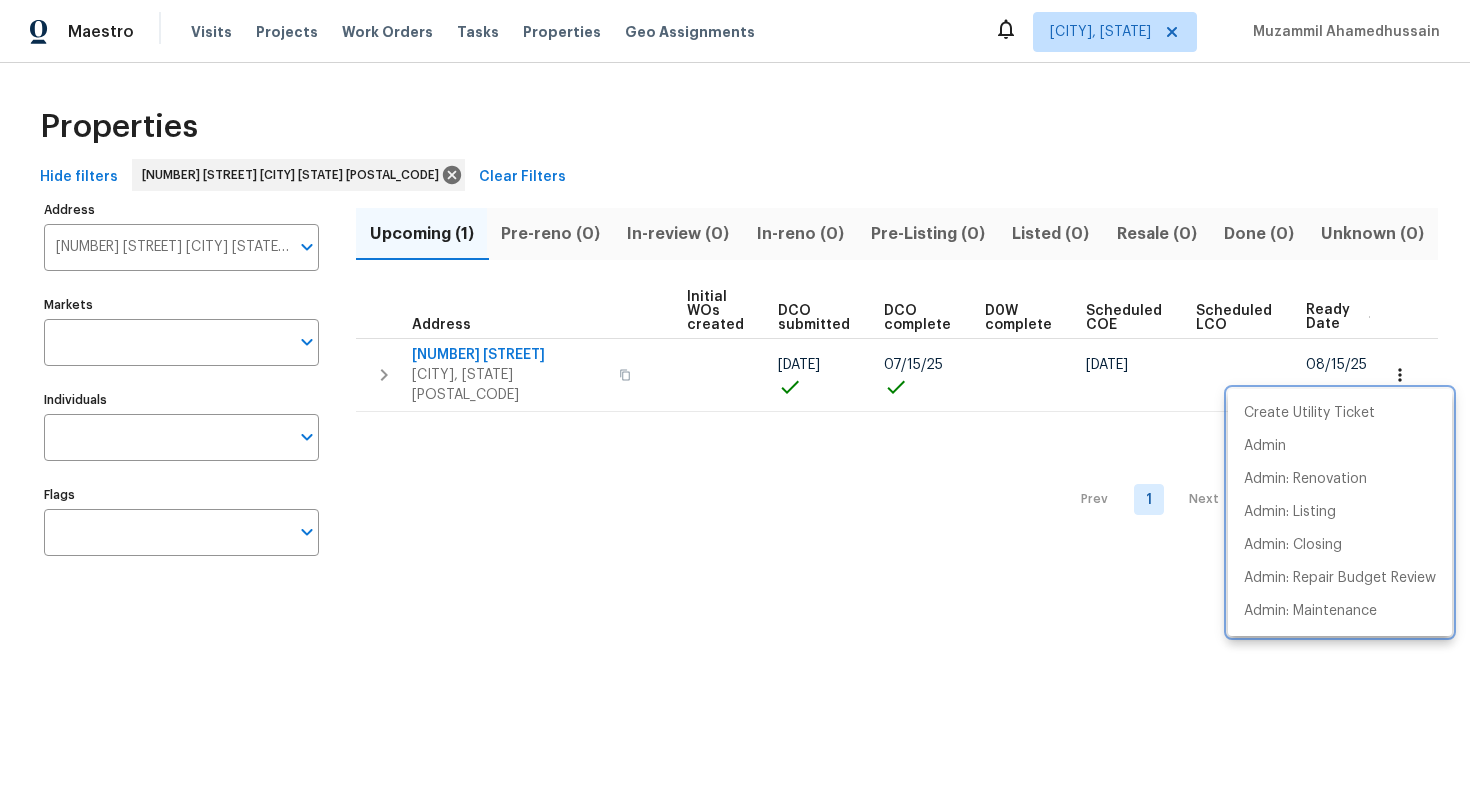 click at bounding box center (735, 399) 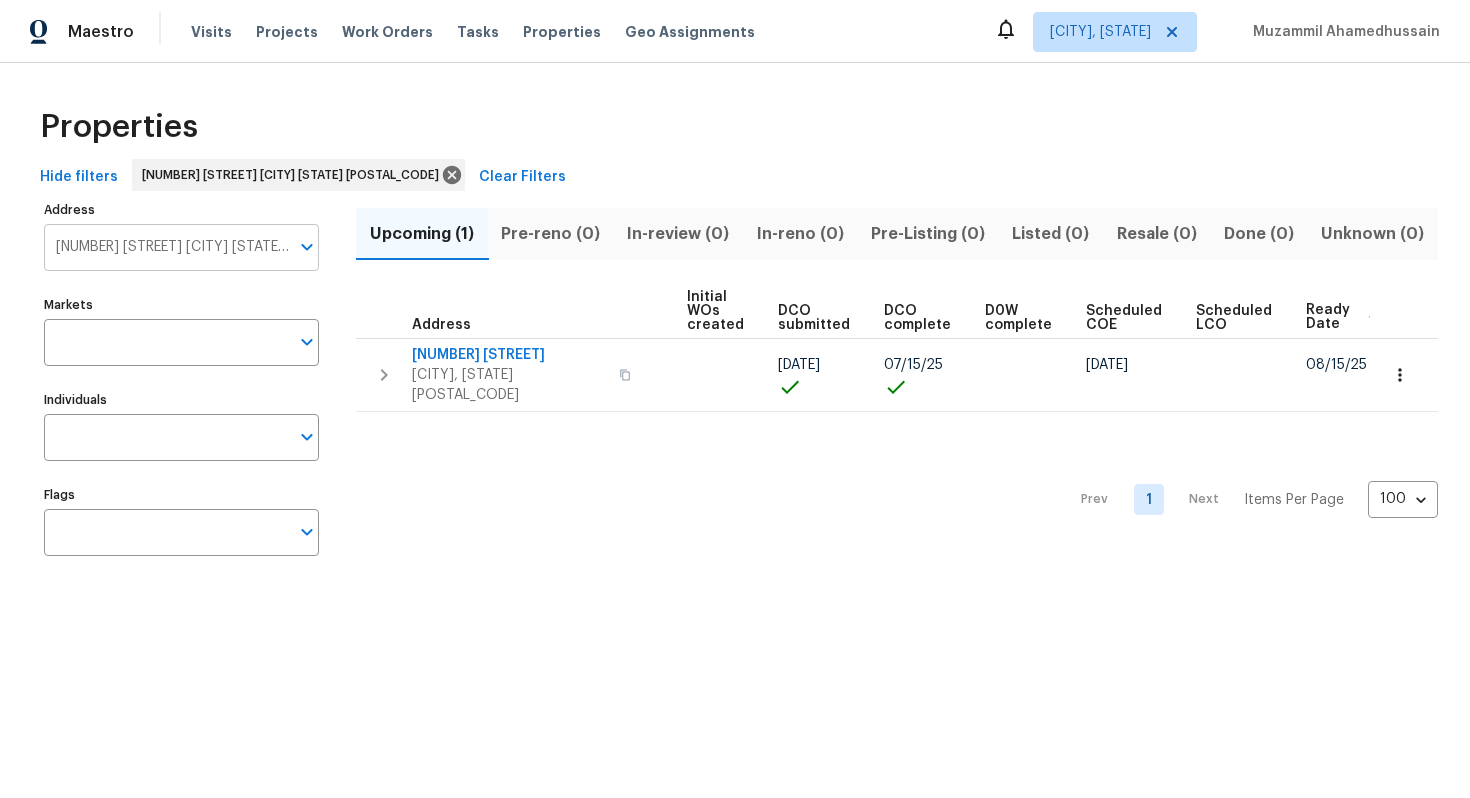 click on "[NUMBER] [STREET] [CITY] [STATE] [POSTAL_CODE]" at bounding box center [166, 247] 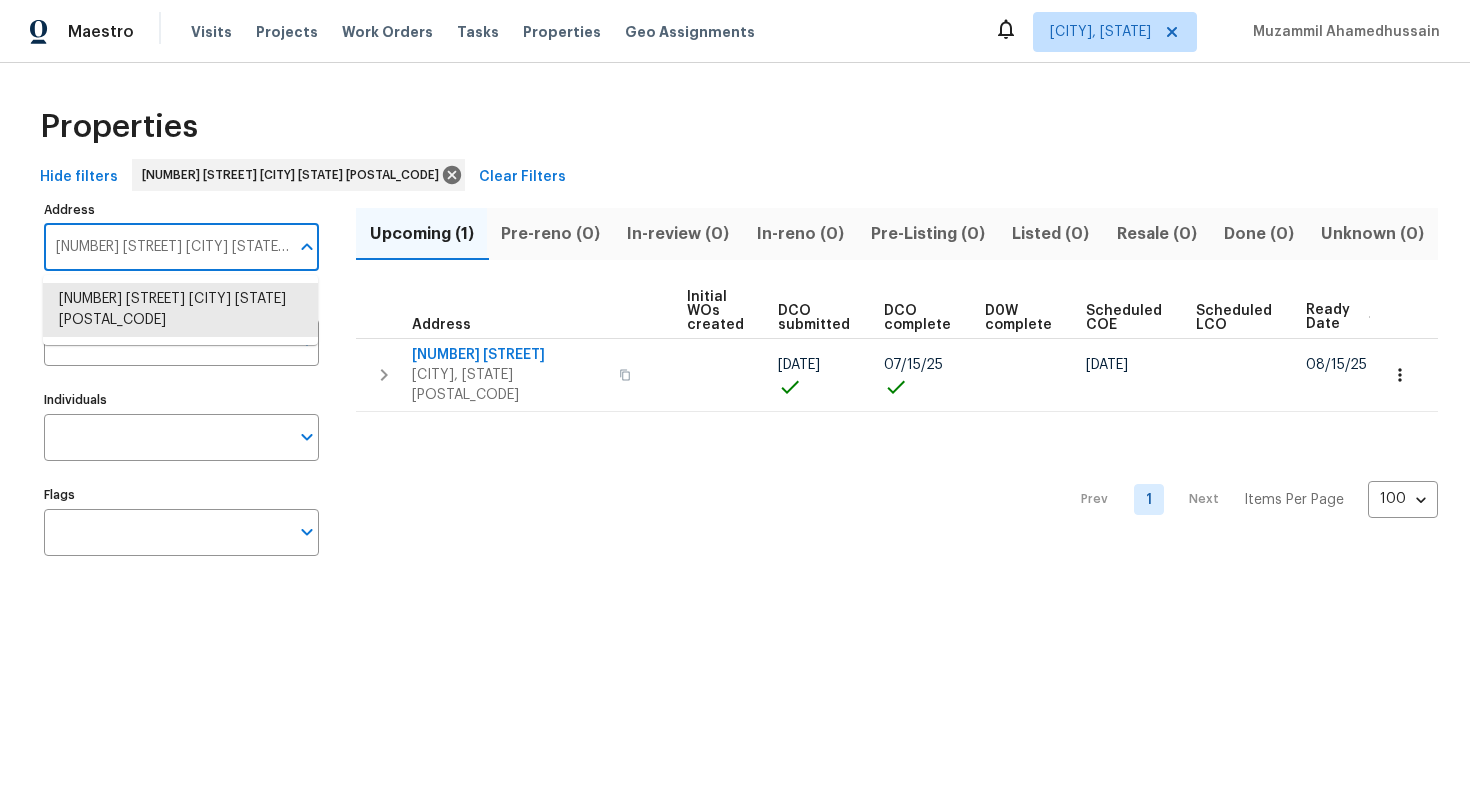 paste on "[NUMBER] [STREET] [CITY] [STATE] [POSTAL_CODE]" 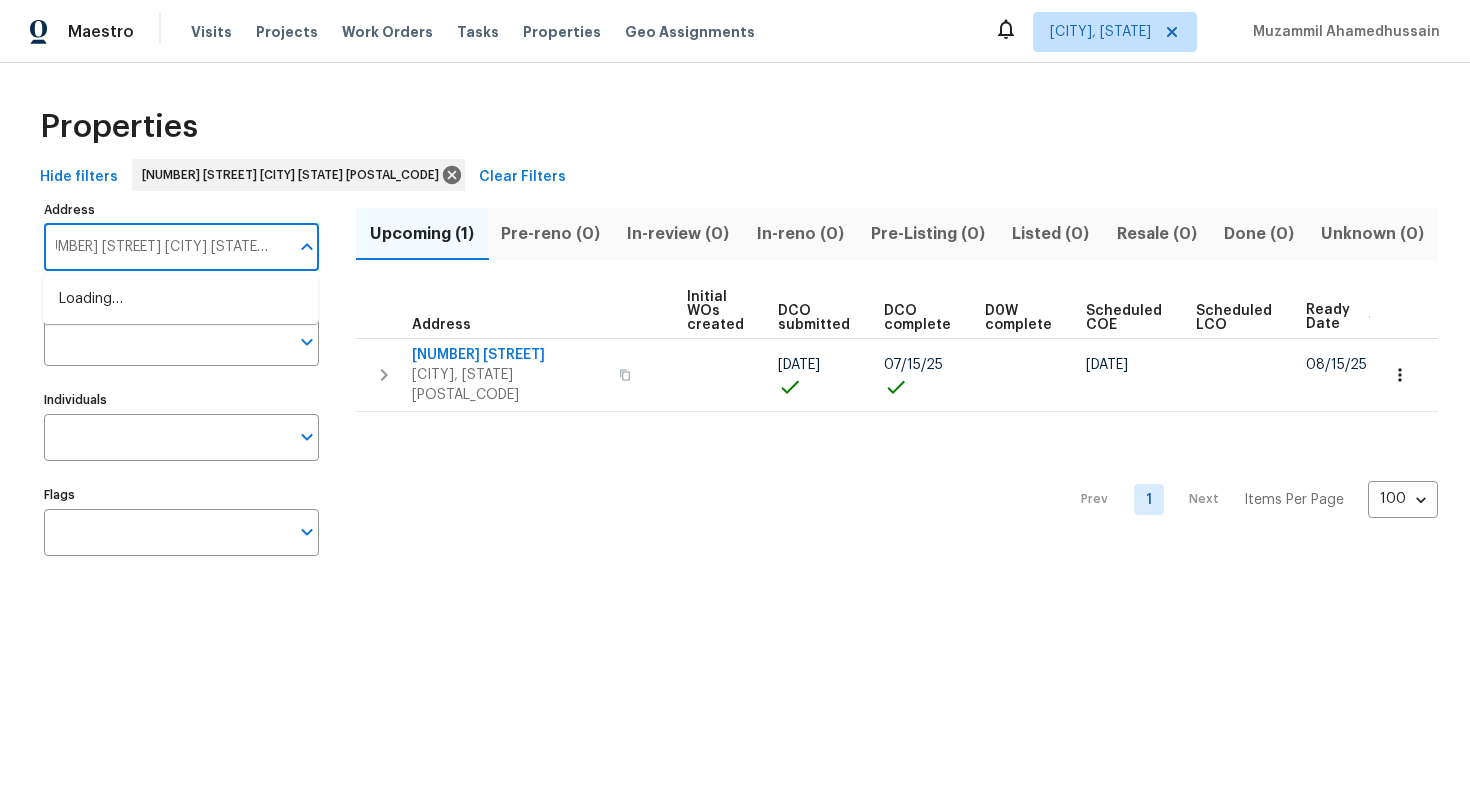 type on "[NUMBER] [STREET] [CITY] [STATE] [POSTAL_CODE]" 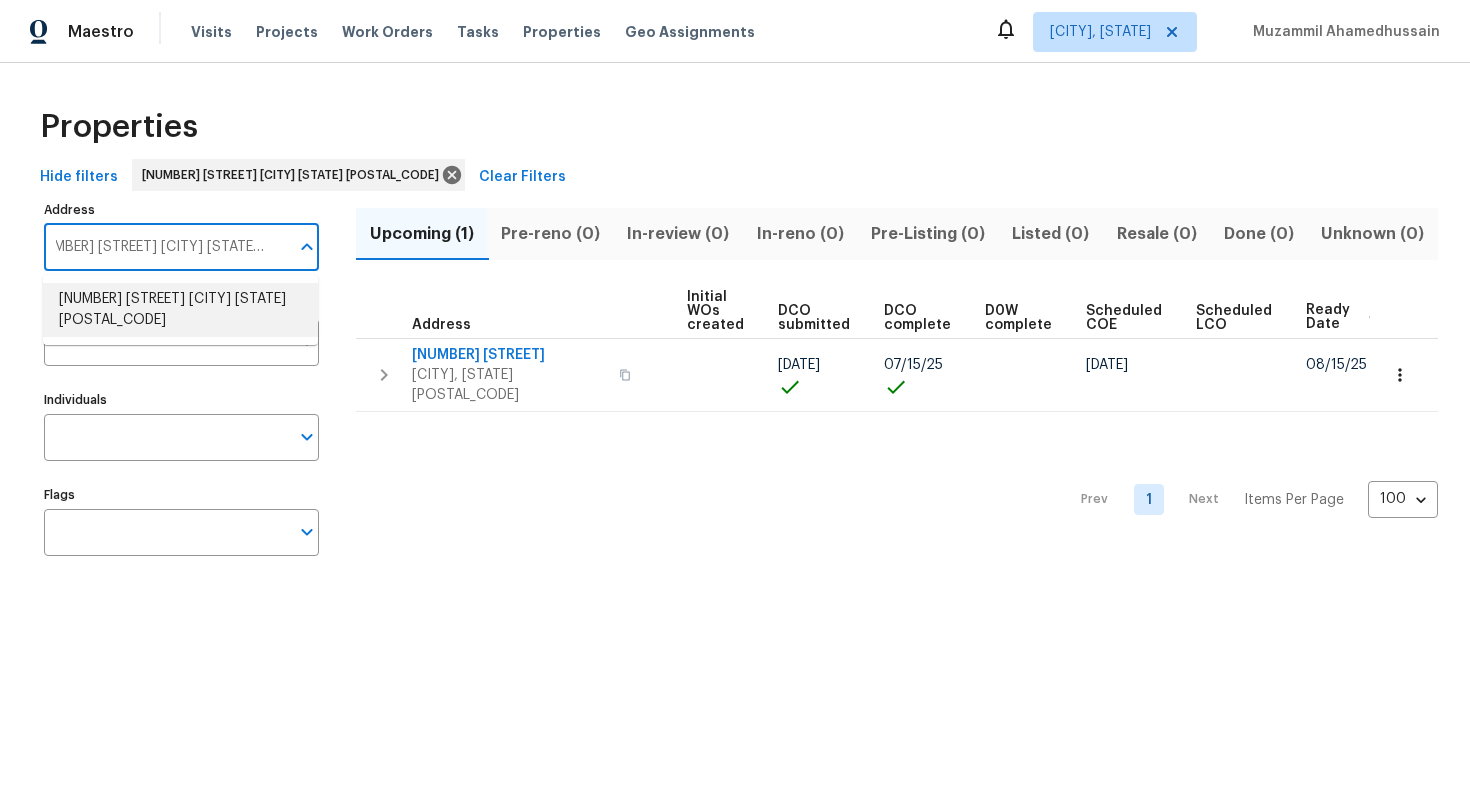 click on "[NUMBER] [STREET] [CITY] [STATE] [POSTAL_CODE]" at bounding box center [180, 310] 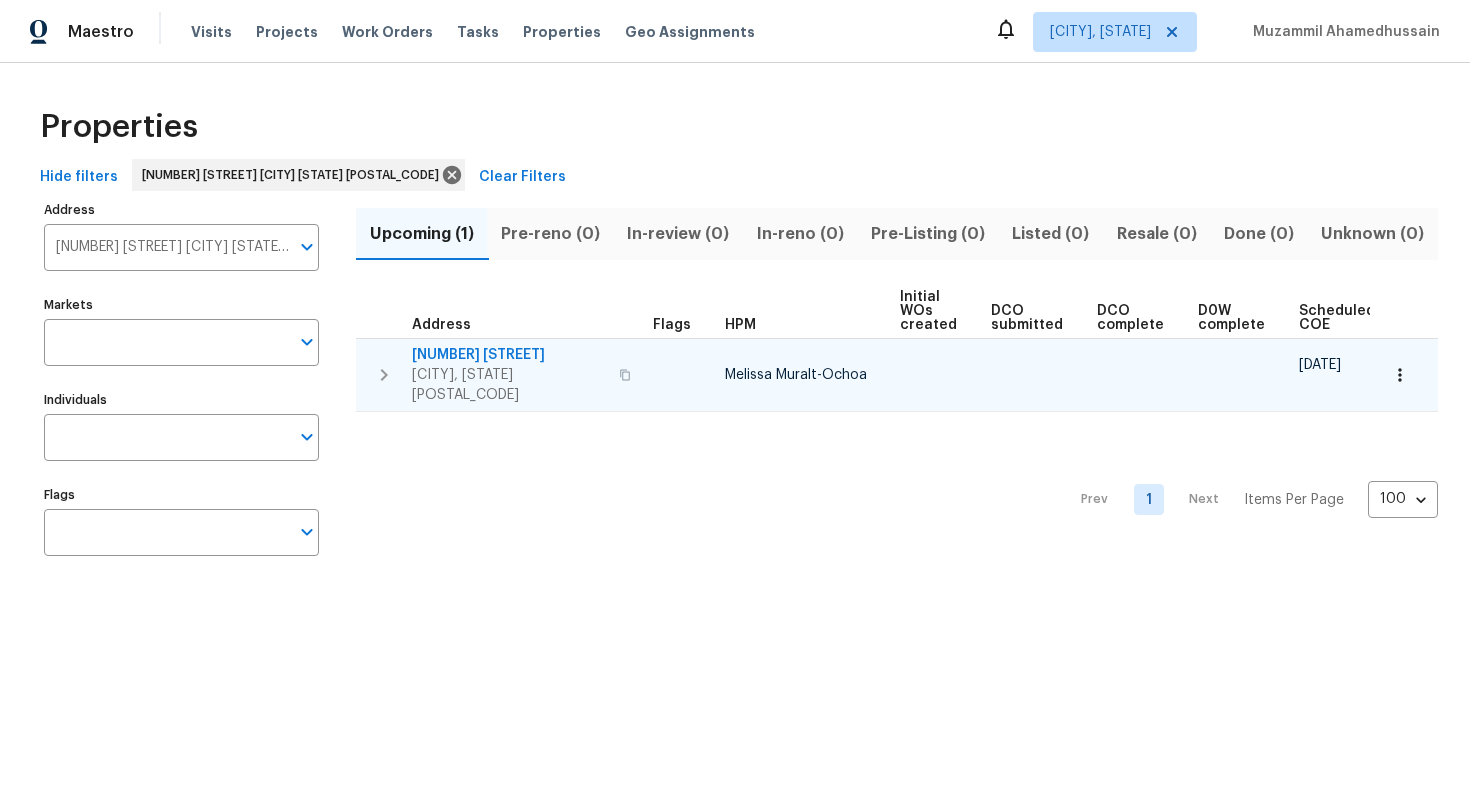 scroll, scrollTop: 0, scrollLeft: 213, axis: horizontal 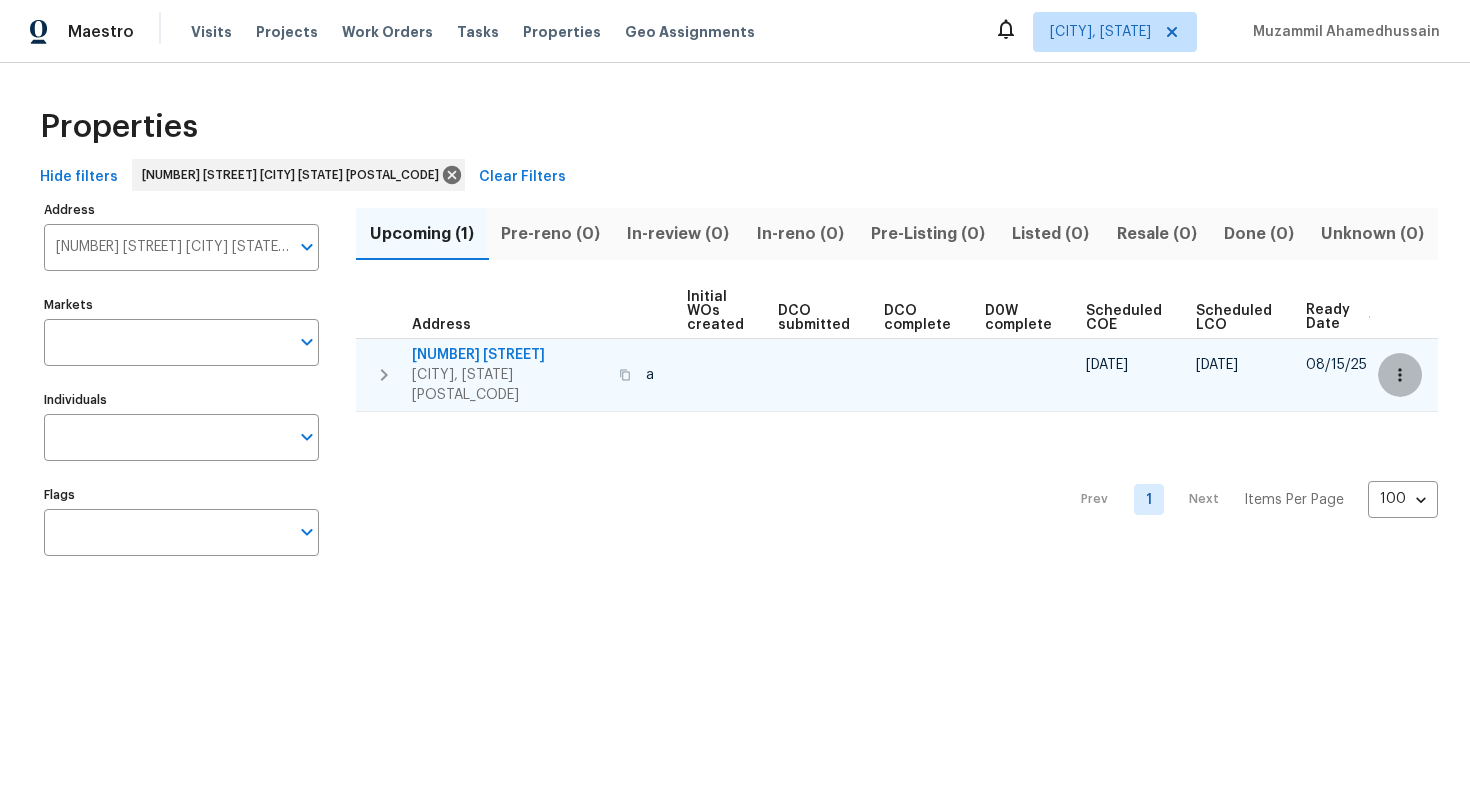 click 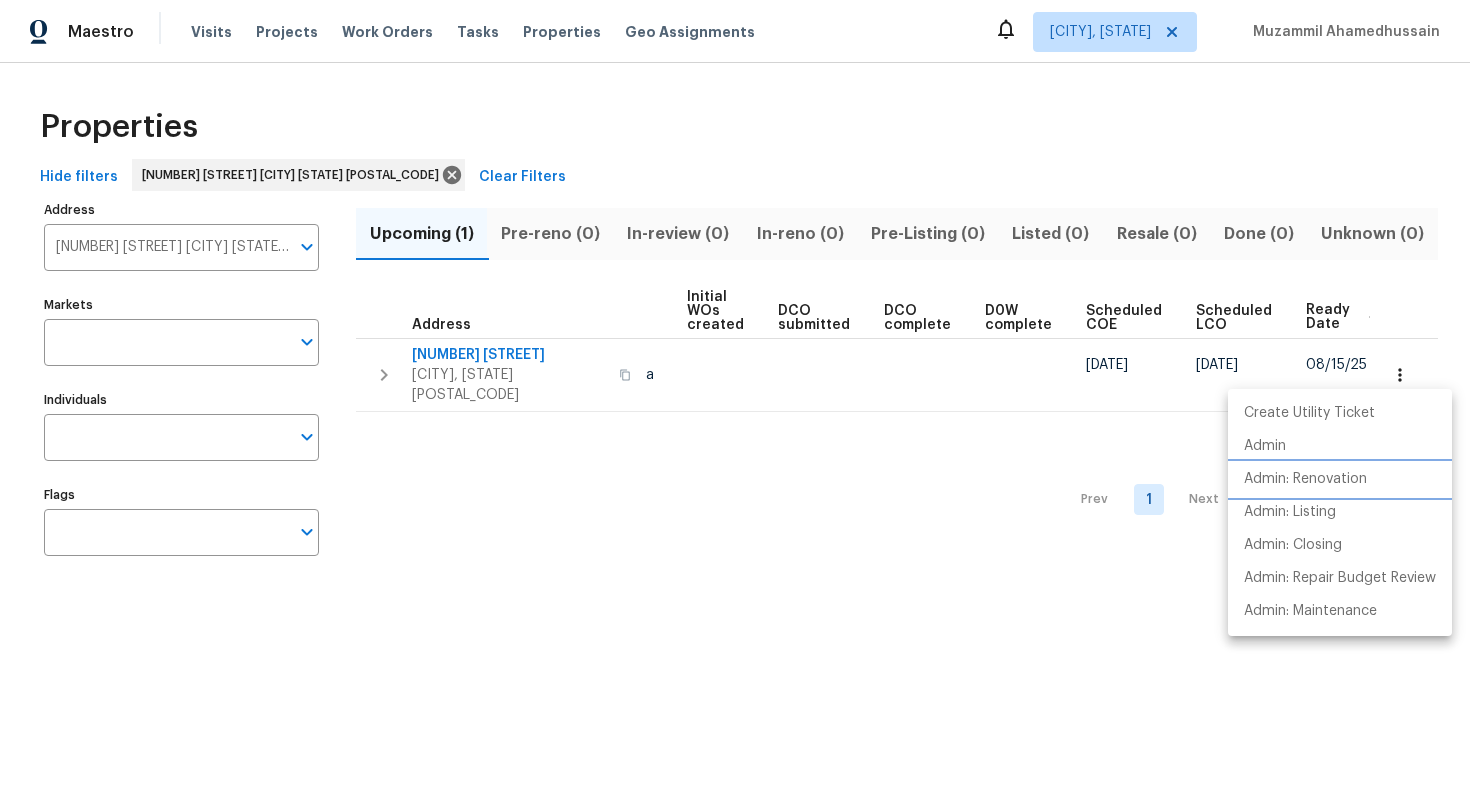 click on "Admin: Renovation" at bounding box center [1305, 479] 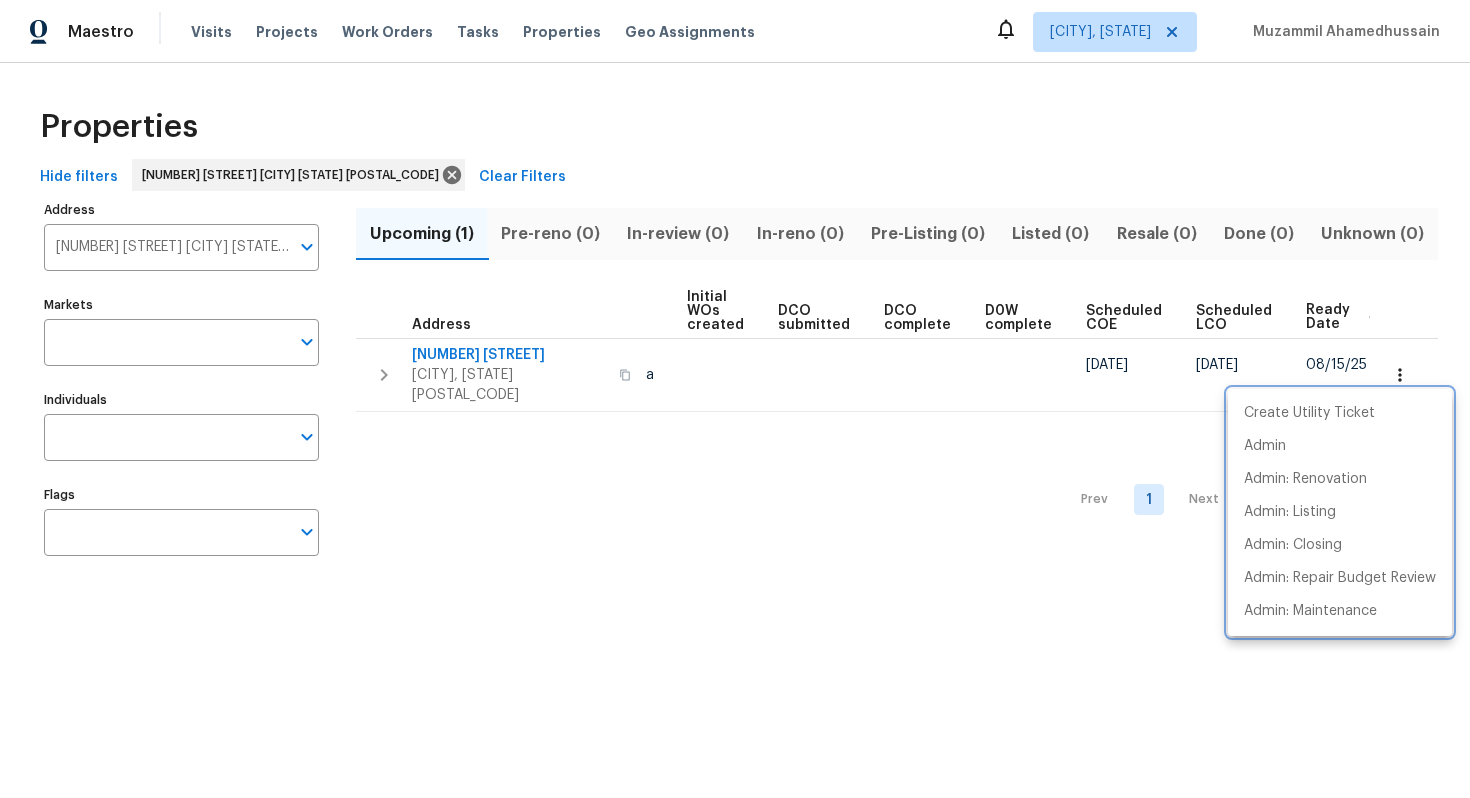 click at bounding box center (735, 399) 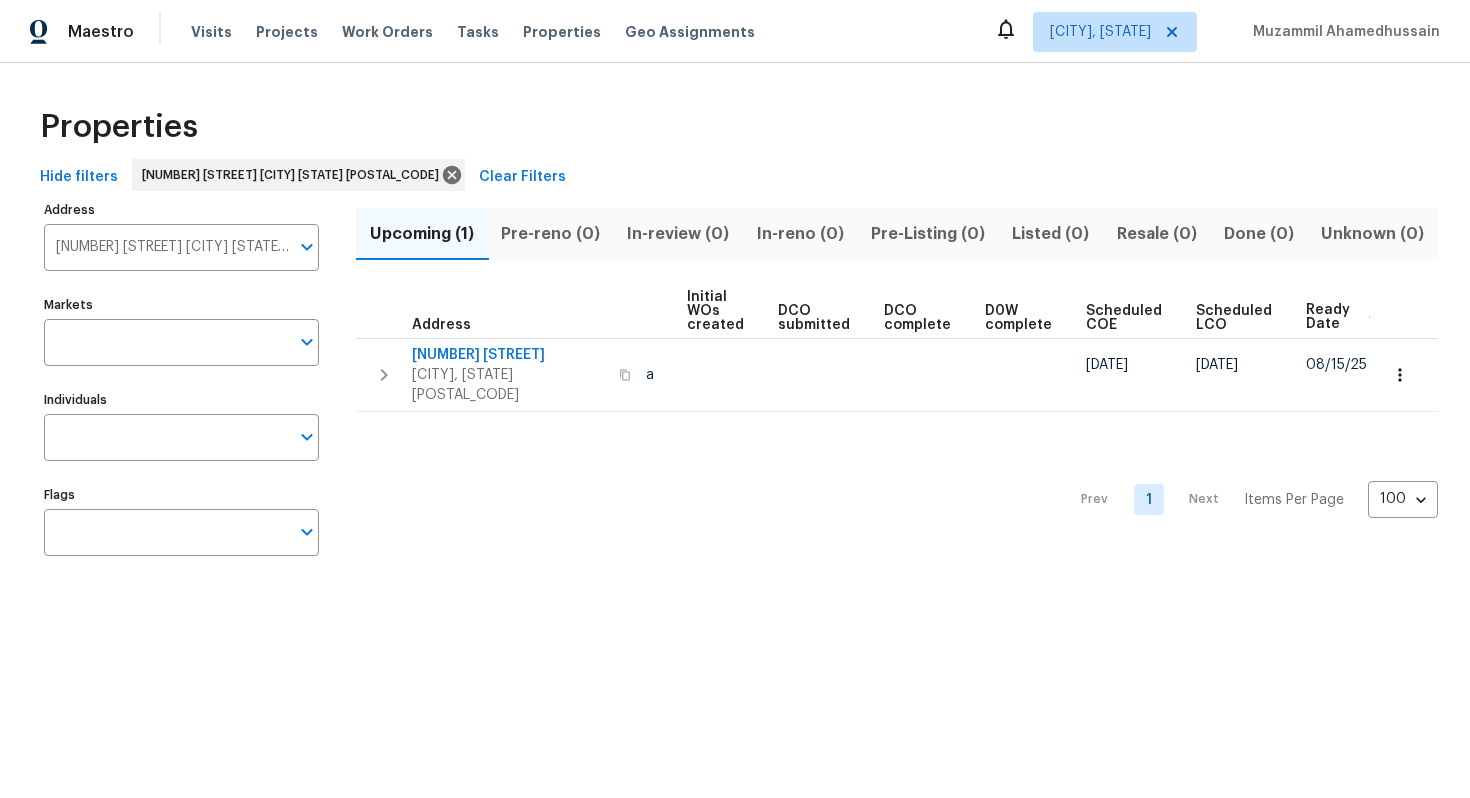 click on "[NUMBER] [STREET] [CITY] [STATE] [POSTAL_CODE]" at bounding box center (166, 247) 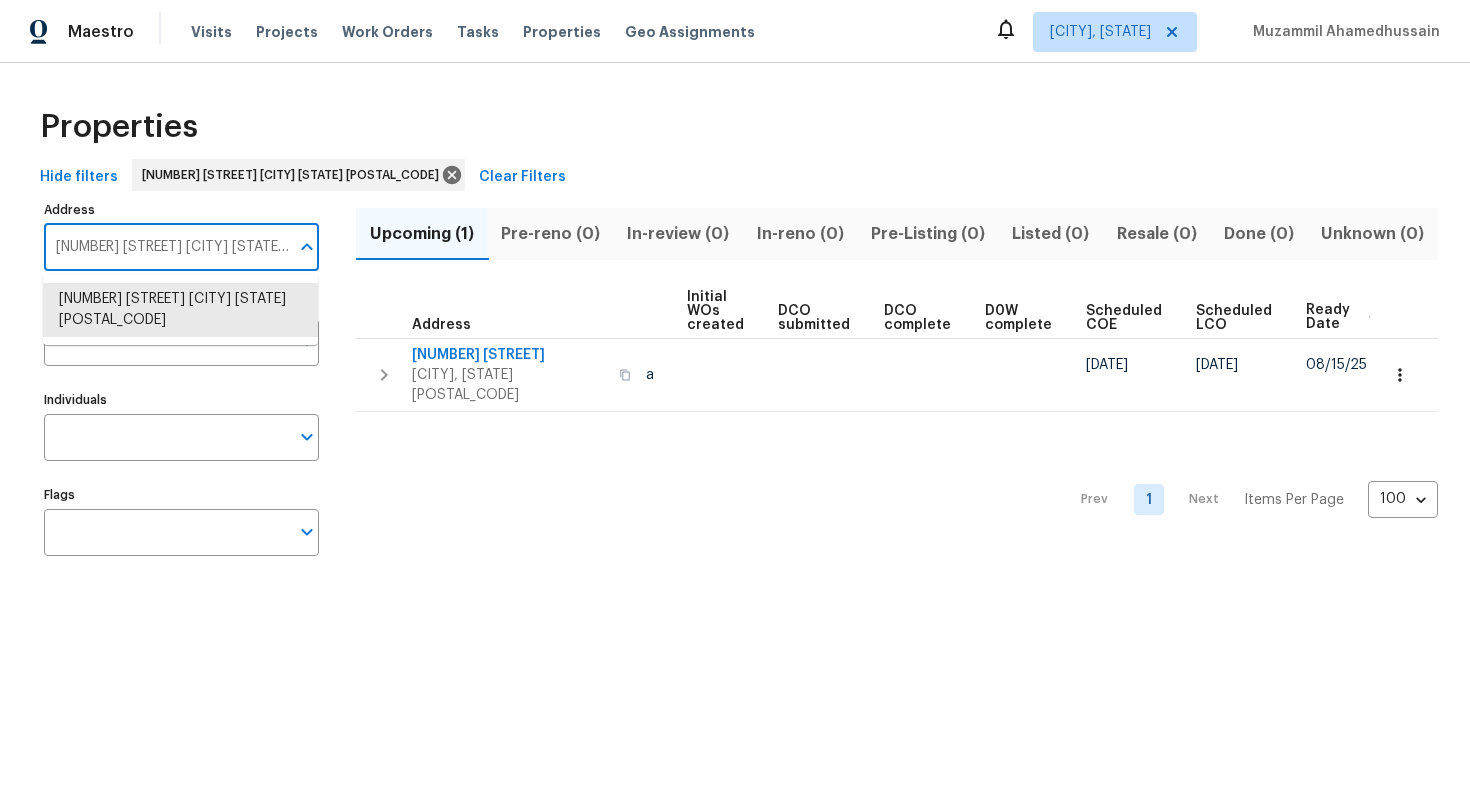 paste on "[NUMBER] [STREET] [CITY] [STATE] [POSTAL_CODE]" 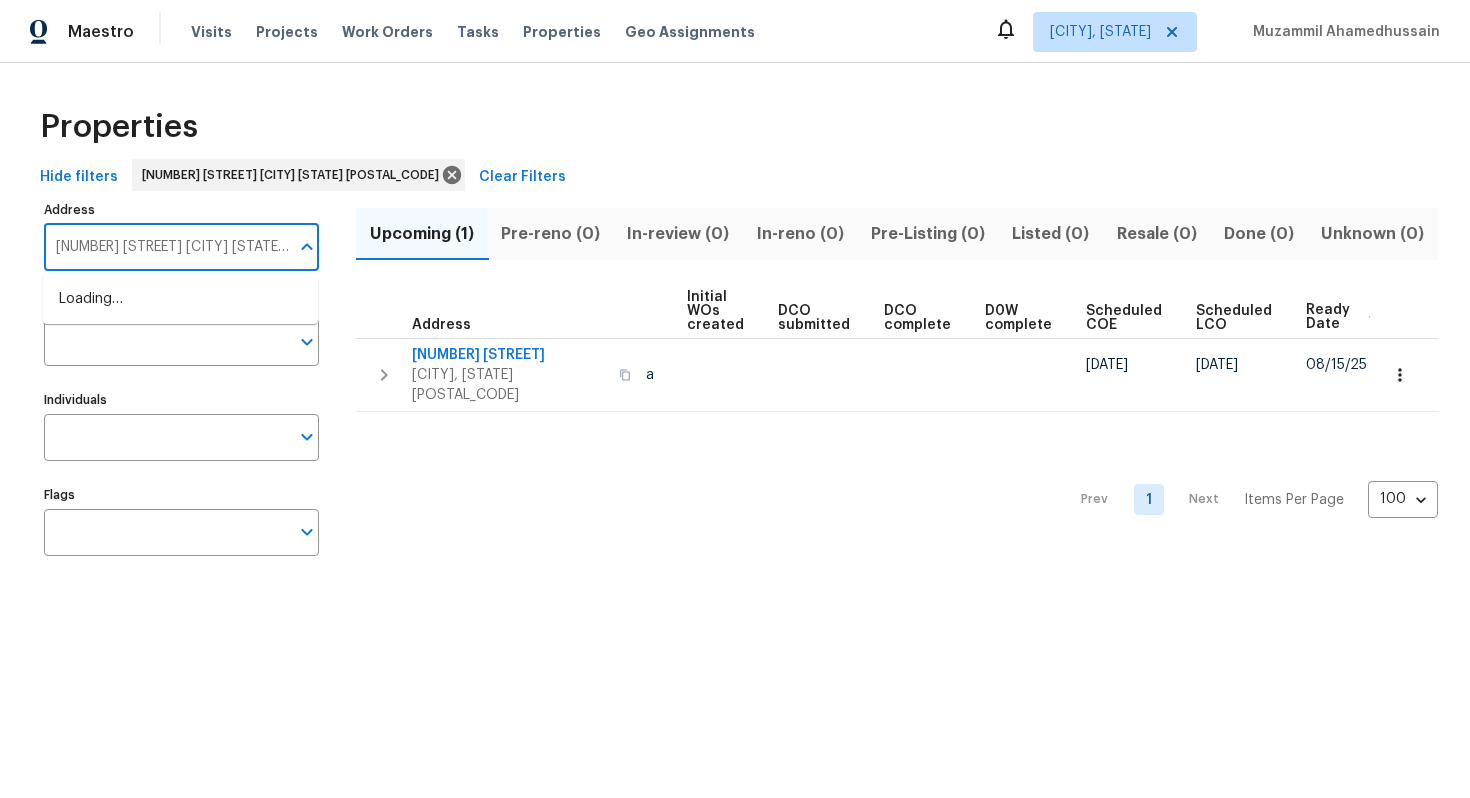 type on "[NUMBER] [STREET] [CITY] [STATE] [POSTAL_CODE]" 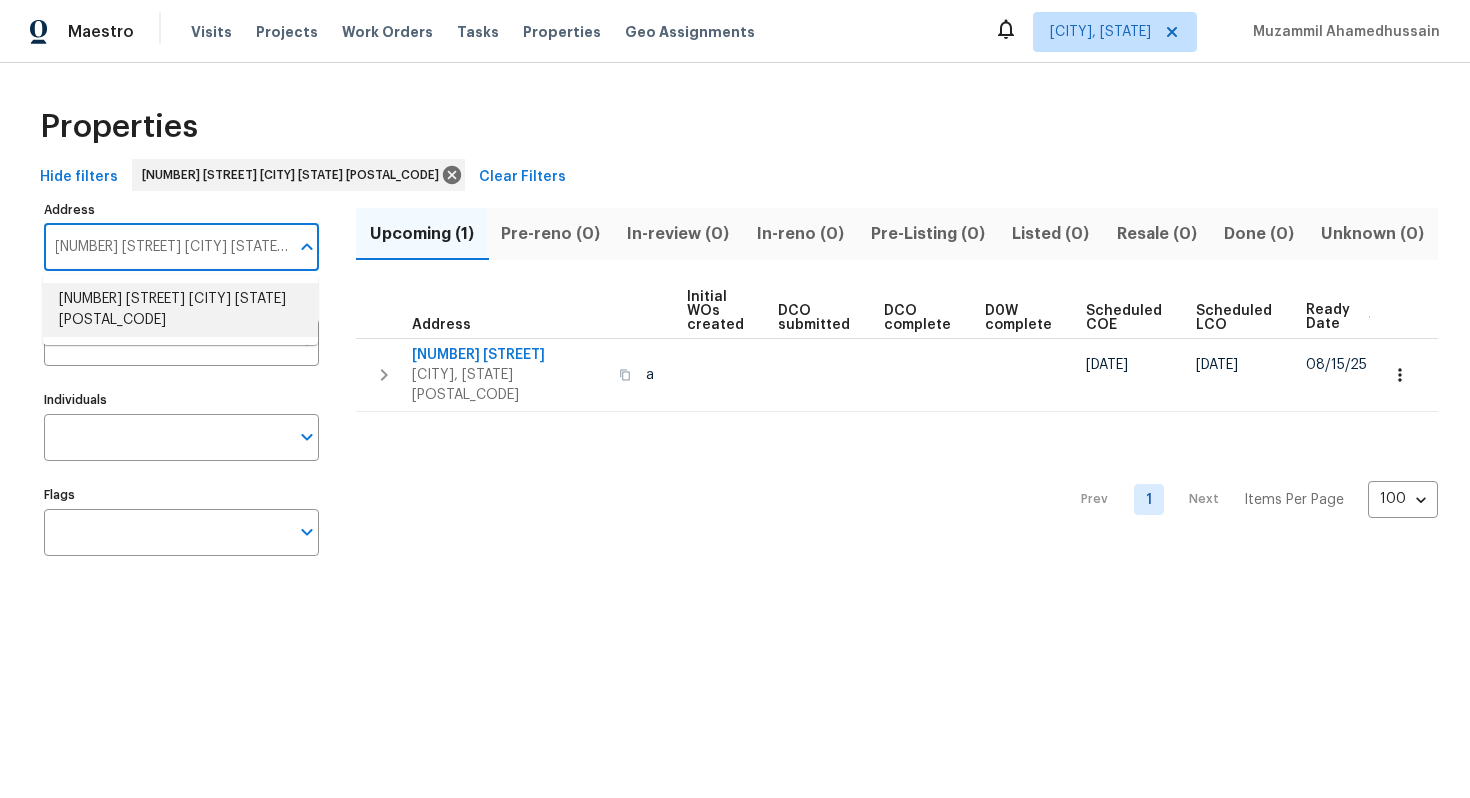 click on "[NUMBER] [STREET] [CITY] [STATE] [POSTAL_CODE]" at bounding box center [180, 310] 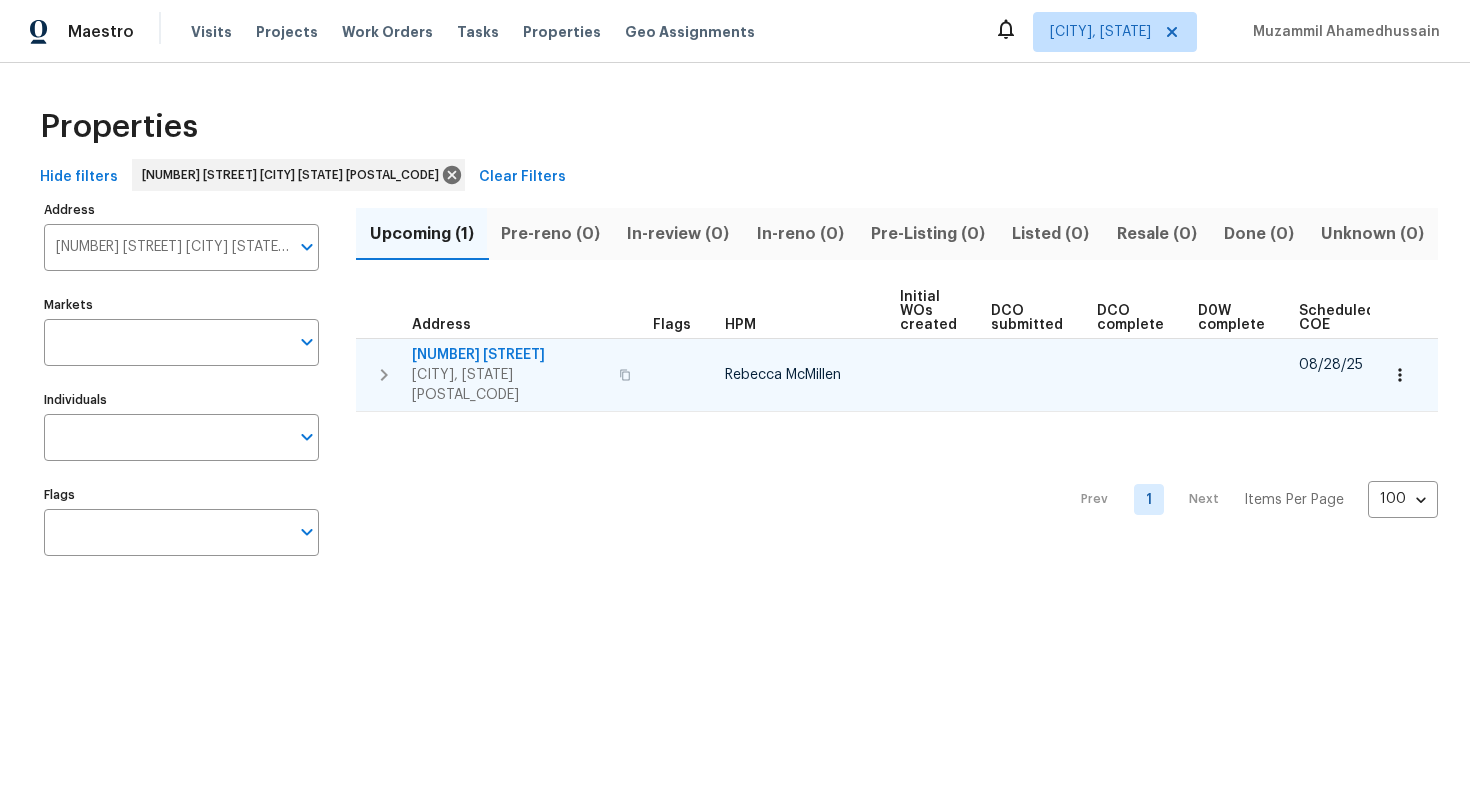 scroll, scrollTop: 0, scrollLeft: 213, axis: horizontal 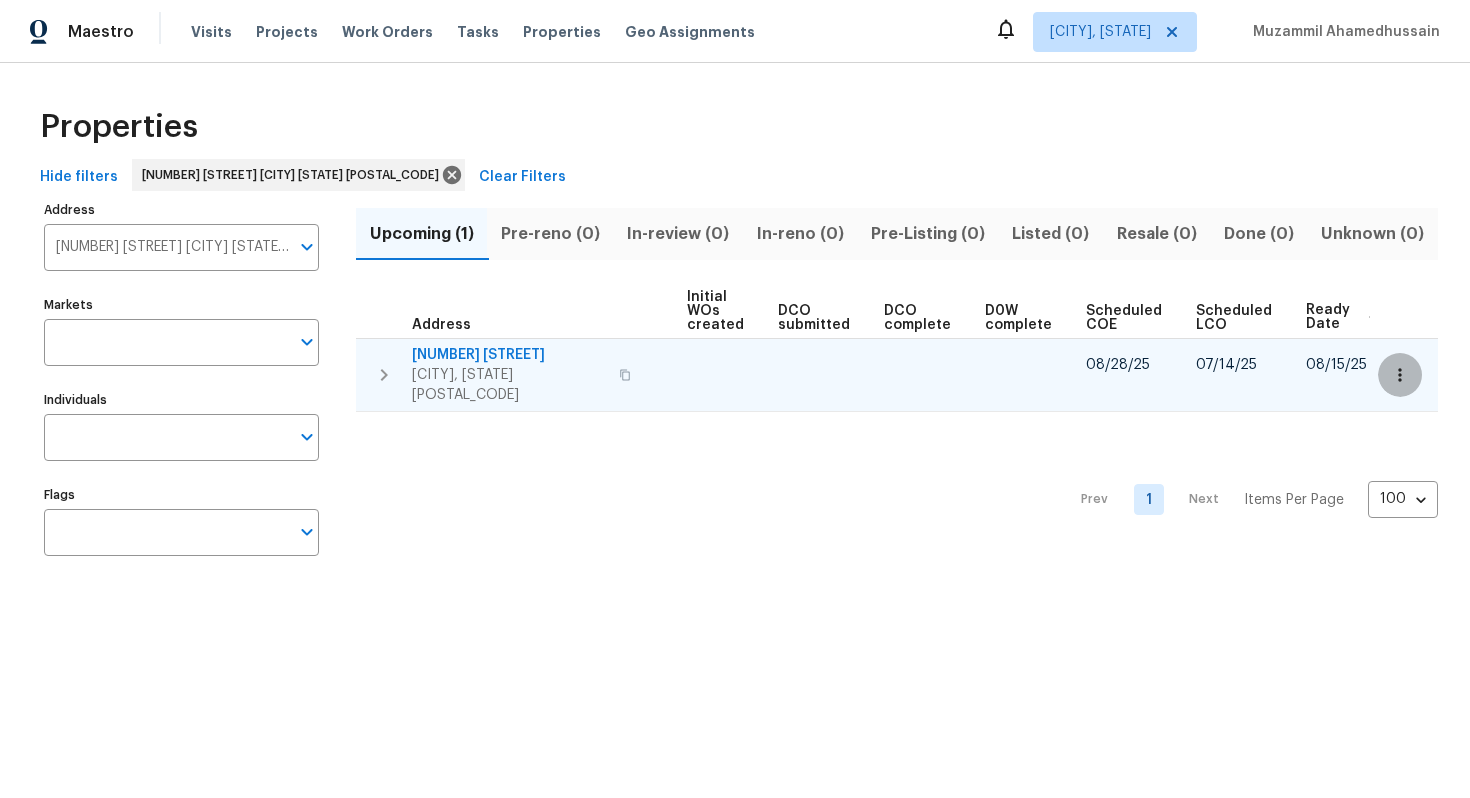 click 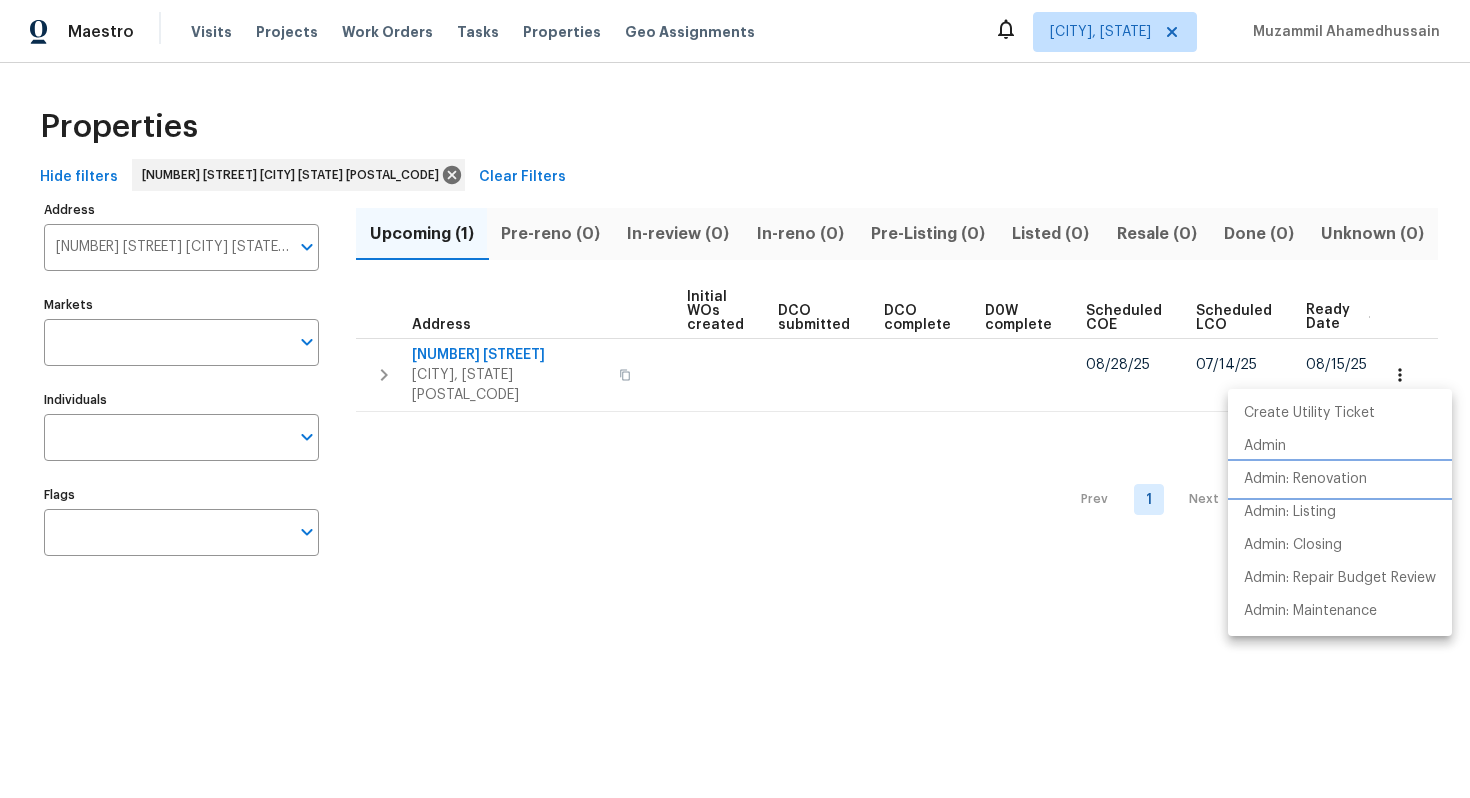 click on "Admin: Renovation" at bounding box center (1305, 479) 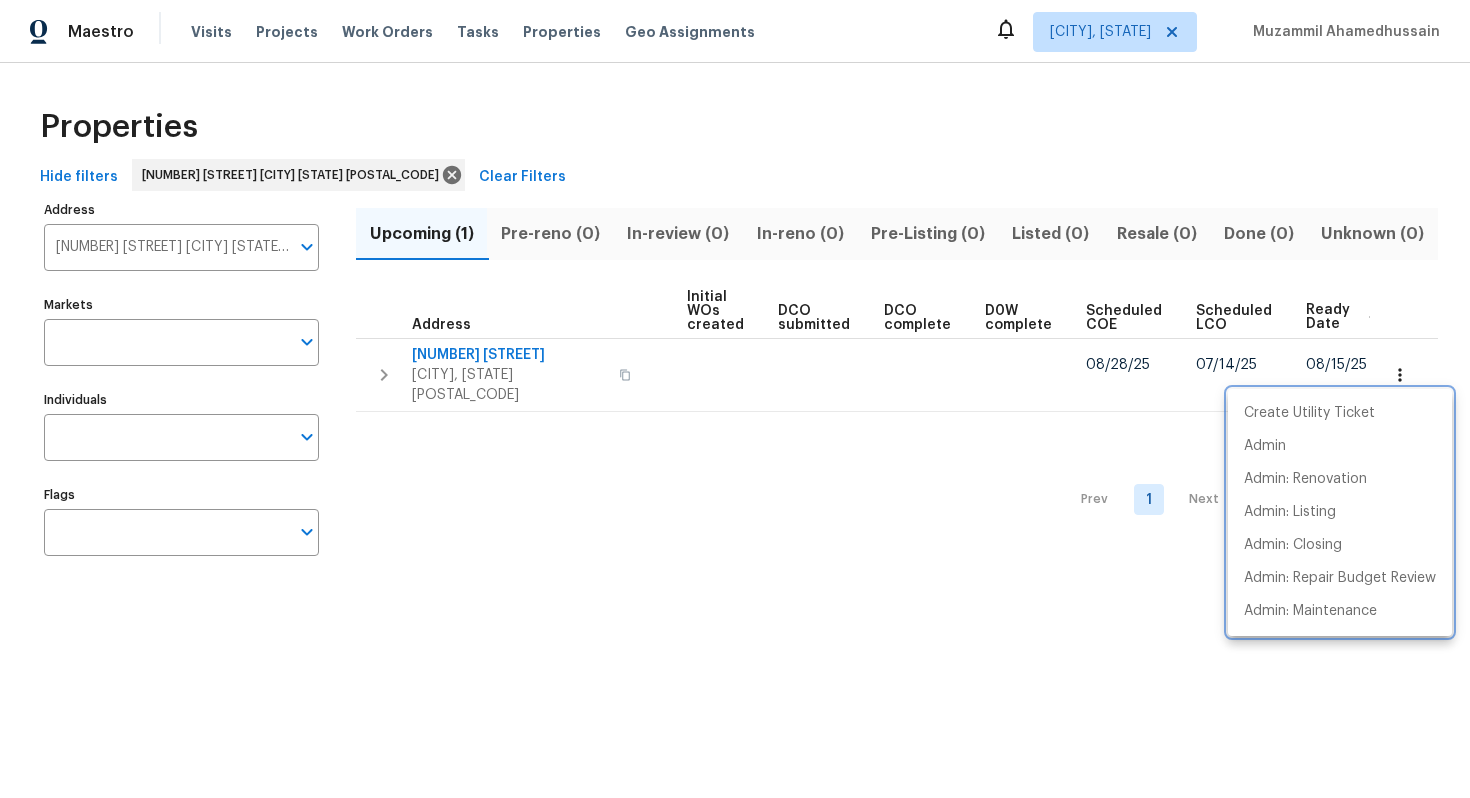 click at bounding box center (735, 399) 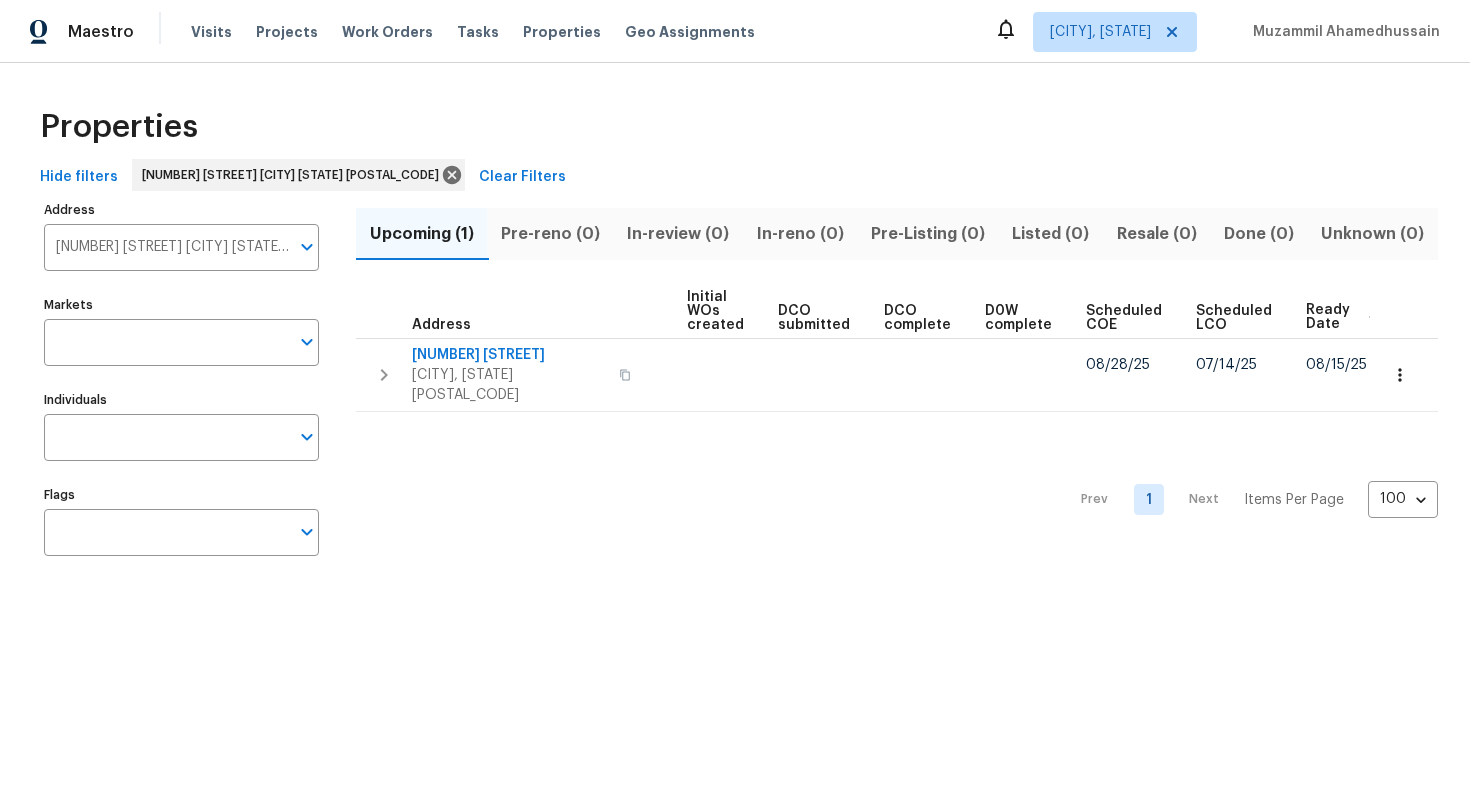 click on "[NUMBER] [STREET] [CITY] [STATE] [POSTAL_CODE]" at bounding box center (166, 247) 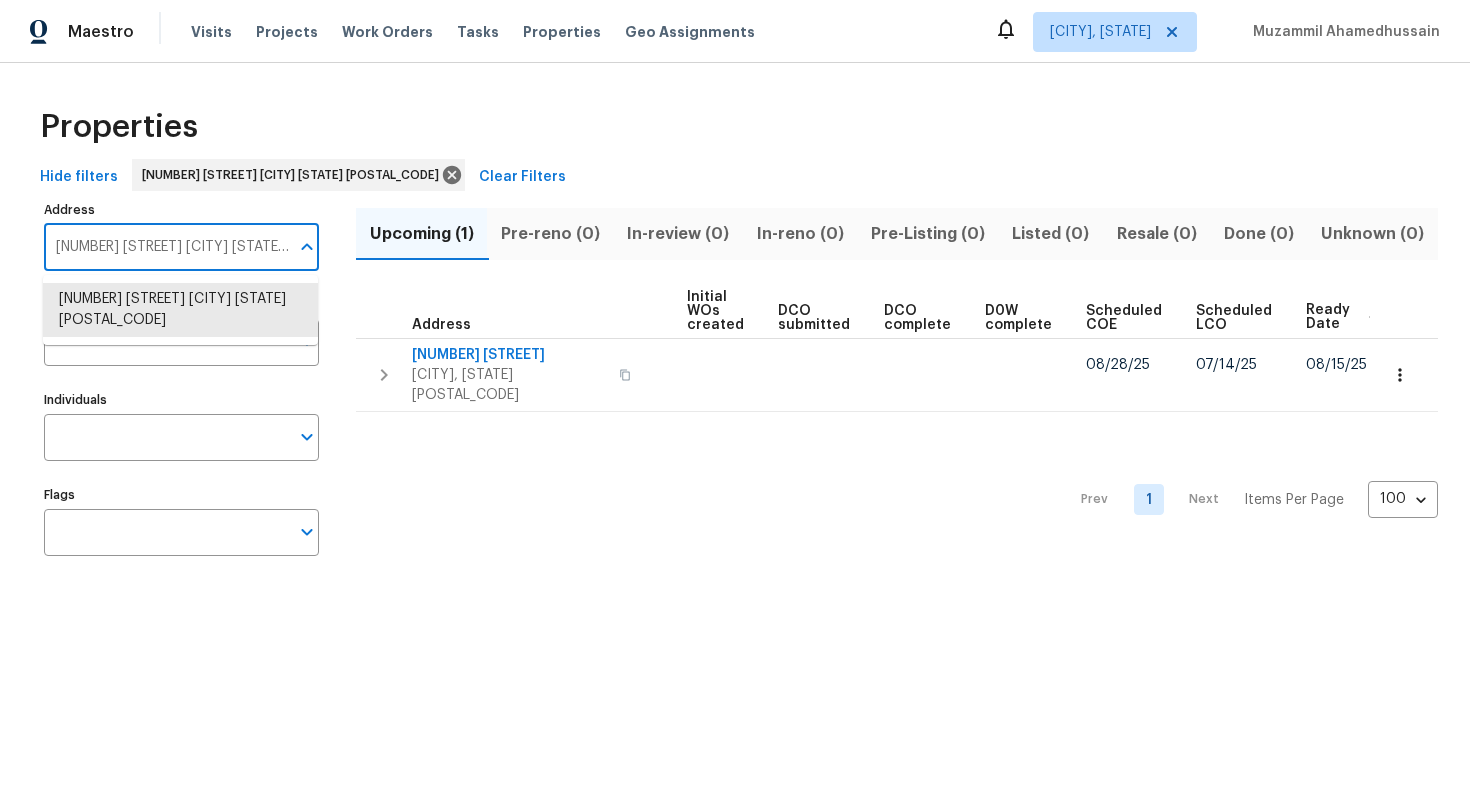 paste on "[NUMBER] [STREET] [CITY] [STATE] [POSTAL_CODE]" 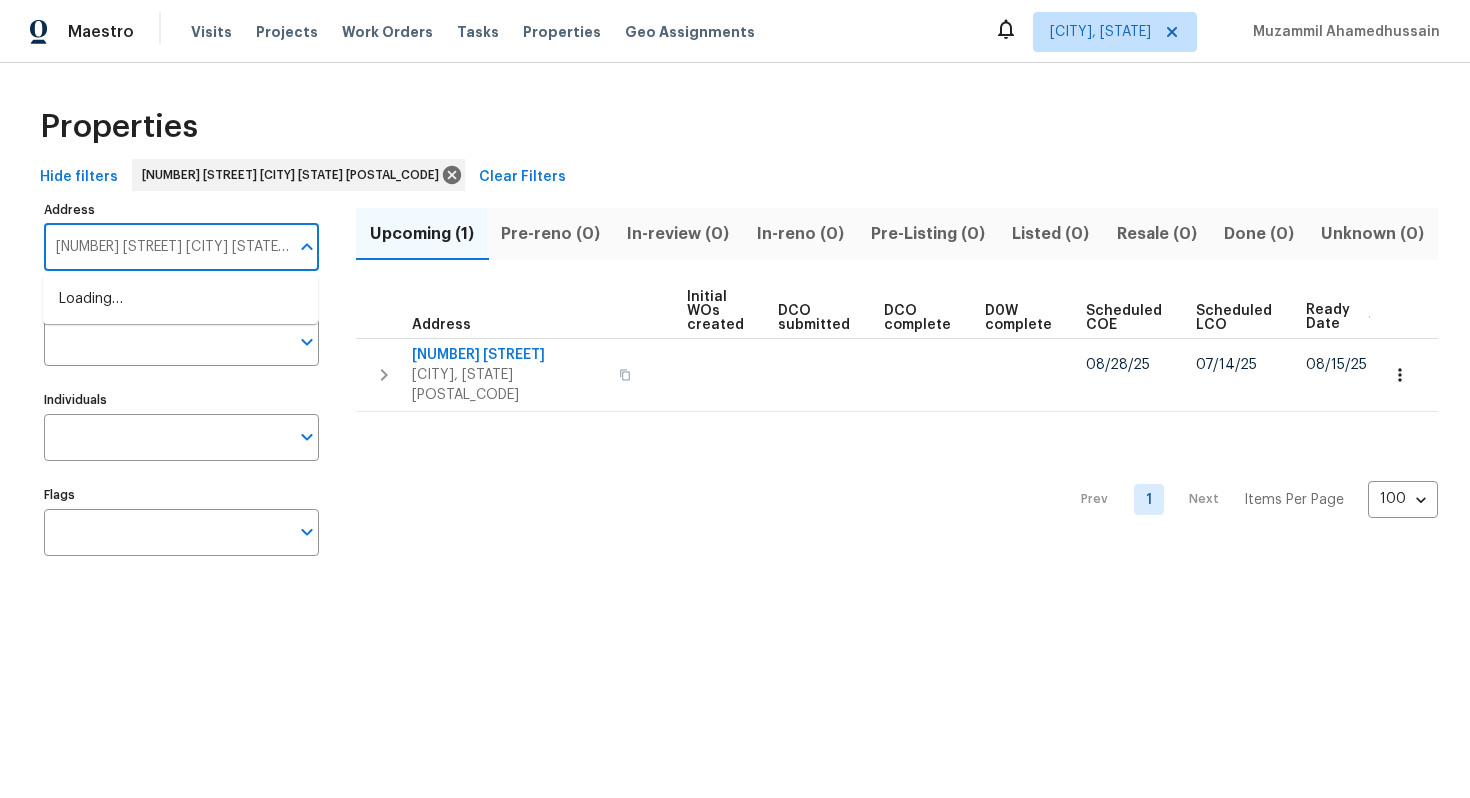 type on "[NUMBER] [STREET] [CITY] [STATE] [POSTAL_CODE]" 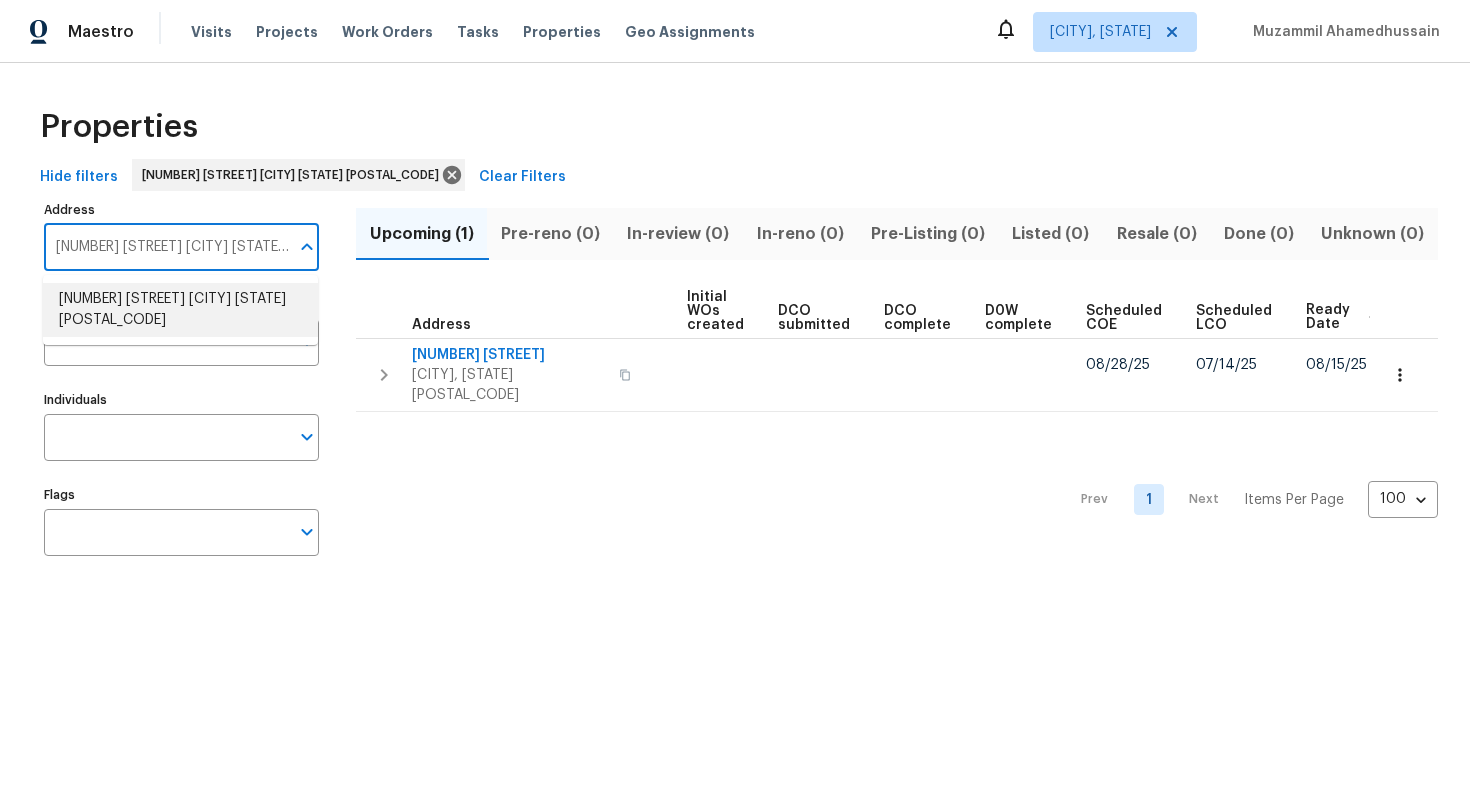 click on "[NUMBER] [STREET] [CITY] [STATE] [POSTAL_CODE]" at bounding box center (180, 310) 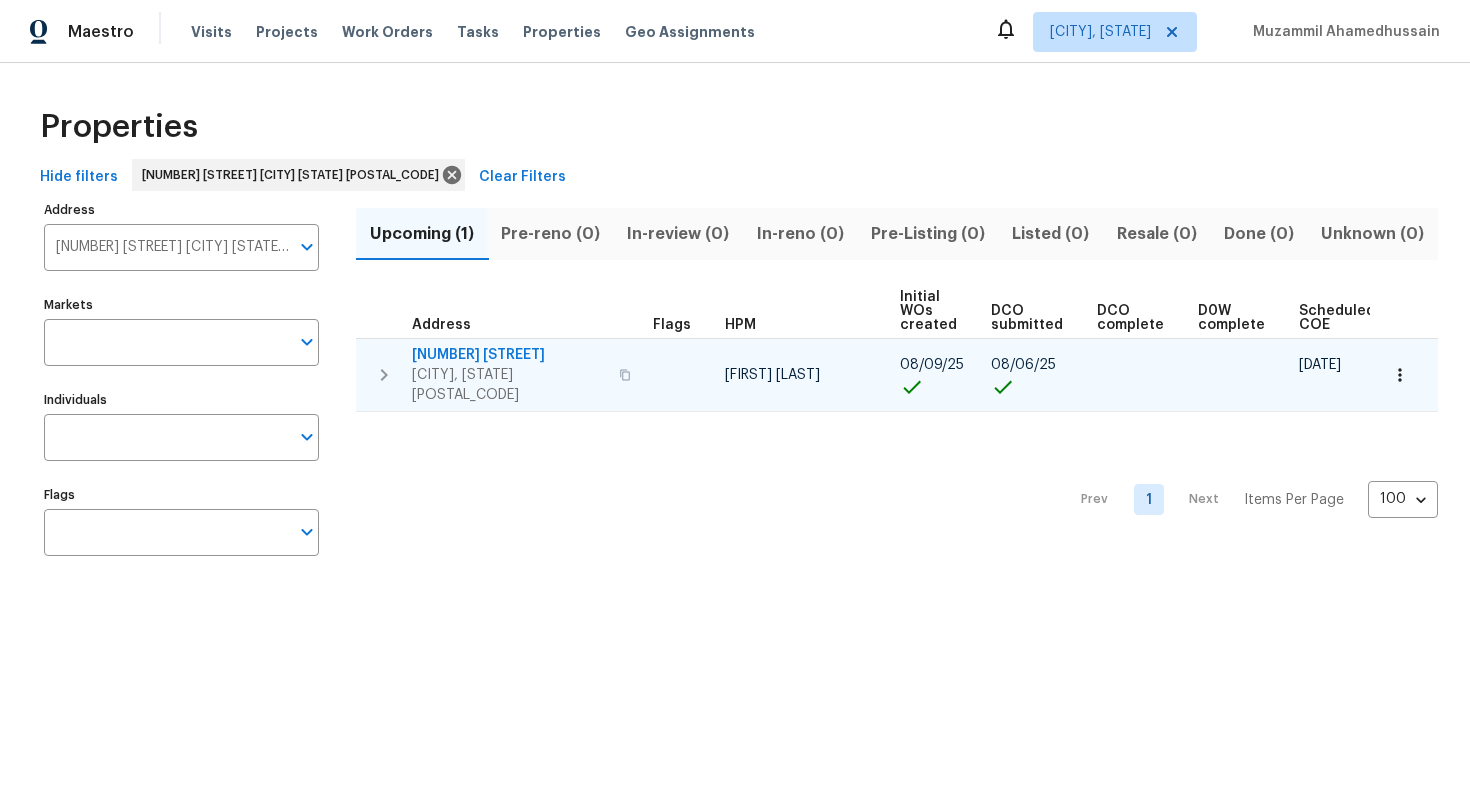 scroll, scrollTop: 0, scrollLeft: 213, axis: horizontal 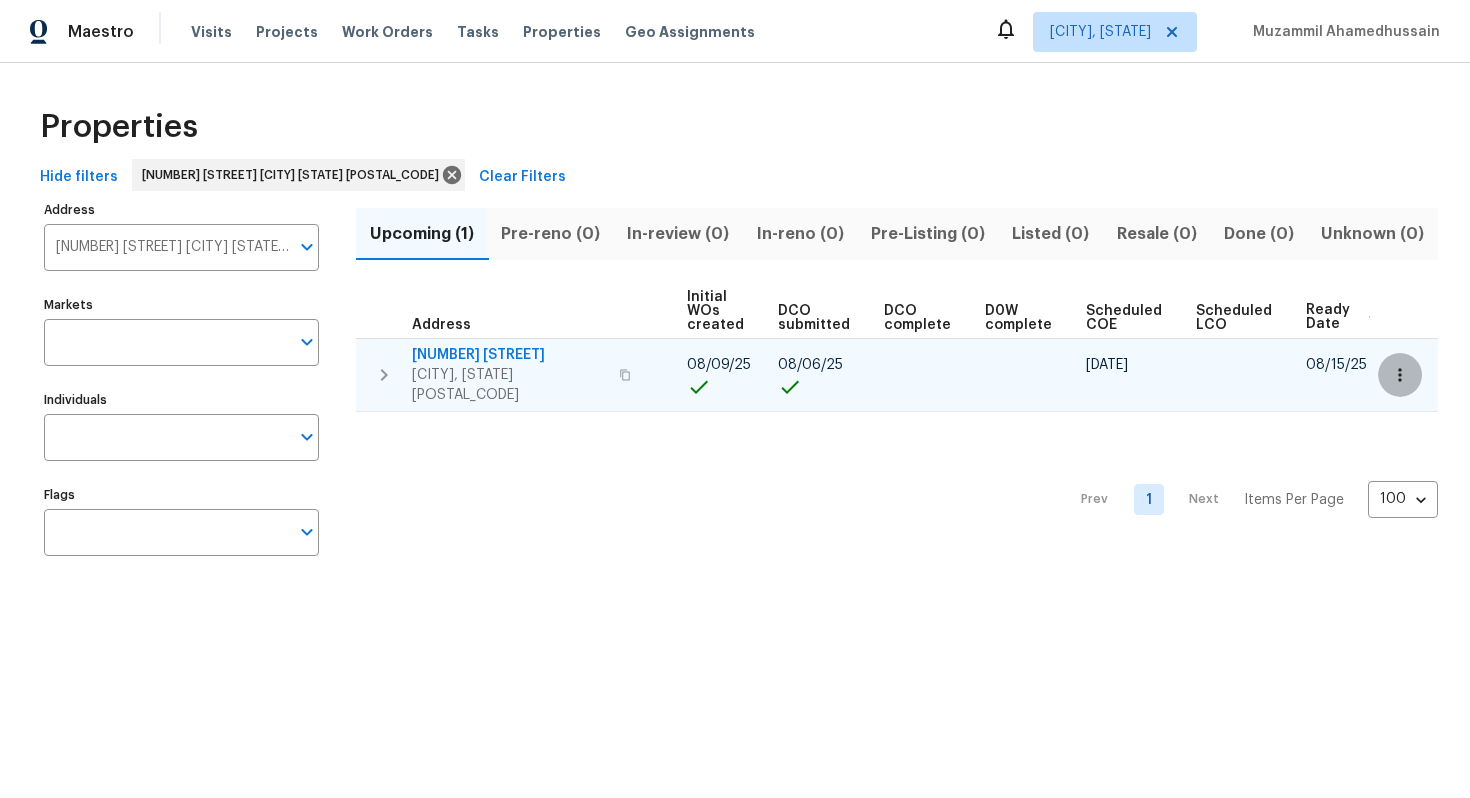 click 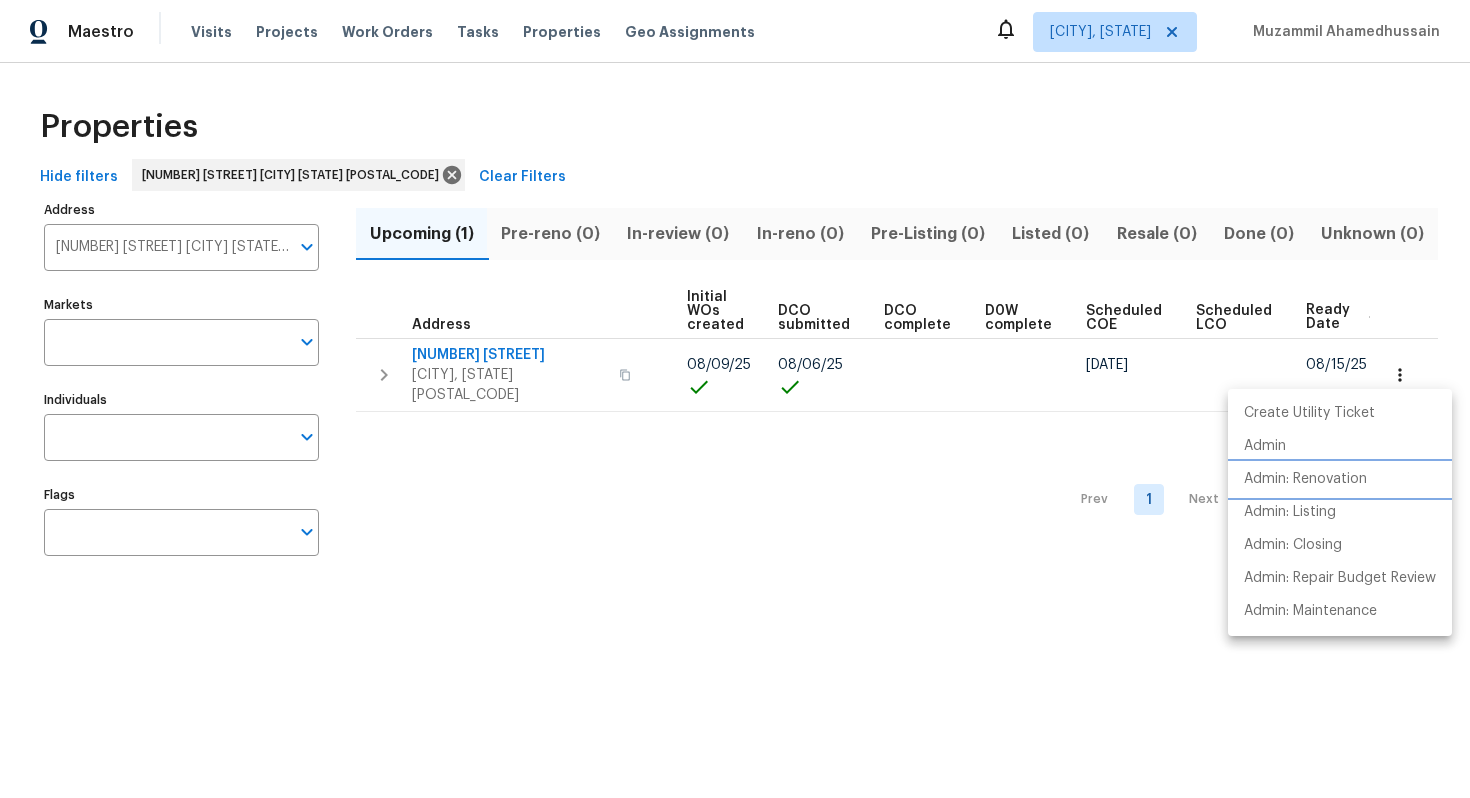 click on "Admin: Renovation" at bounding box center (1305, 479) 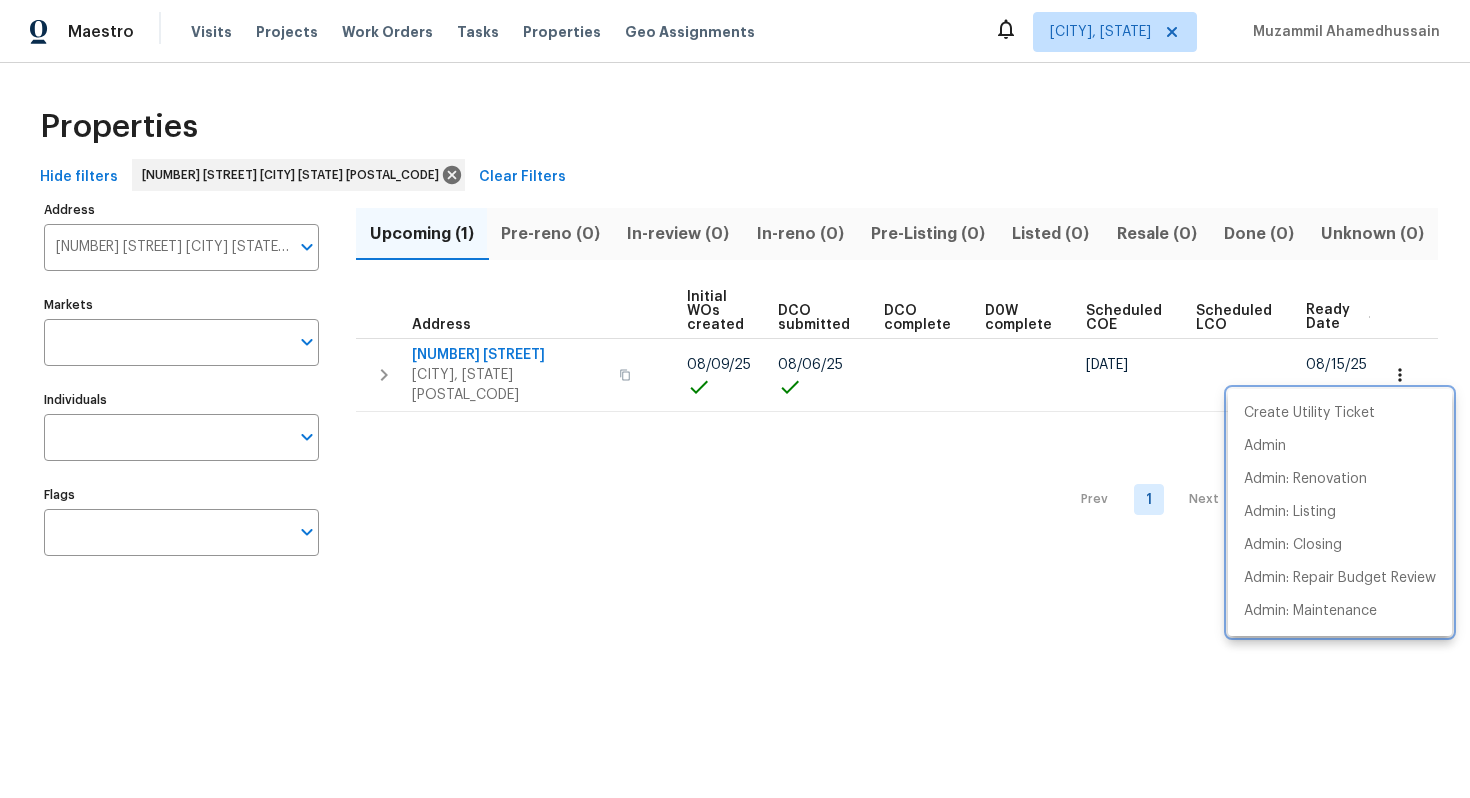 click at bounding box center (735, 399) 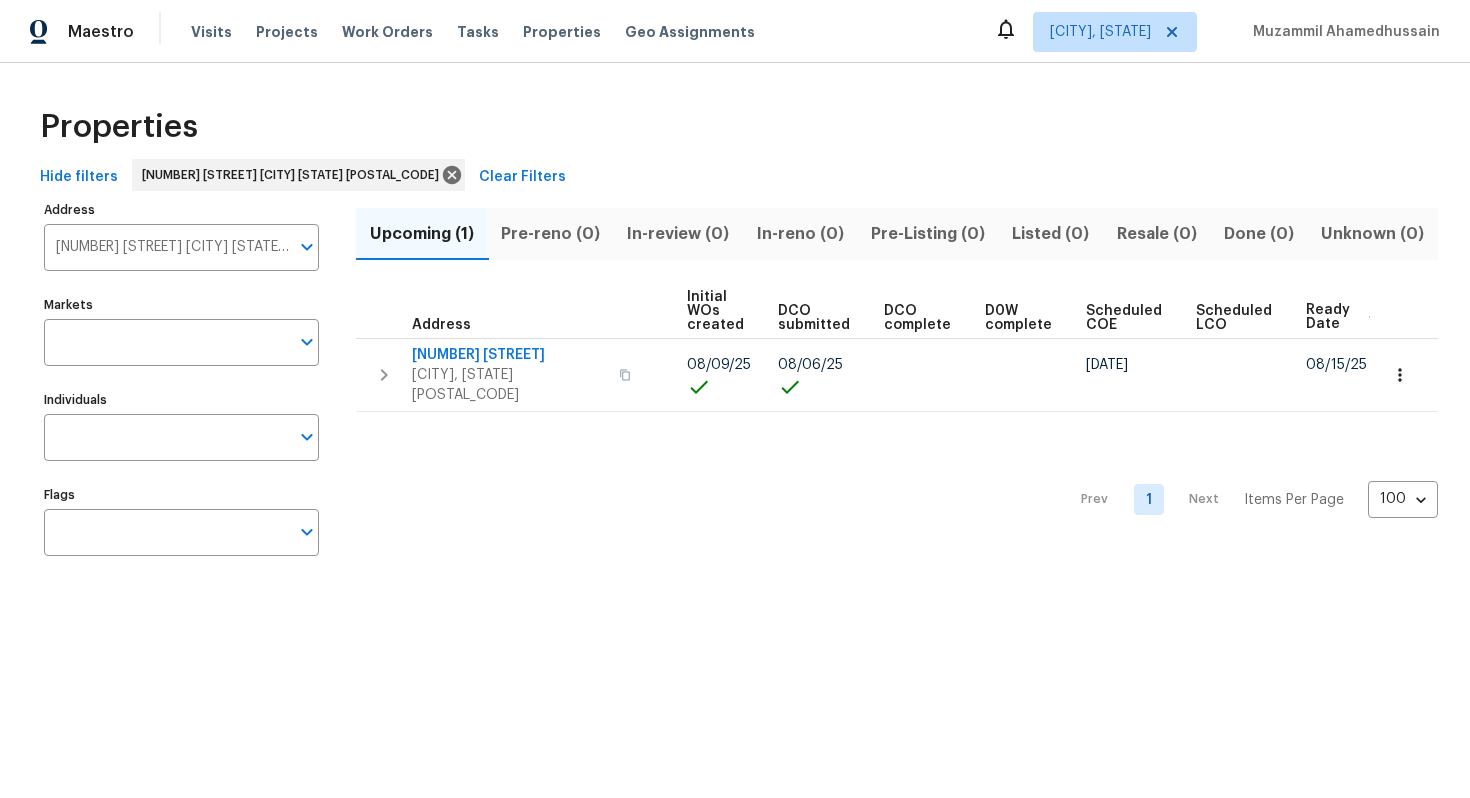 click on "[NUMBER] [STREET] [CITY] [STATE] [POSTAL_CODE]" at bounding box center (166, 247) 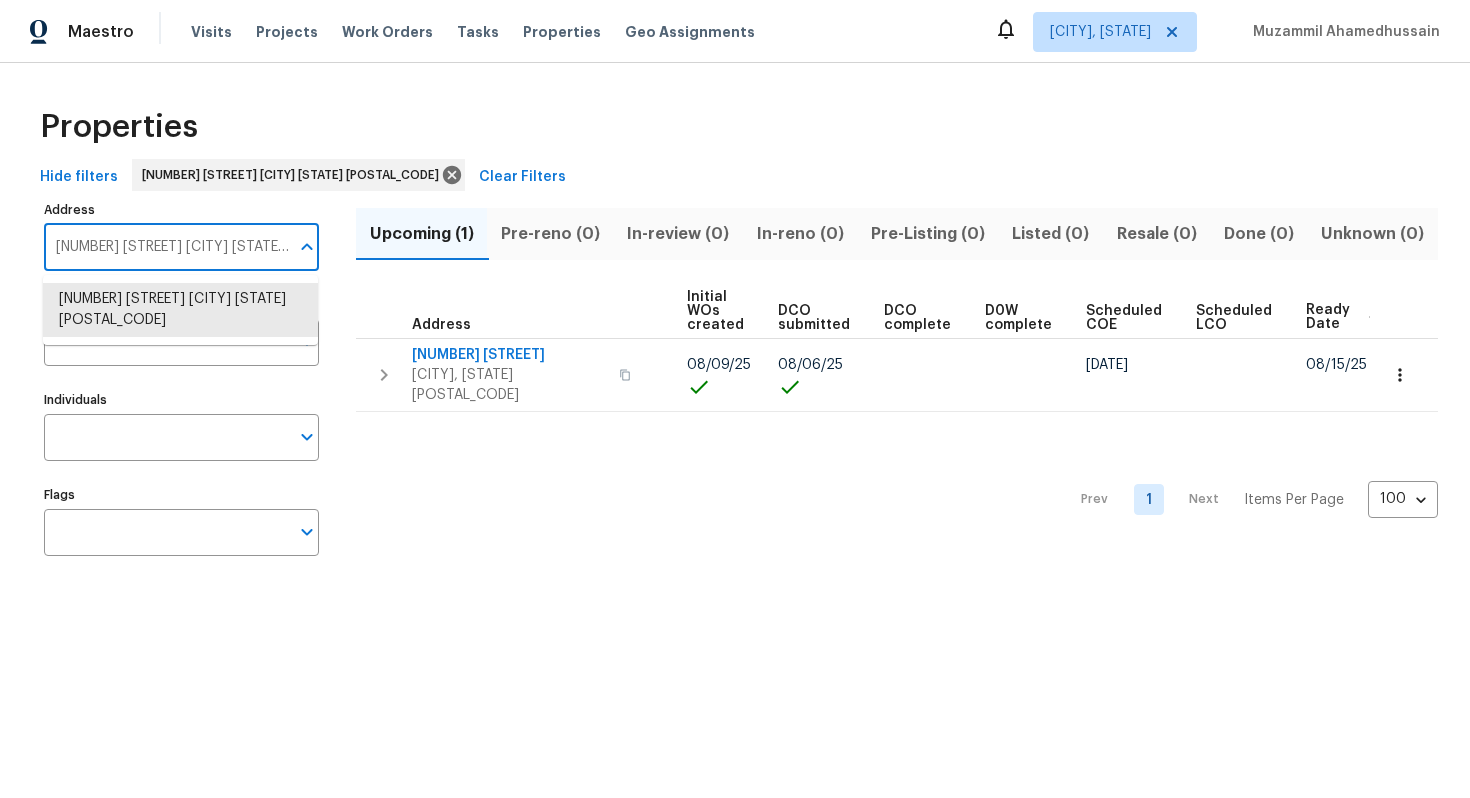 paste on "[NUMBER] [STREET] [CITY] [STATE] [POSTAL_CODE]" 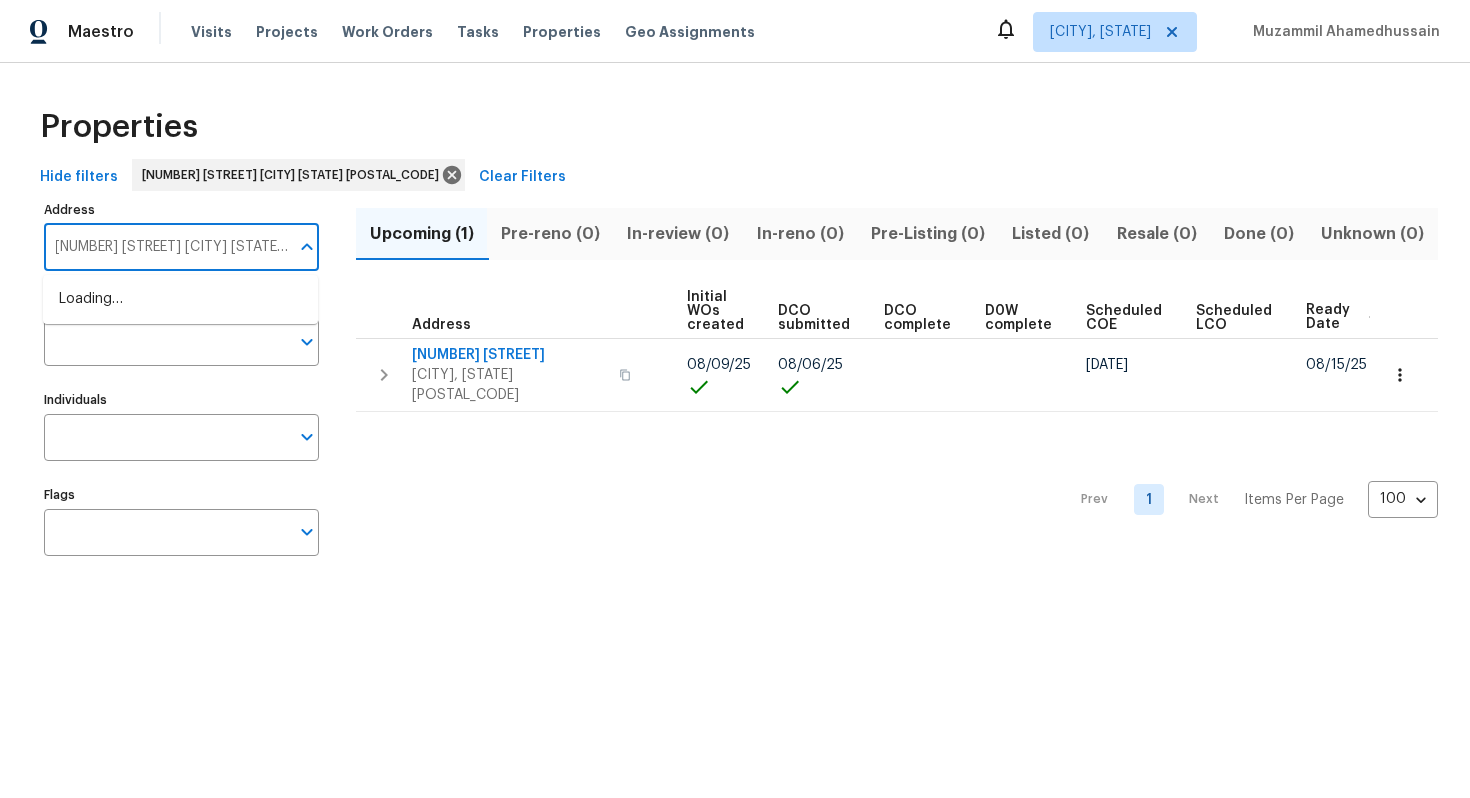 scroll, scrollTop: 0, scrollLeft: 5, axis: horizontal 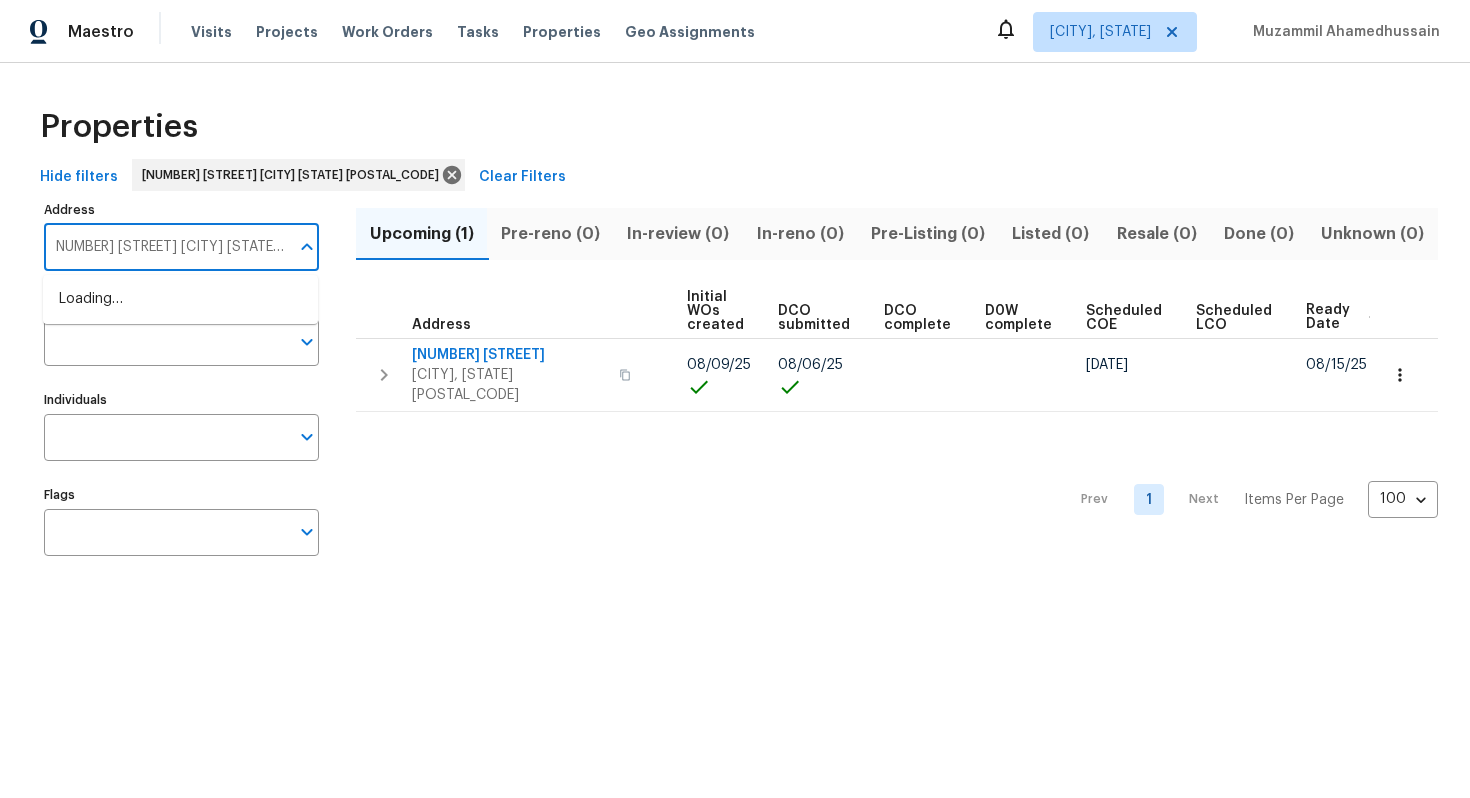 type on "[NUMBER] [STREET] [CITY] [STATE] [POSTAL_CODE]" 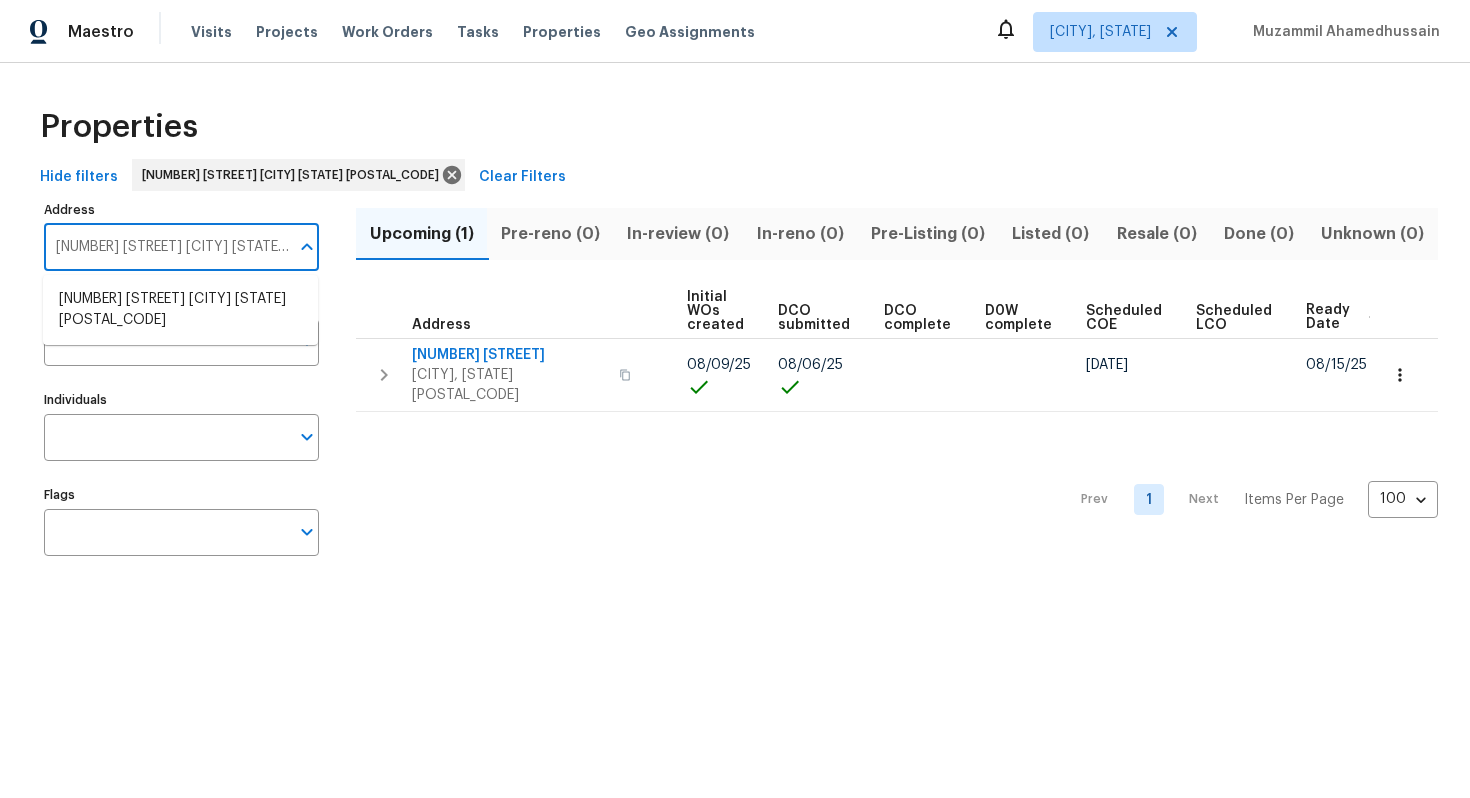 click on "[NUMBER] [STREET] [CITY] [STATE] [POSTAL_CODE]" at bounding box center (166, 247) 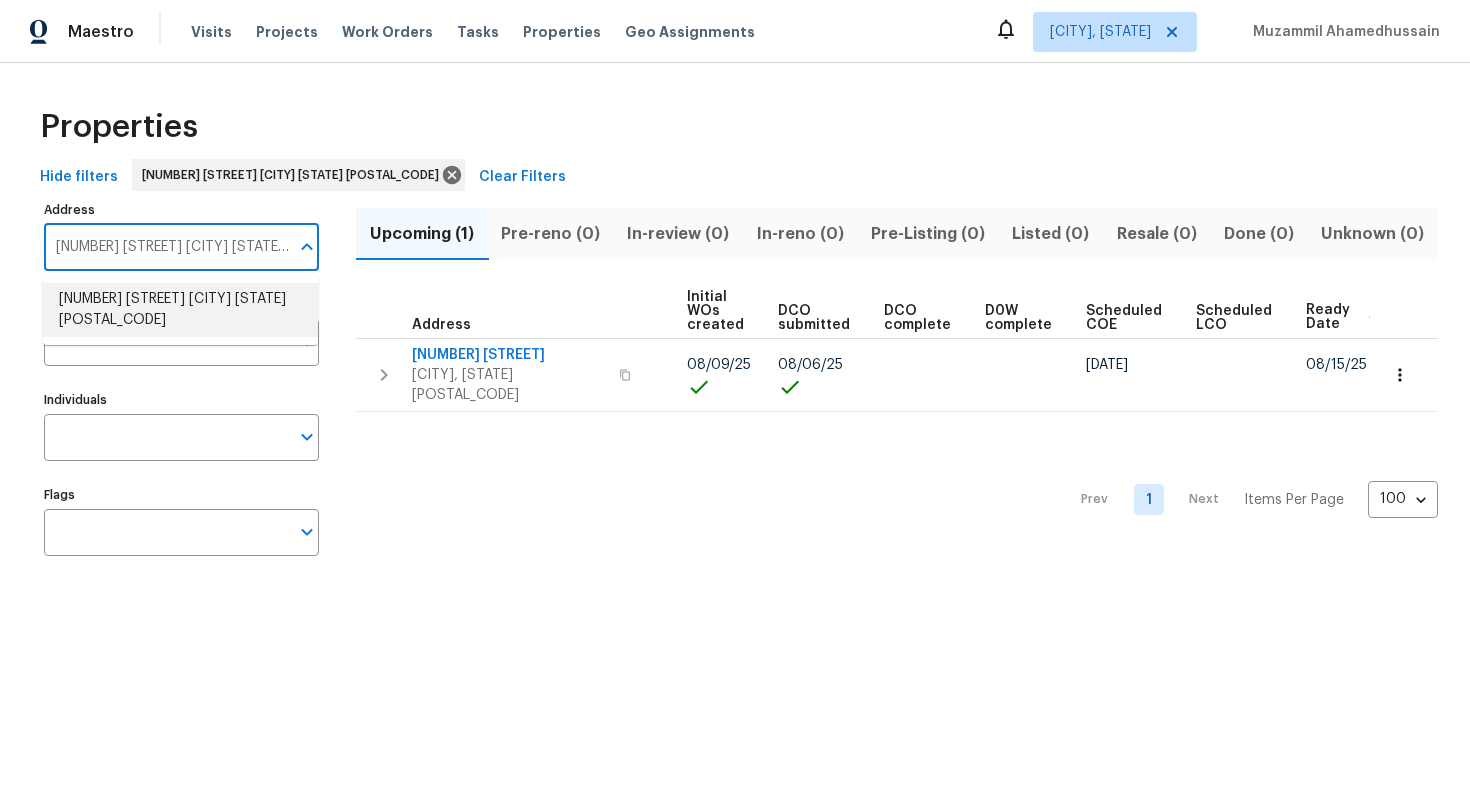 click on "[NUMBER] [STREET] [CITY] [STATE] [POSTAL_CODE]" at bounding box center (180, 310) 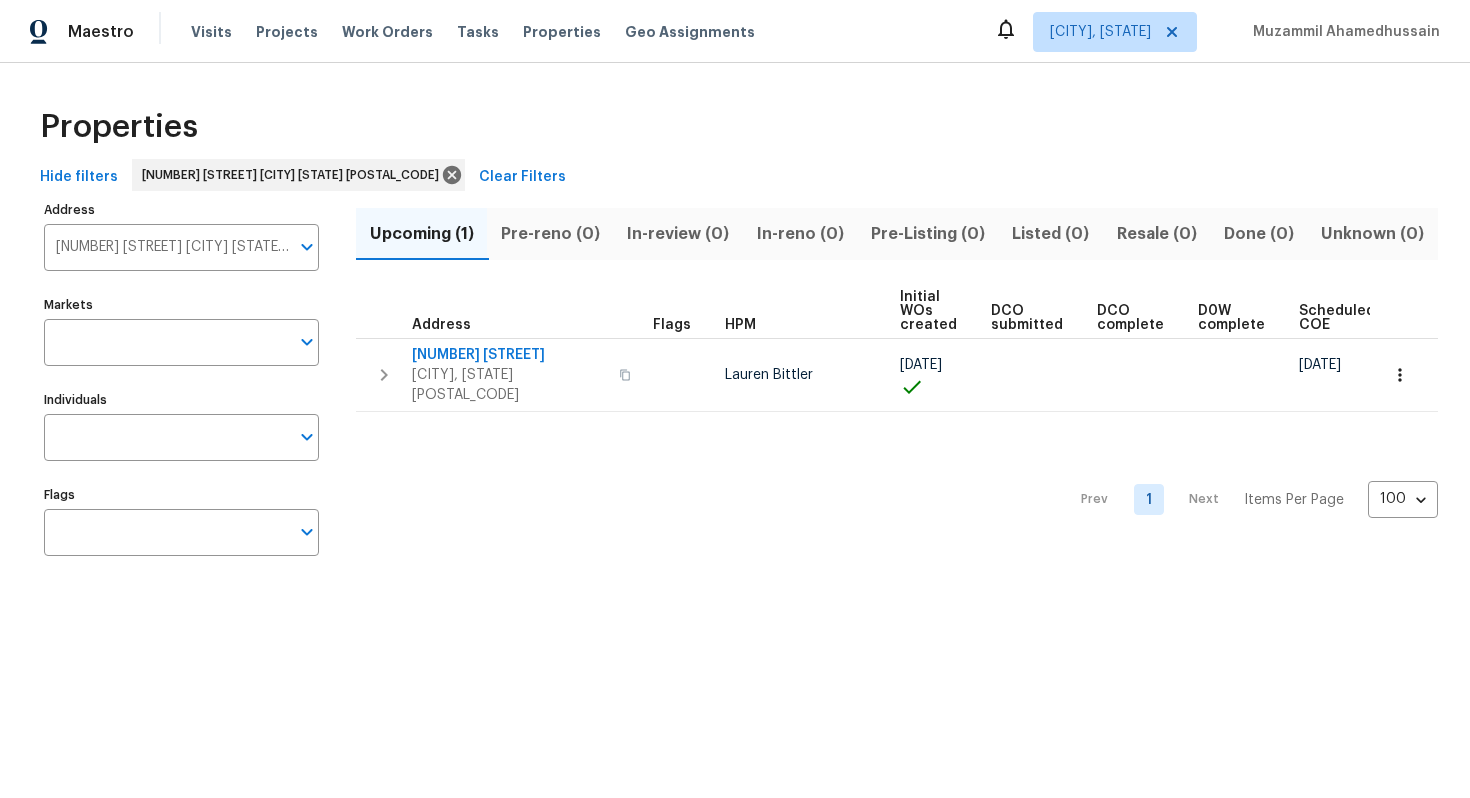 scroll, scrollTop: 0, scrollLeft: 213, axis: horizontal 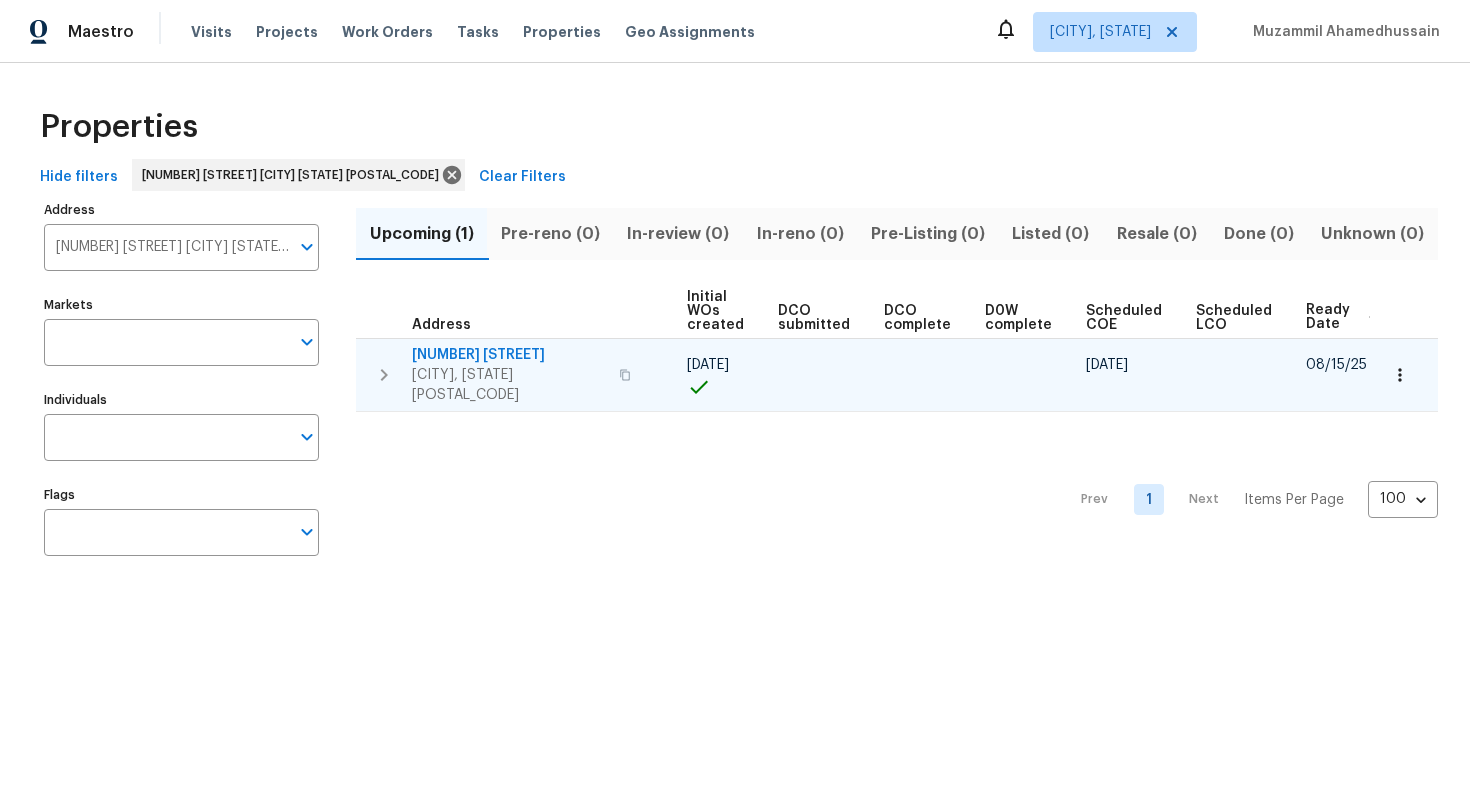 click 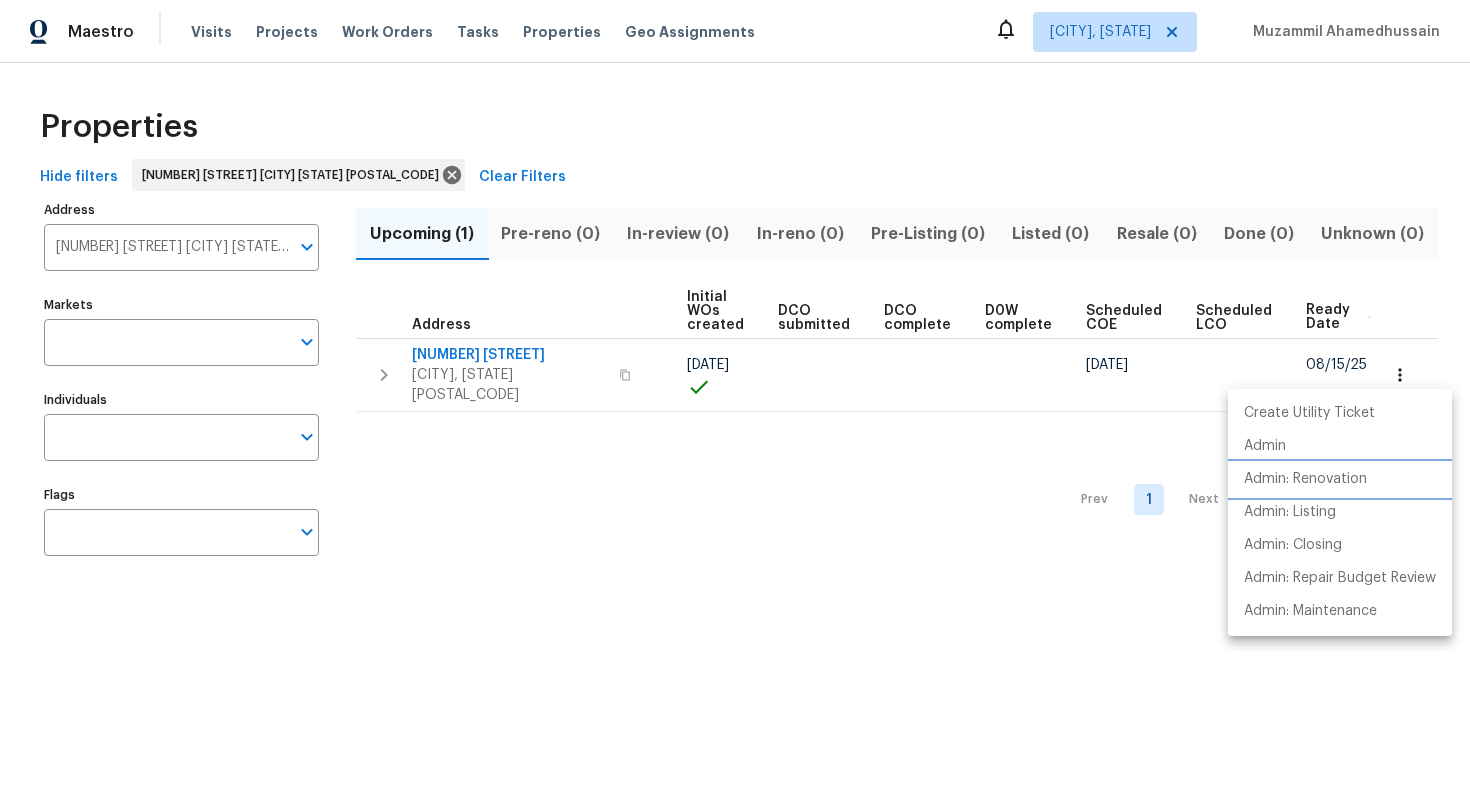 click on "Admin: Renovation" at bounding box center [1305, 479] 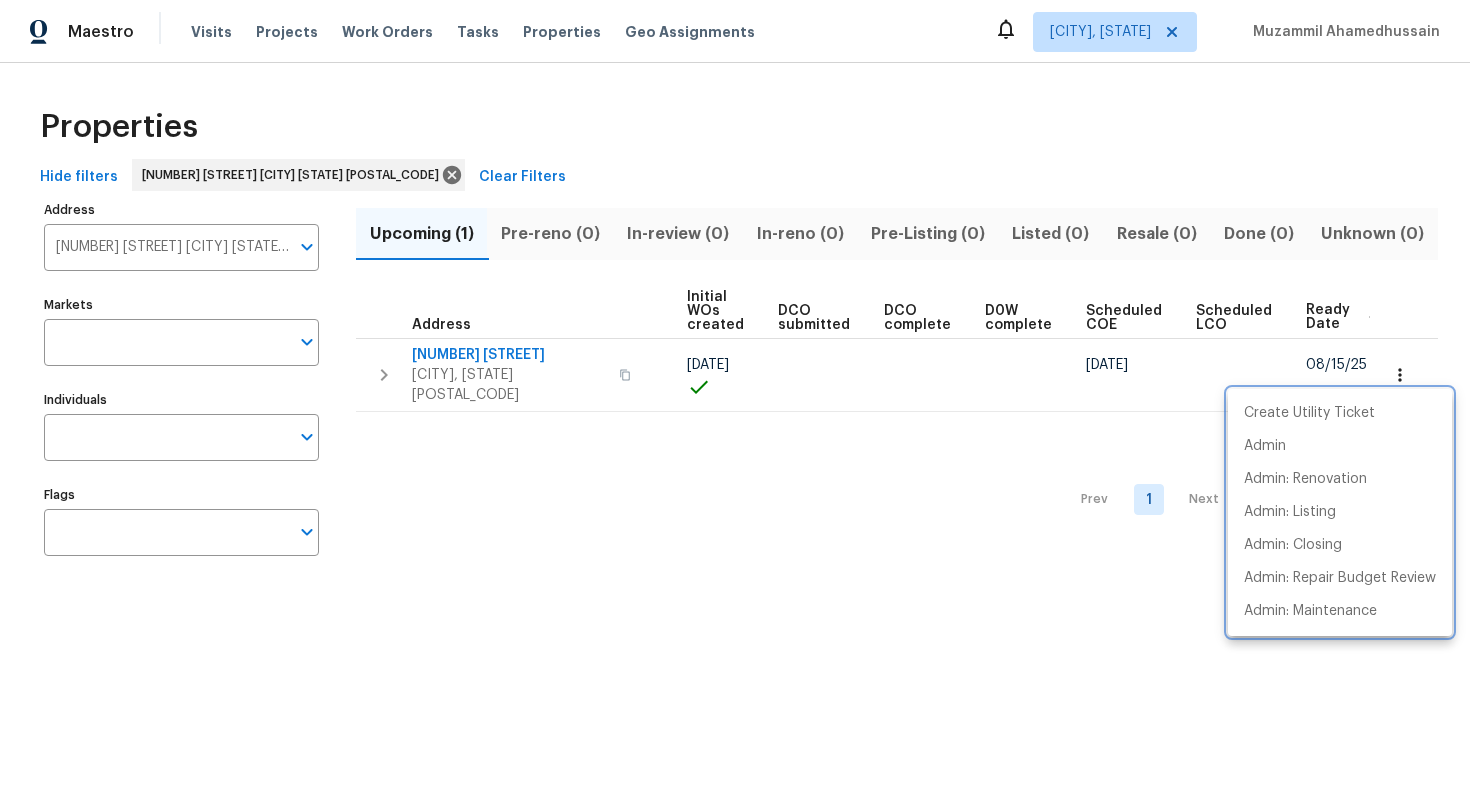 click at bounding box center (735, 399) 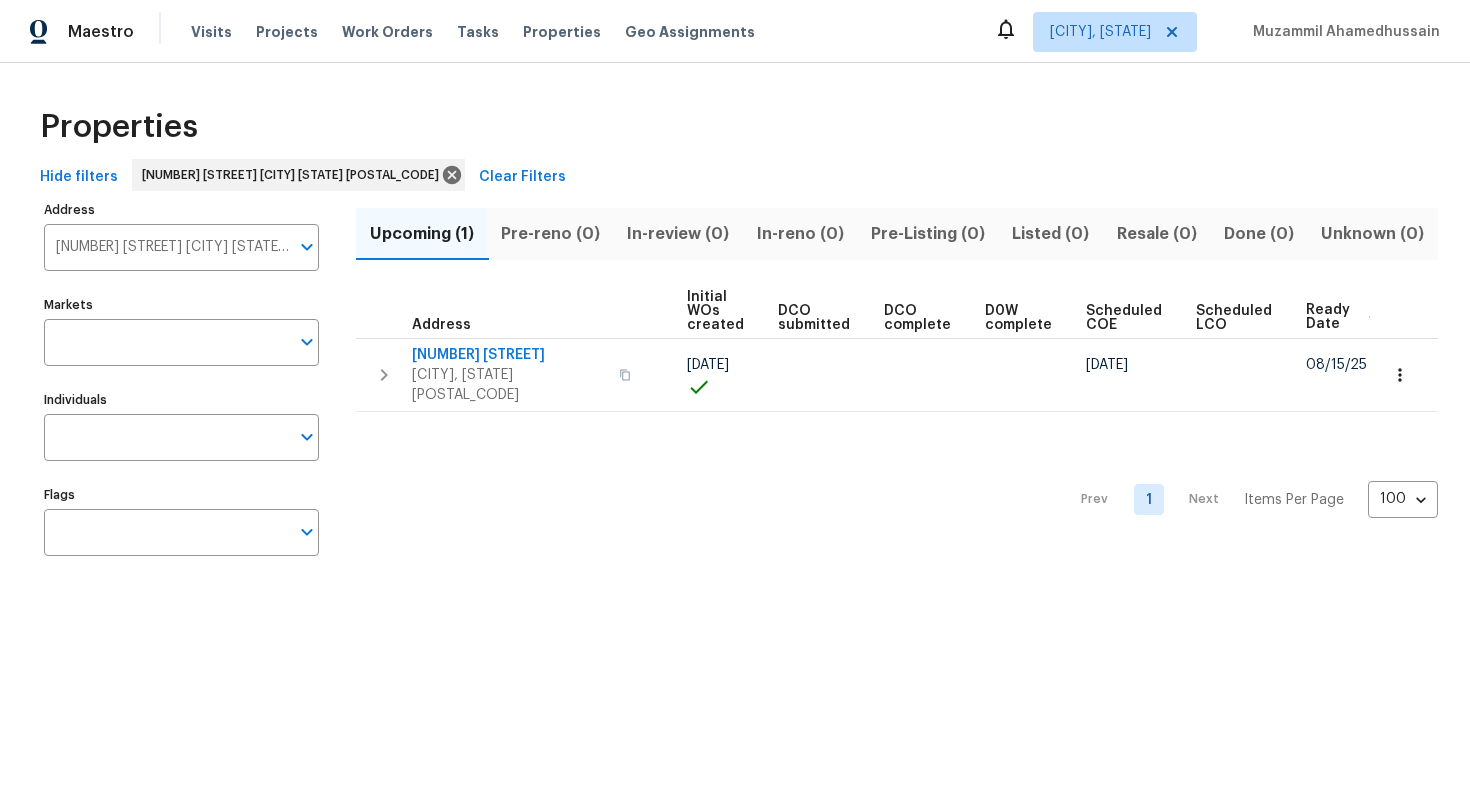 type 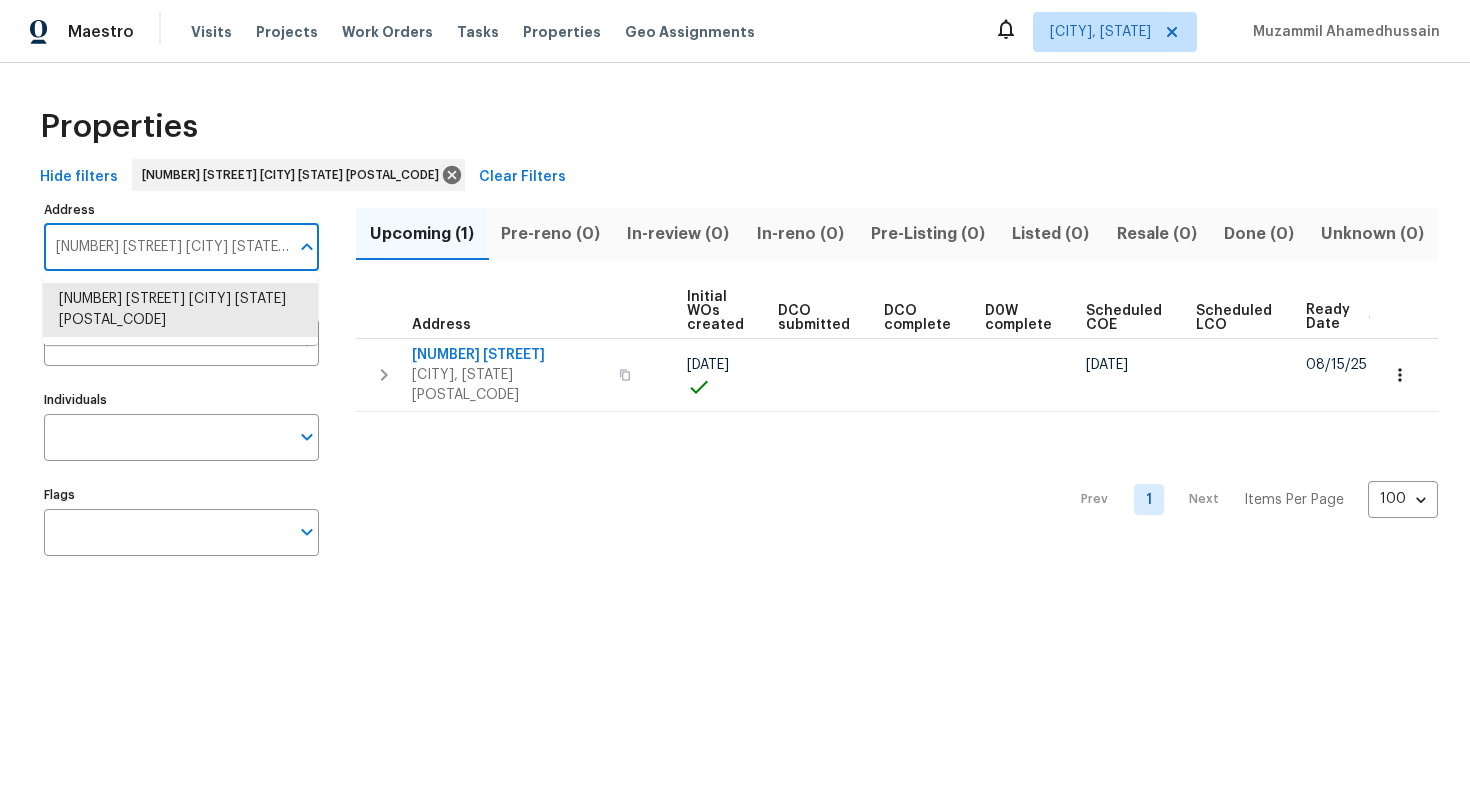 paste on "[NUMBER] [STREET] [CITY] [STATE] [POSTAL_CODE]" 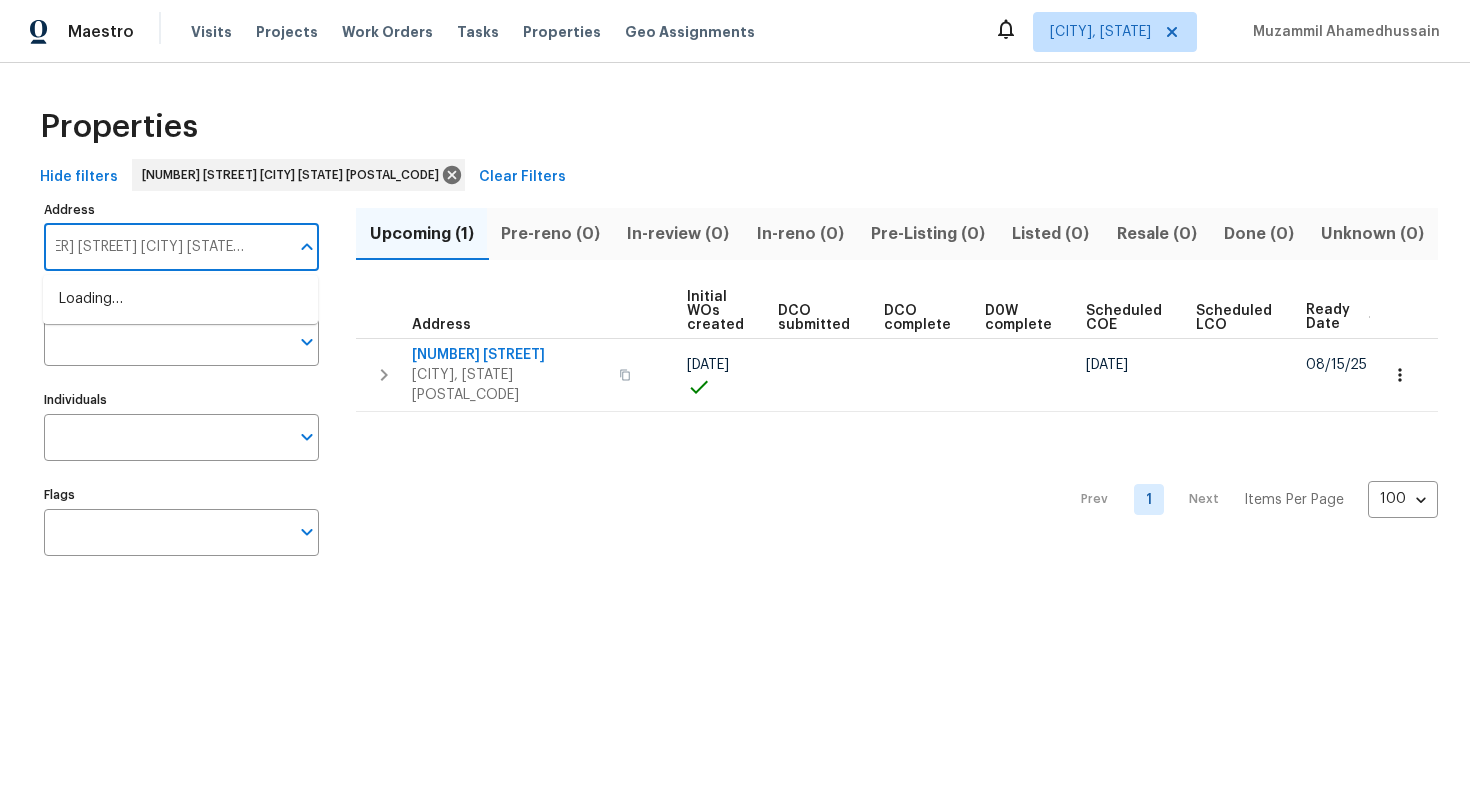 type on "[NUMBER] [STREET] [CITY] [STATE] [POSTAL_CODE]" 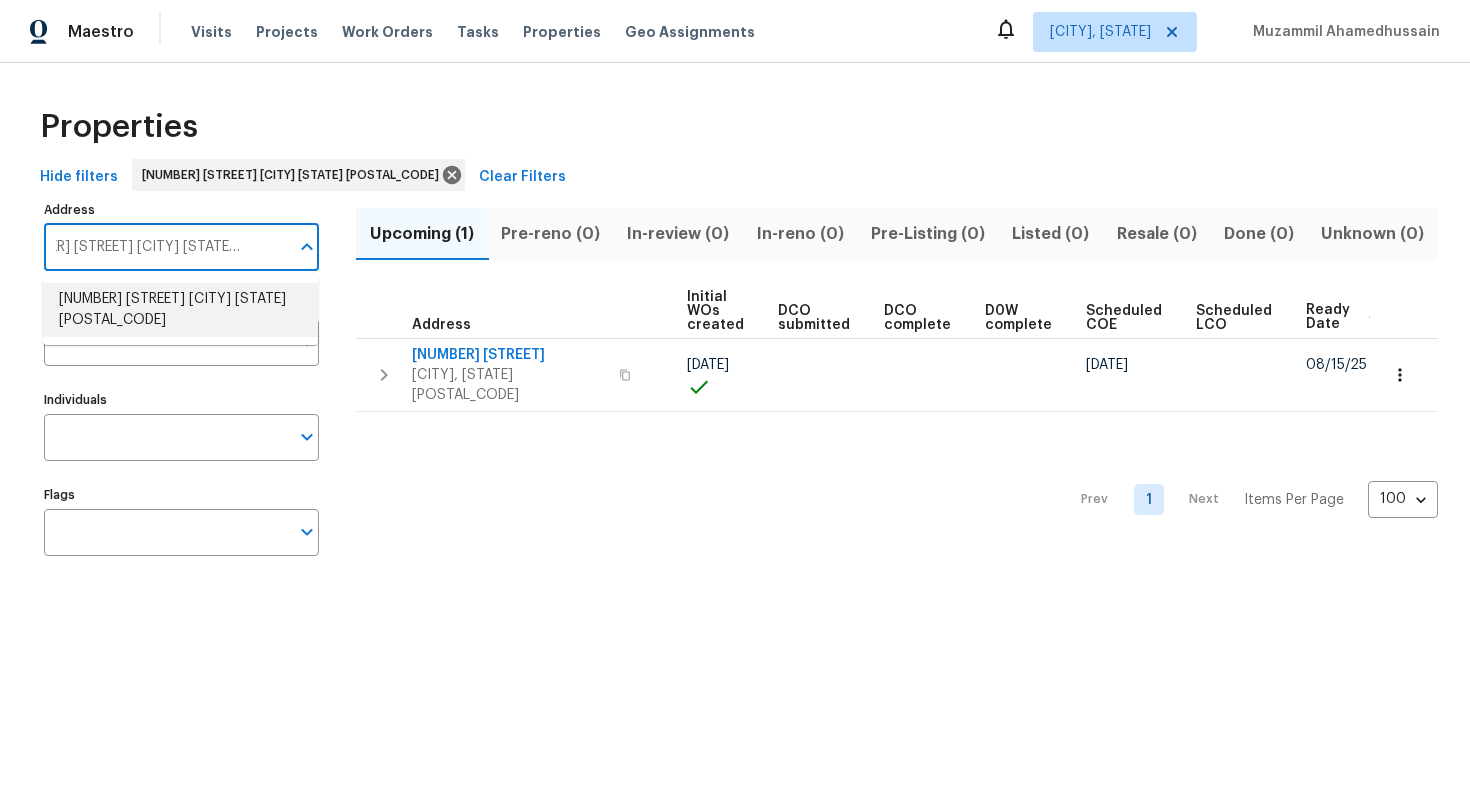 click on "[NUMBER] [STREET] [CITY] [STATE] [POSTAL_CODE]" at bounding box center [180, 310] 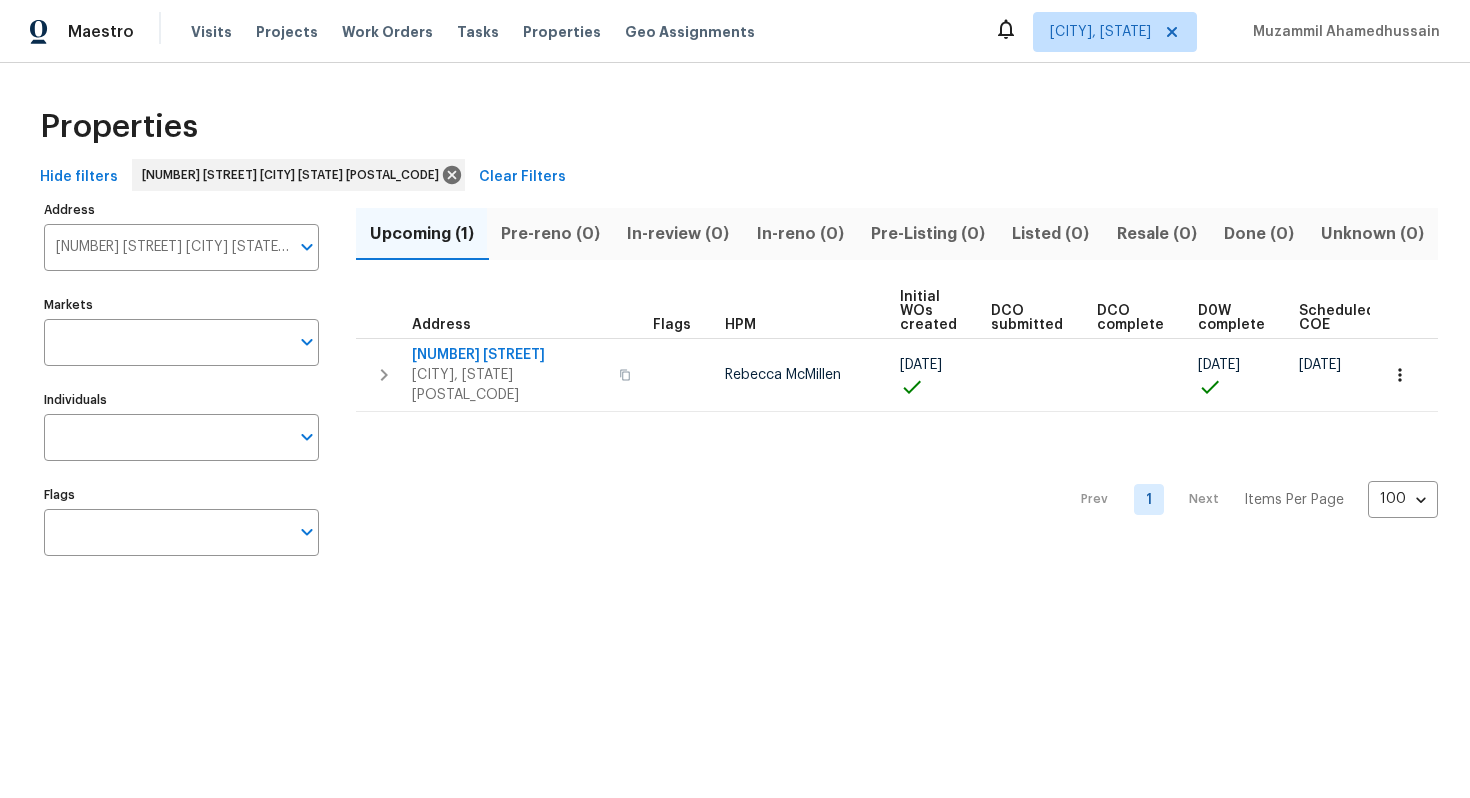 scroll, scrollTop: 0, scrollLeft: 213, axis: horizontal 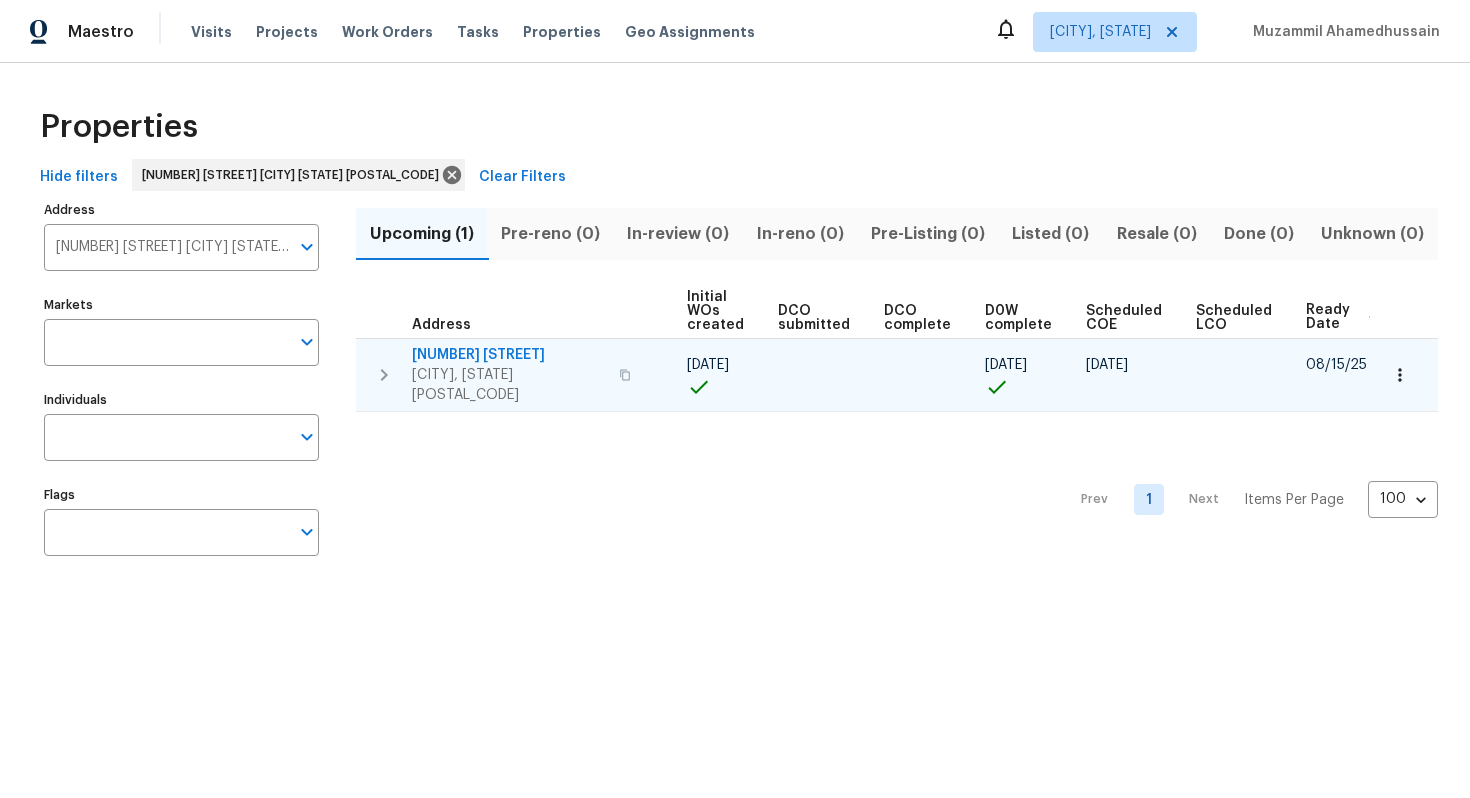 click at bounding box center [1404, 374] 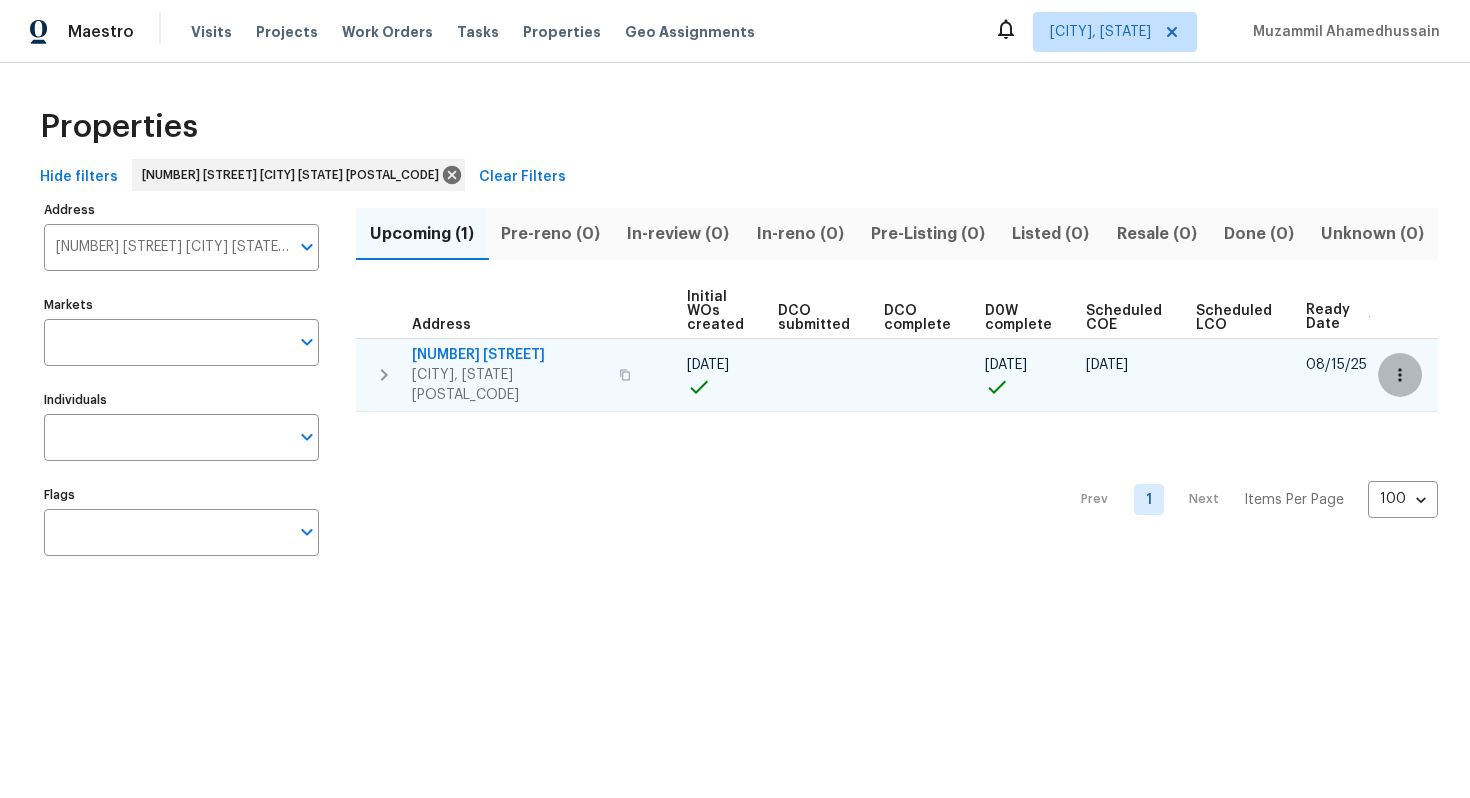 click 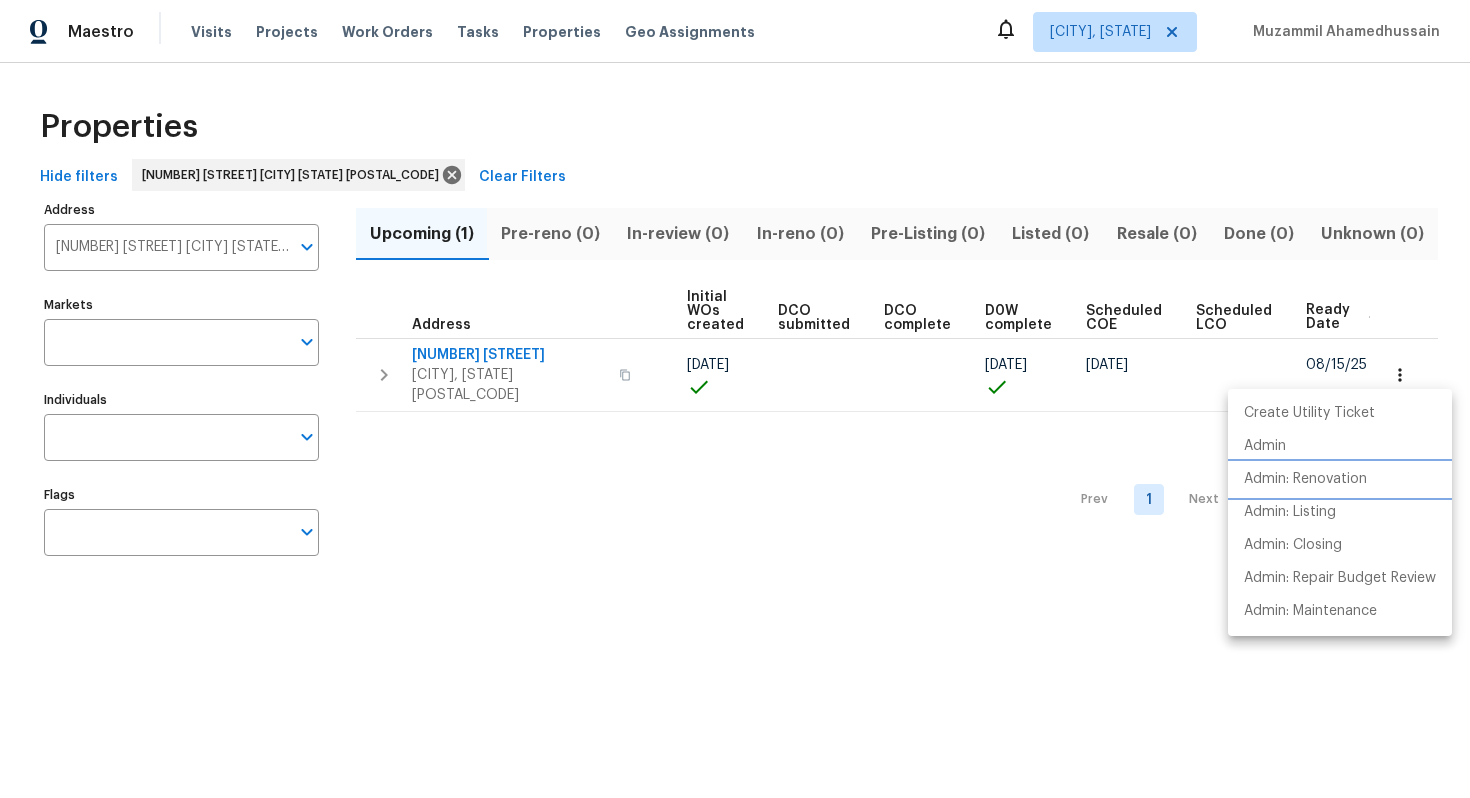 click on "Admin: Renovation" at bounding box center (1305, 479) 